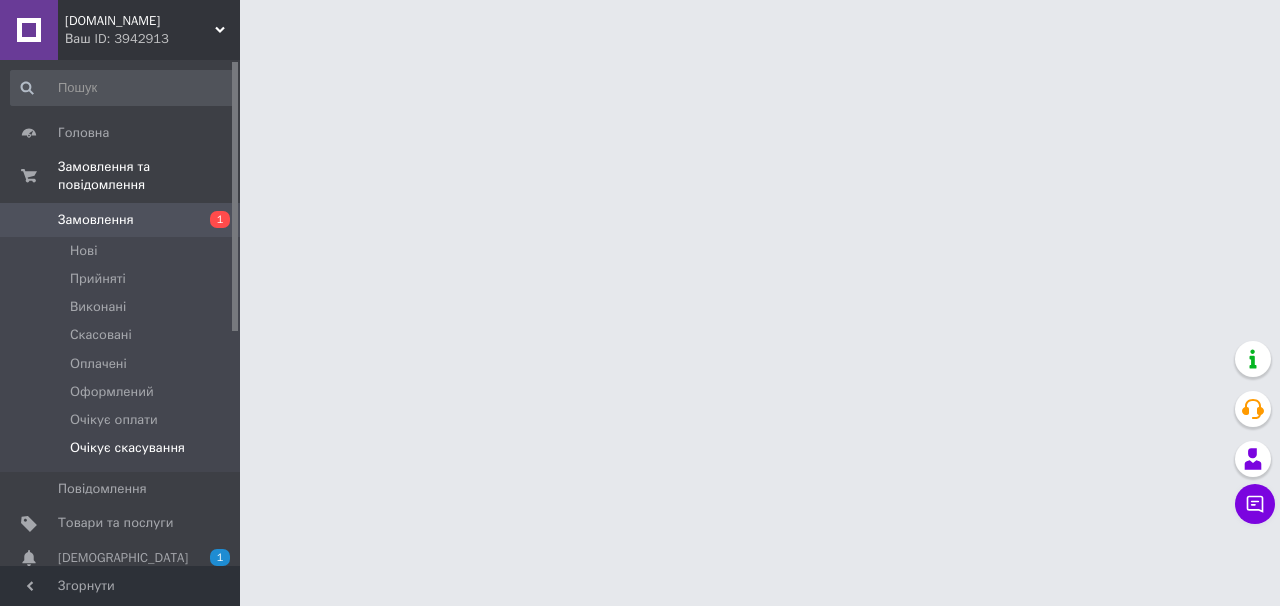 scroll, scrollTop: 0, scrollLeft: 0, axis: both 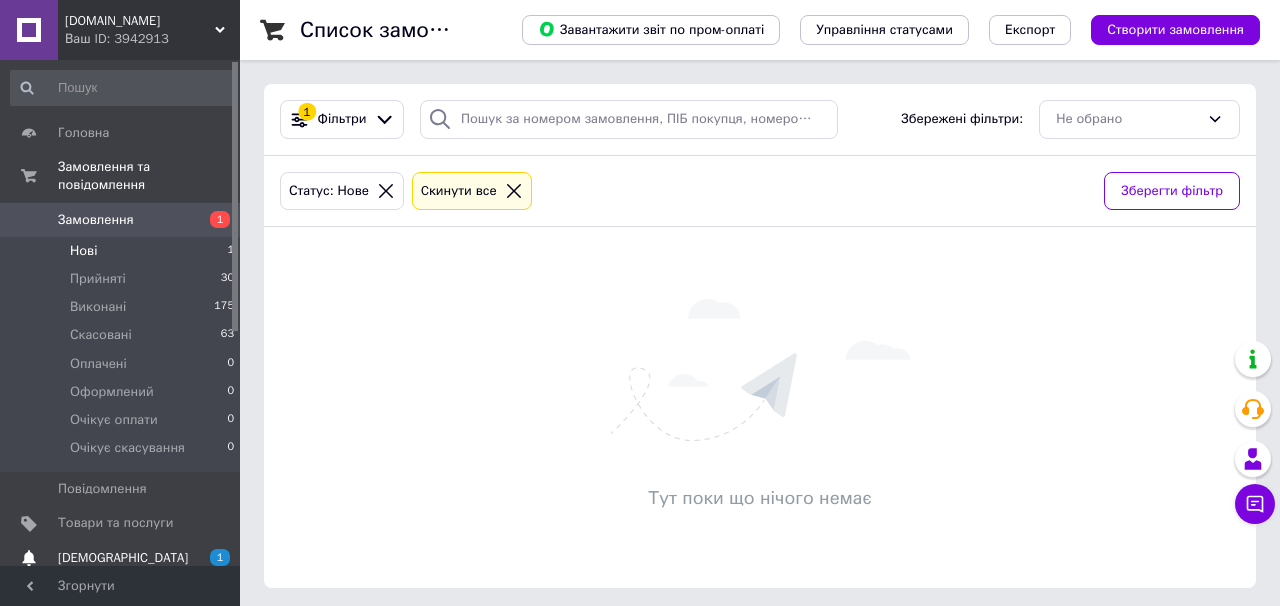 click on "[DEMOGRAPHIC_DATA]" at bounding box center [121, 558] 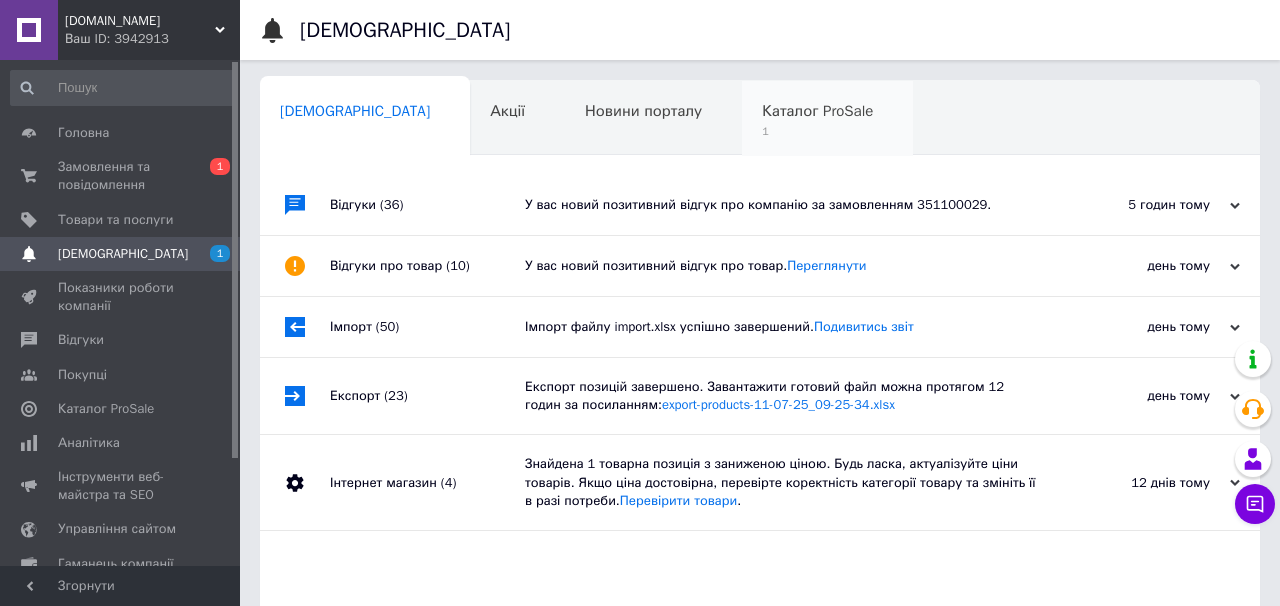 click on "Каталог ProSale 1" at bounding box center (827, 119) 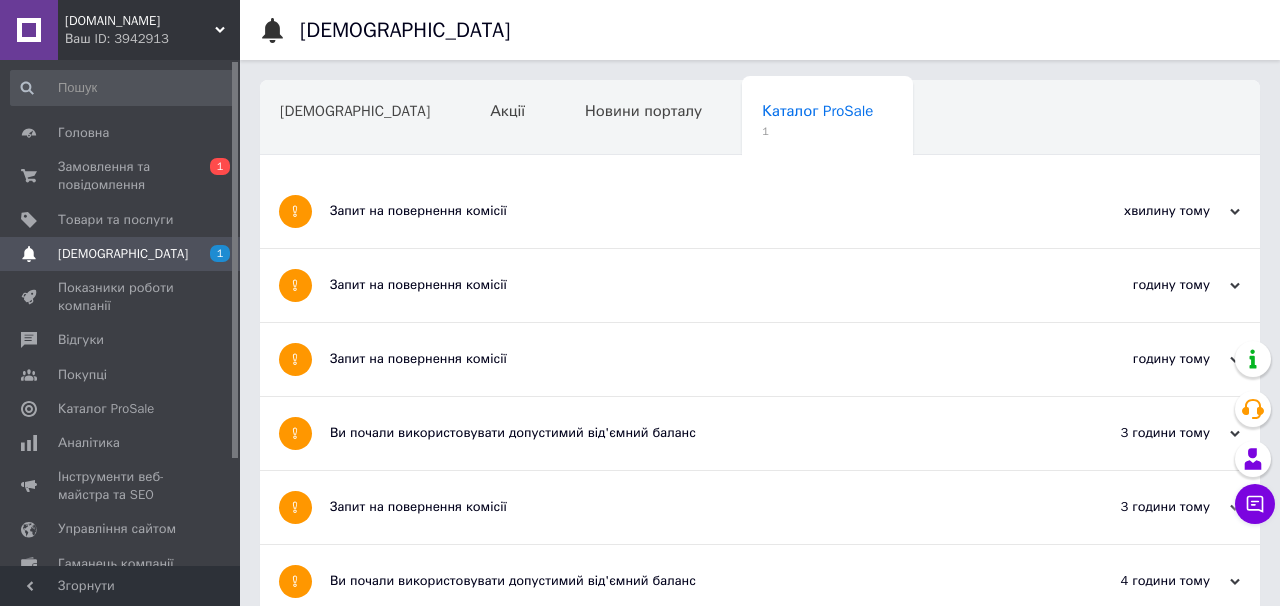 click on "Запит на повернення комісії" at bounding box center [685, 211] 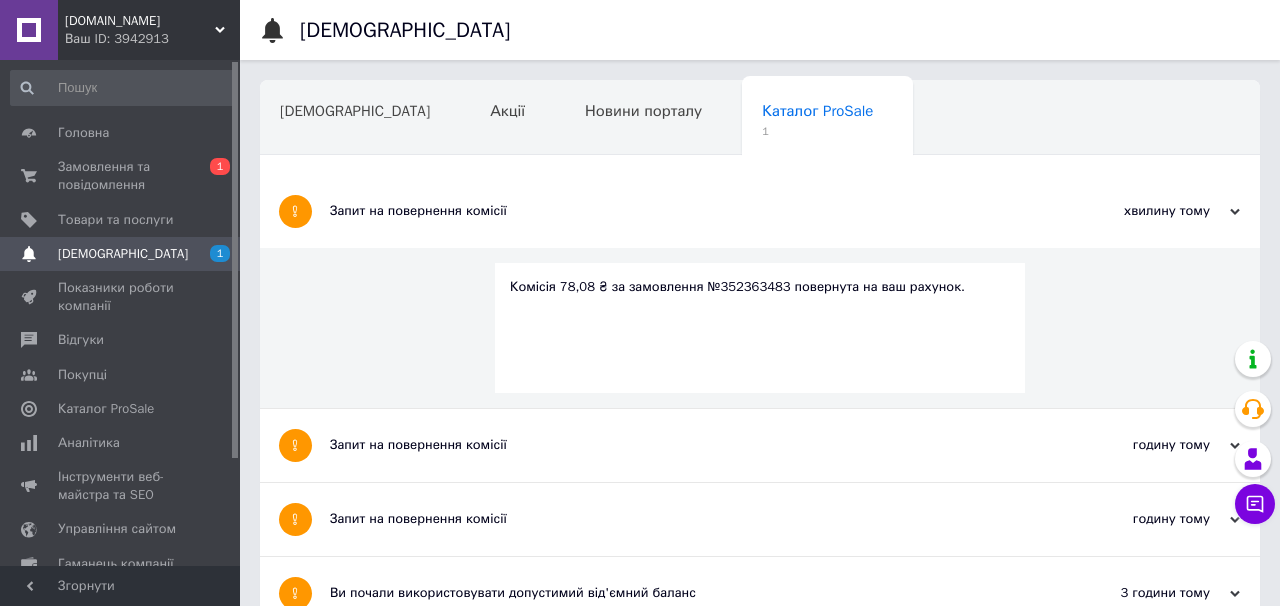 click on "Комісія 78,08 ₴ за замовлення №352363483 повернута на ваш рахунок." at bounding box center (760, 287) 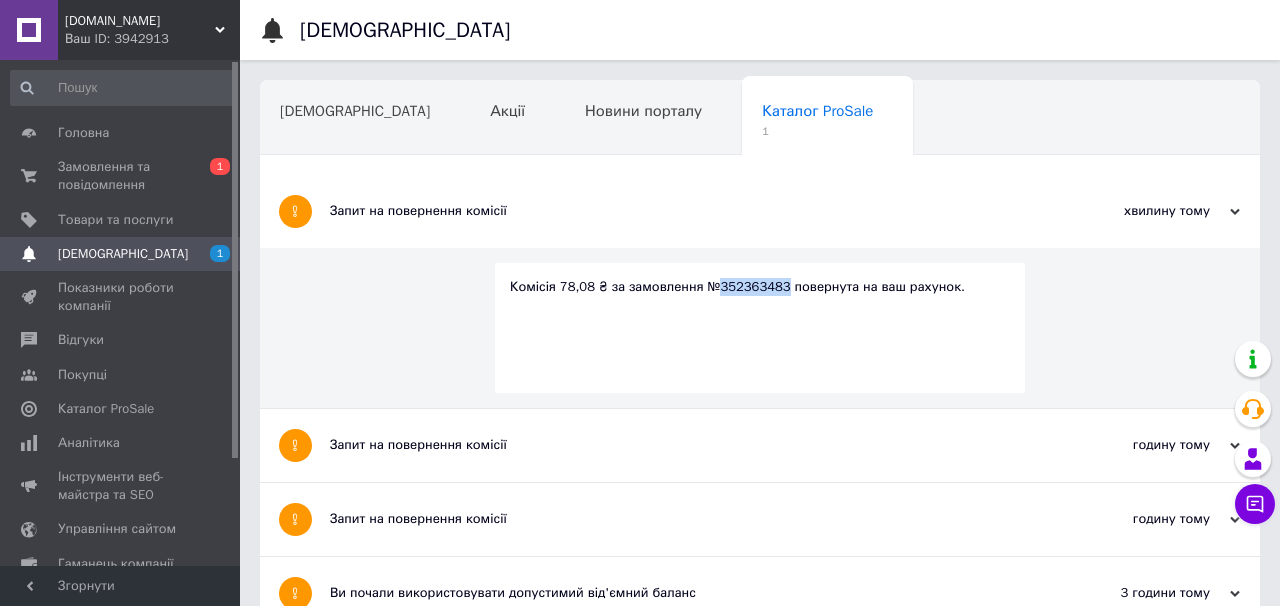 click on "Комісія 78,08 ₴ за замовлення №352363483 повернута на ваш рахунок." at bounding box center (760, 287) 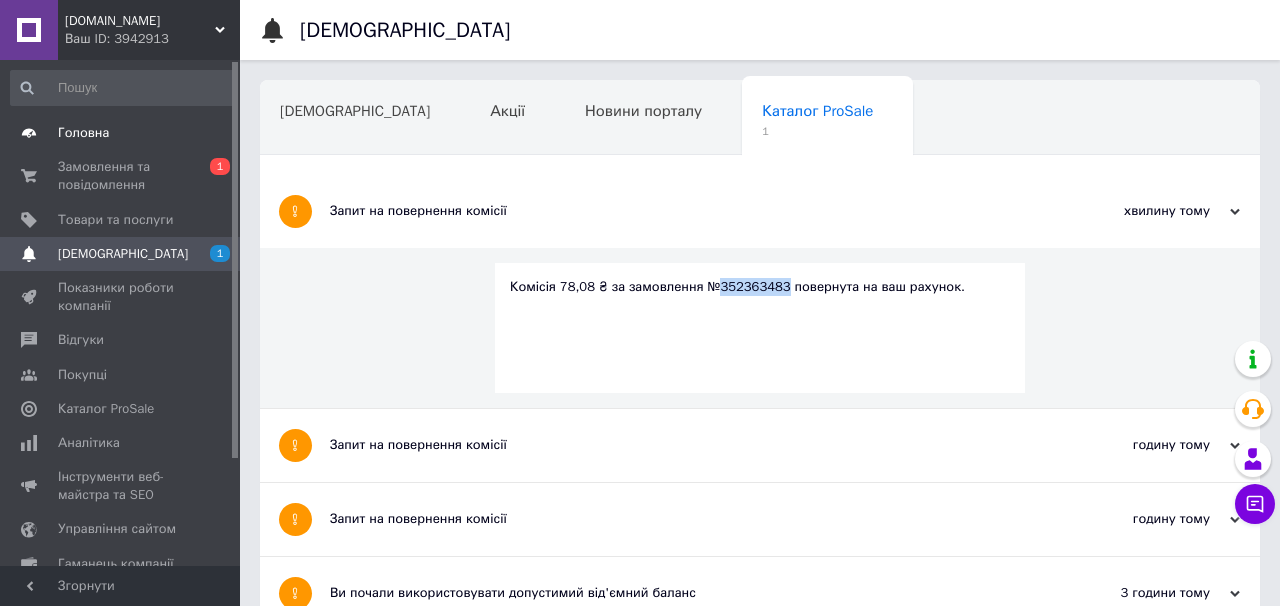 click on "Головна" at bounding box center (83, 133) 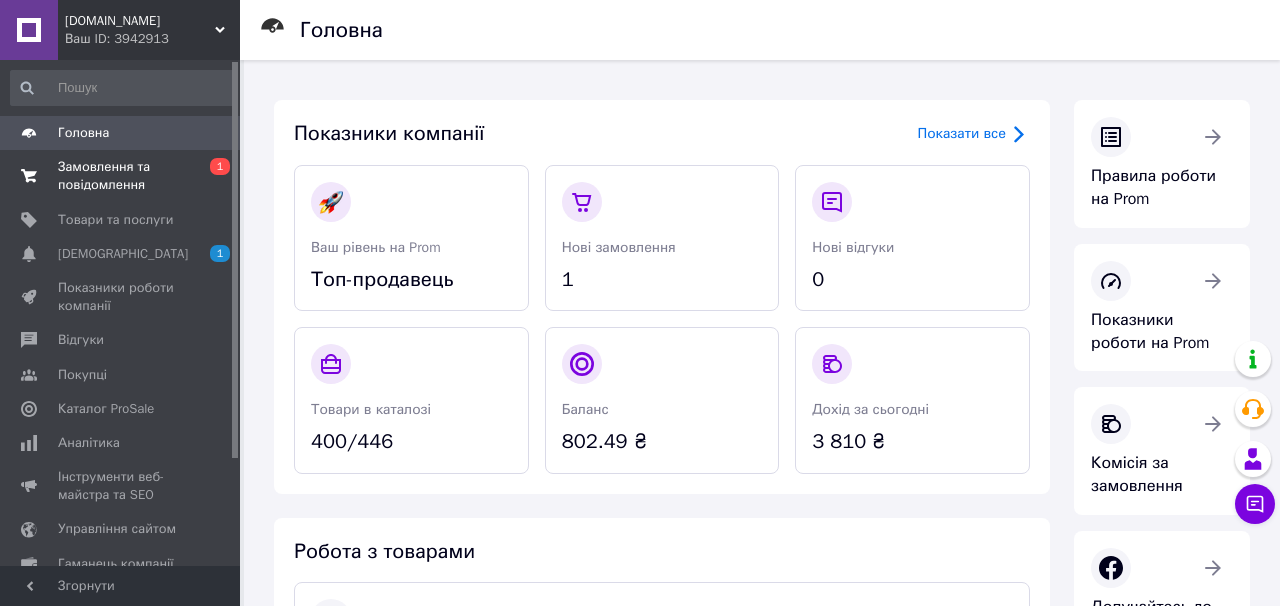click on "Замовлення та повідомлення" at bounding box center [121, 176] 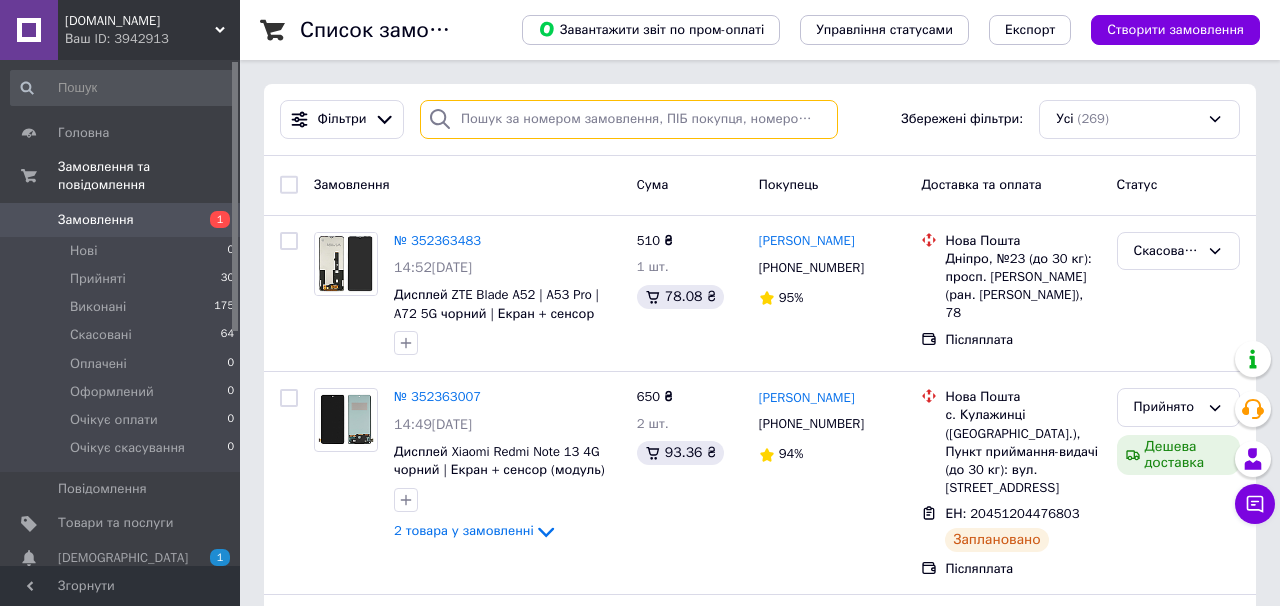 paste on "352363483" 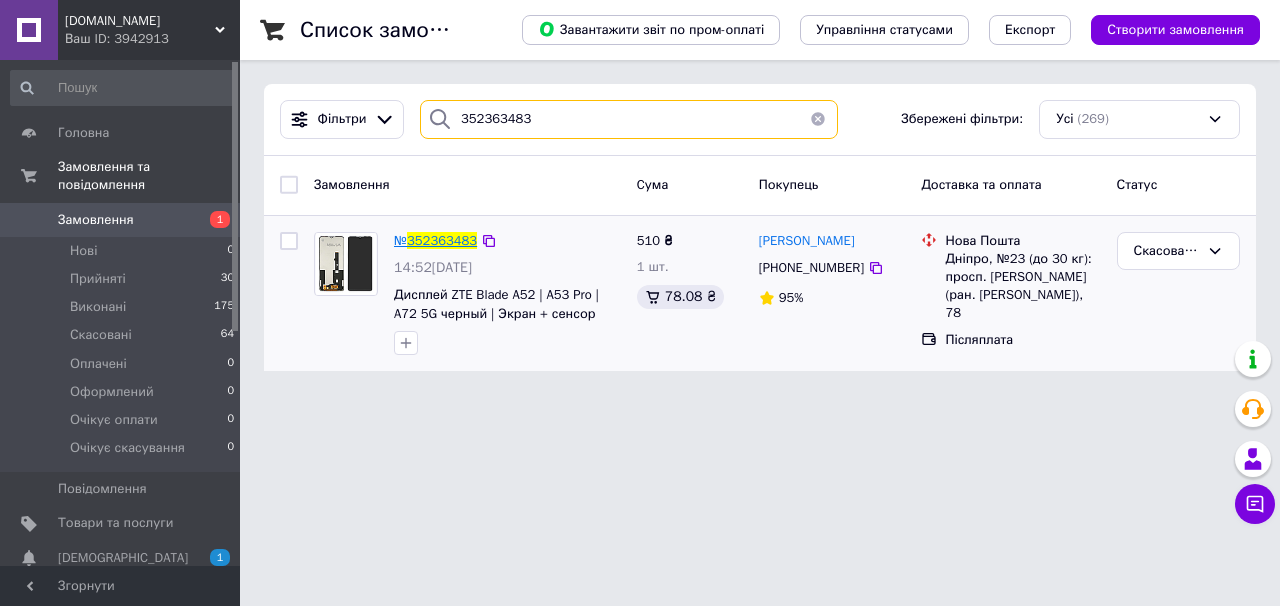 type on "352363483" 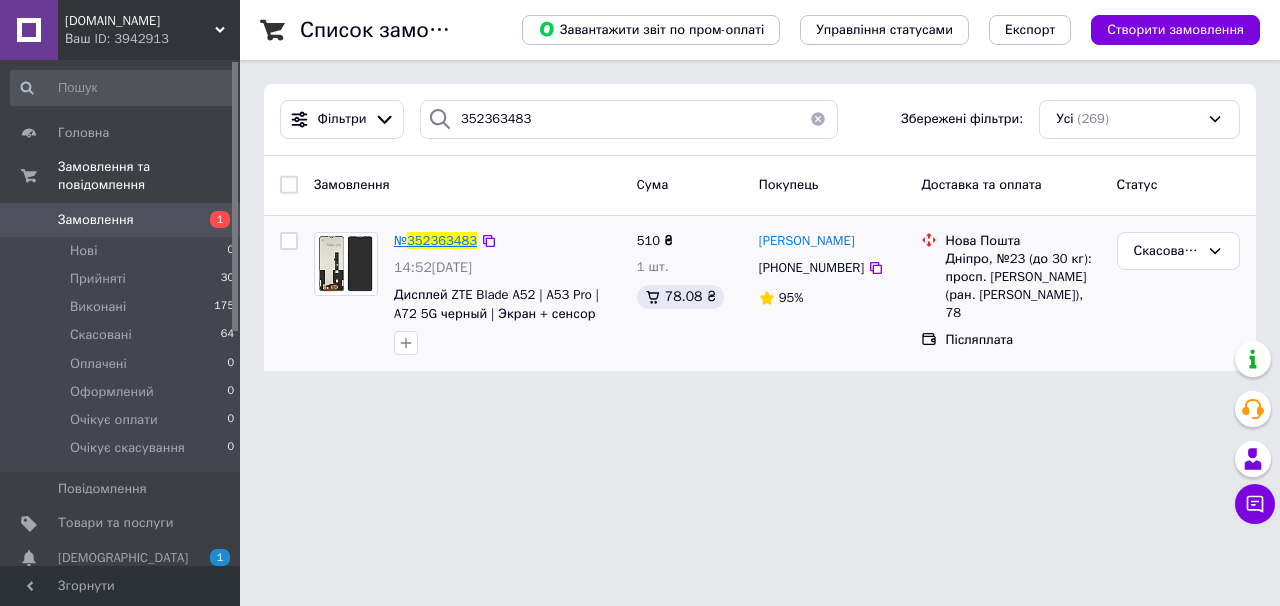 click on "352363483" at bounding box center (442, 240) 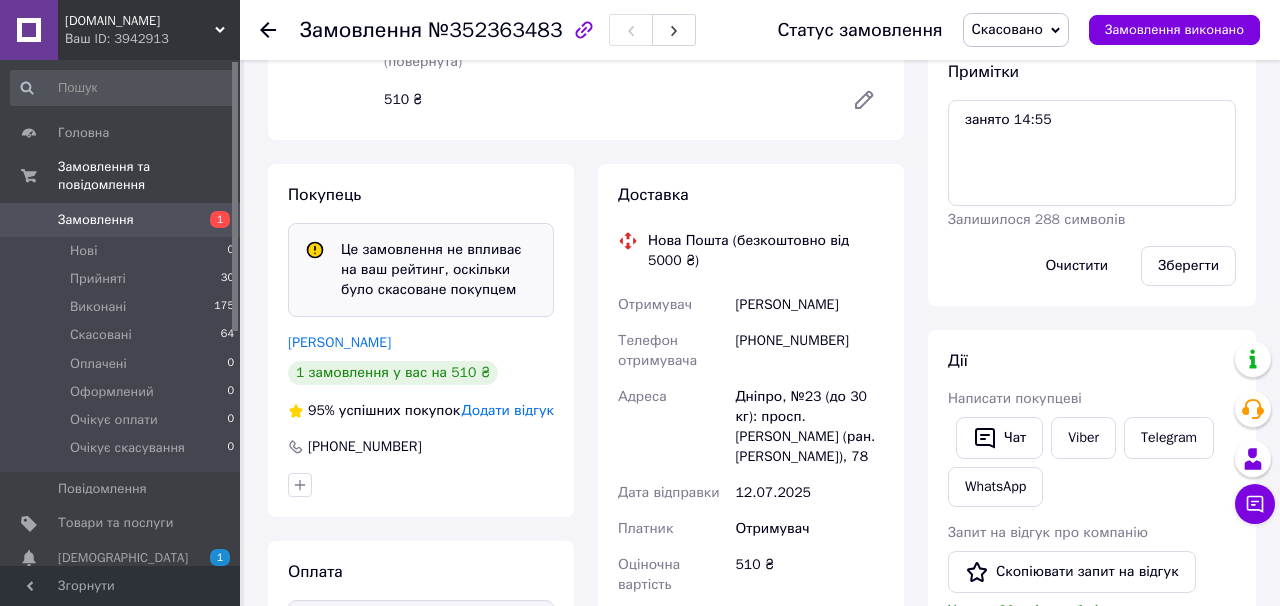 scroll, scrollTop: 0, scrollLeft: 0, axis: both 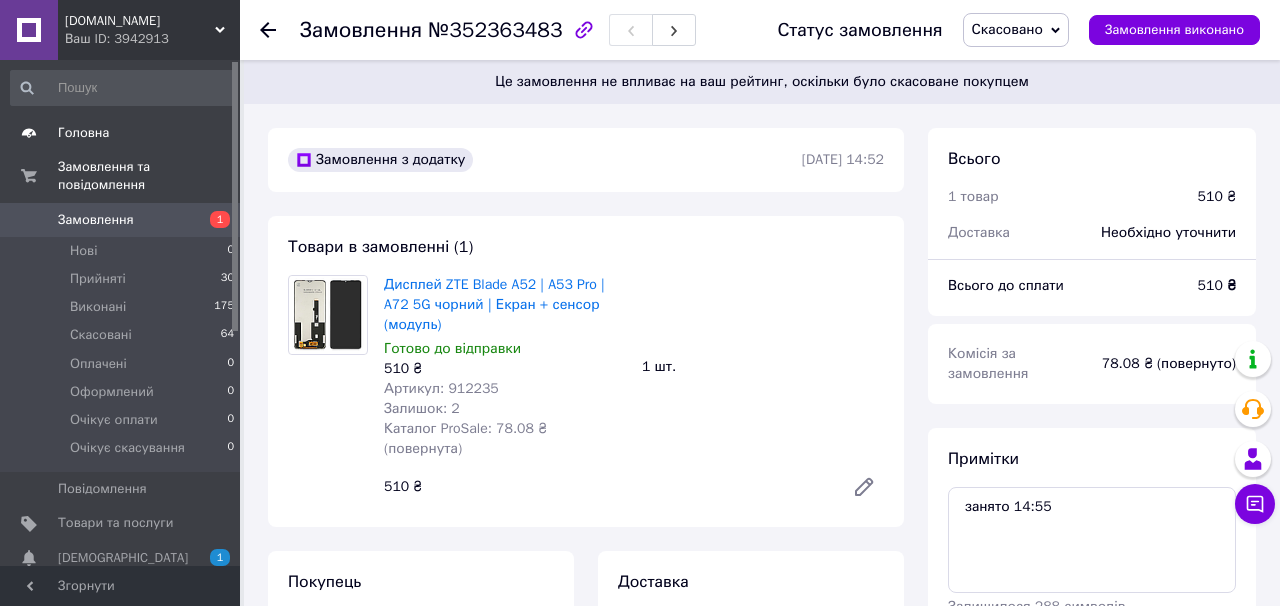 click on "Головна" at bounding box center [83, 133] 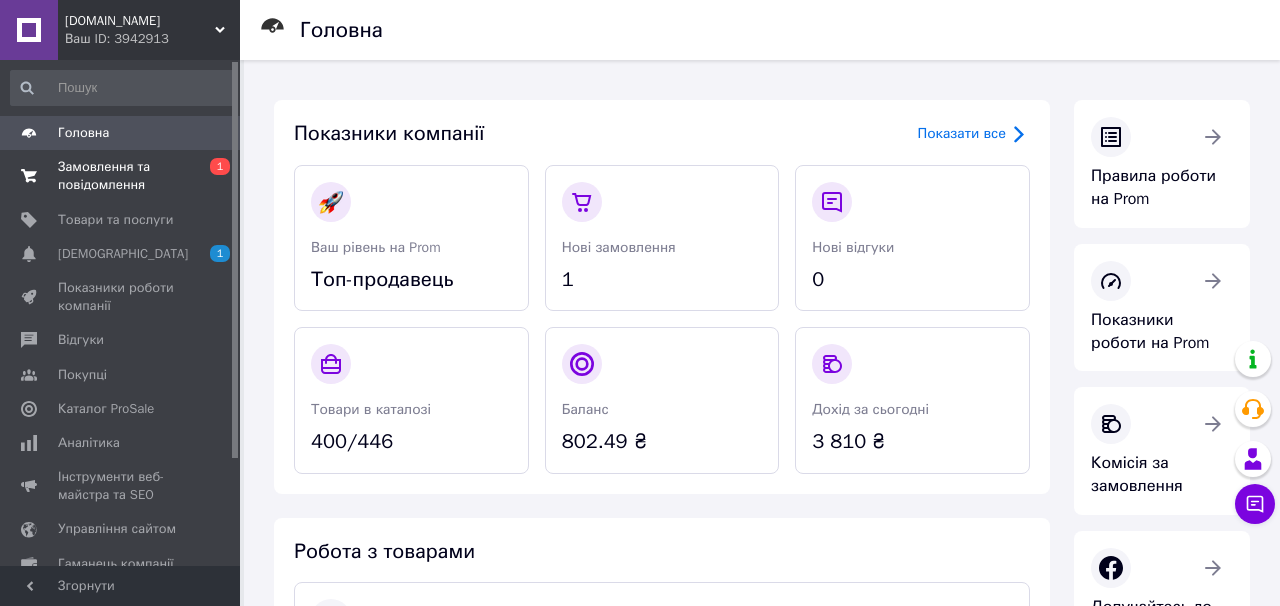 click on "Замовлення та повідомлення" at bounding box center (121, 176) 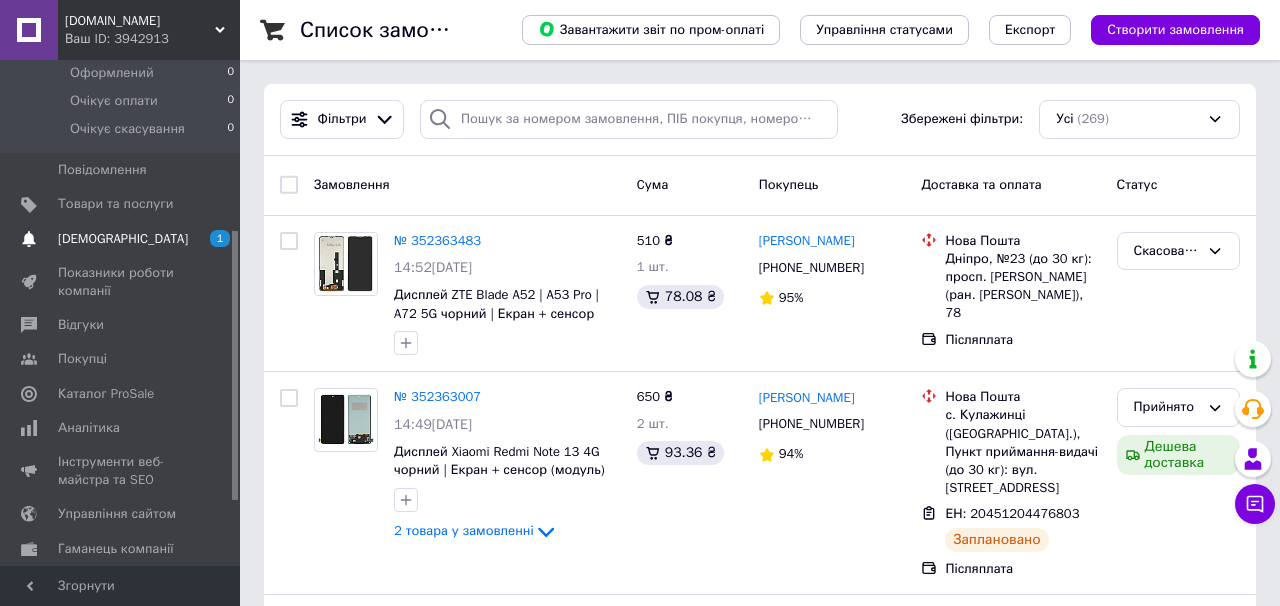 click on "С[DEMOGRAPHIC_DATA]" at bounding box center [121, 239] 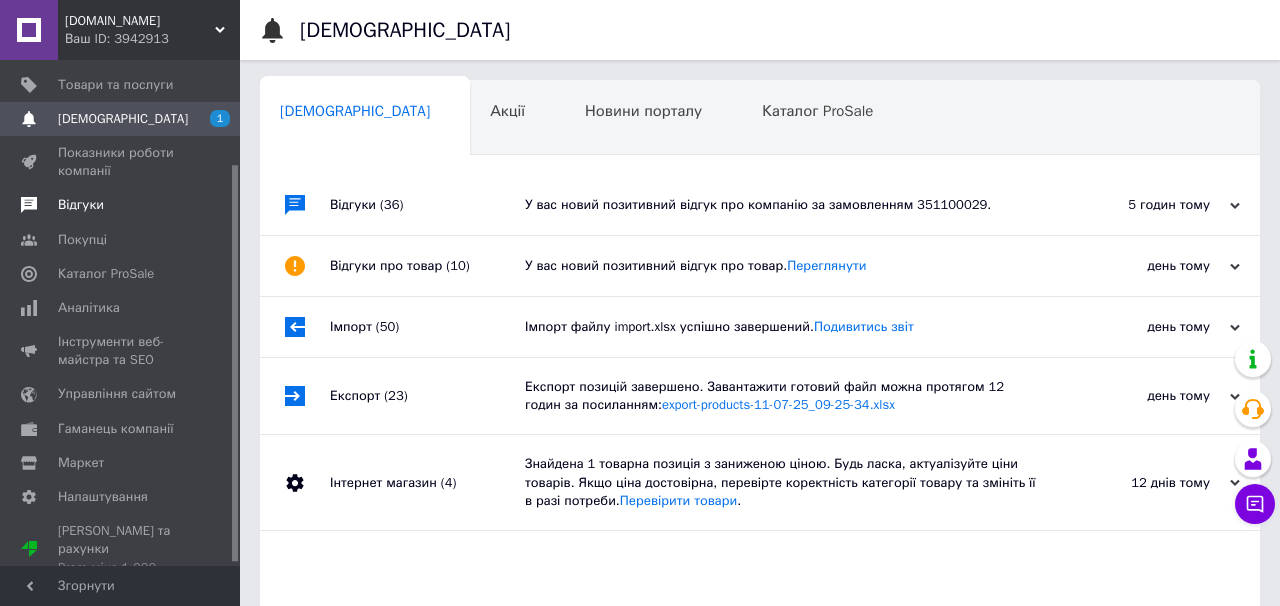 scroll, scrollTop: 0, scrollLeft: 0, axis: both 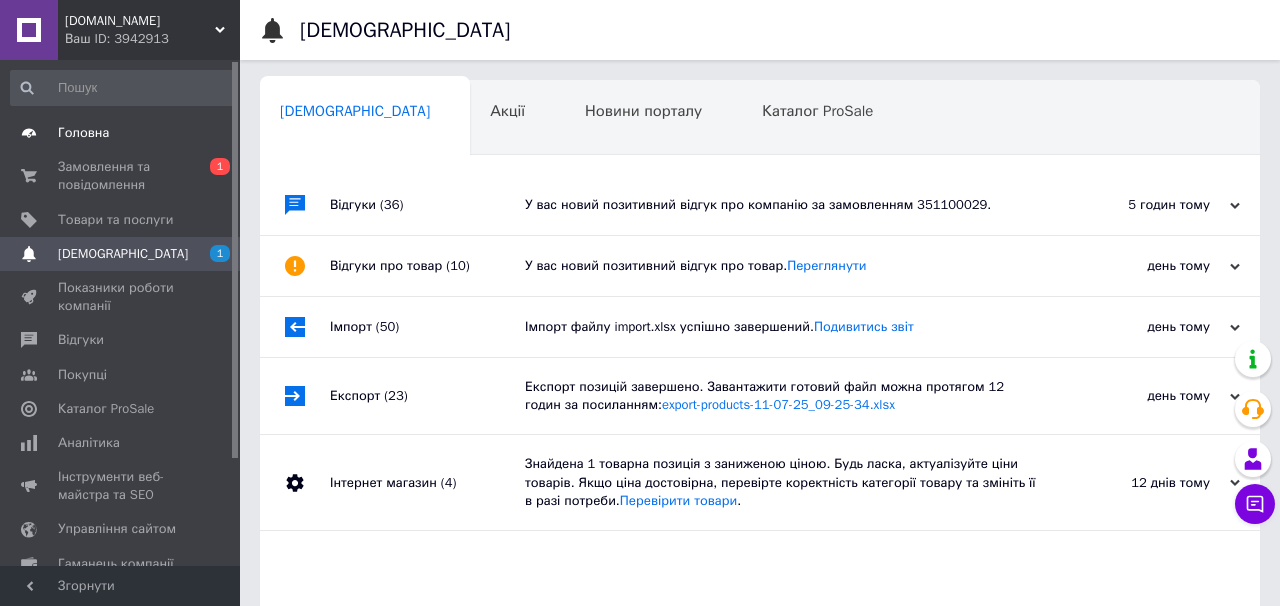 click on "Головна" at bounding box center [123, 133] 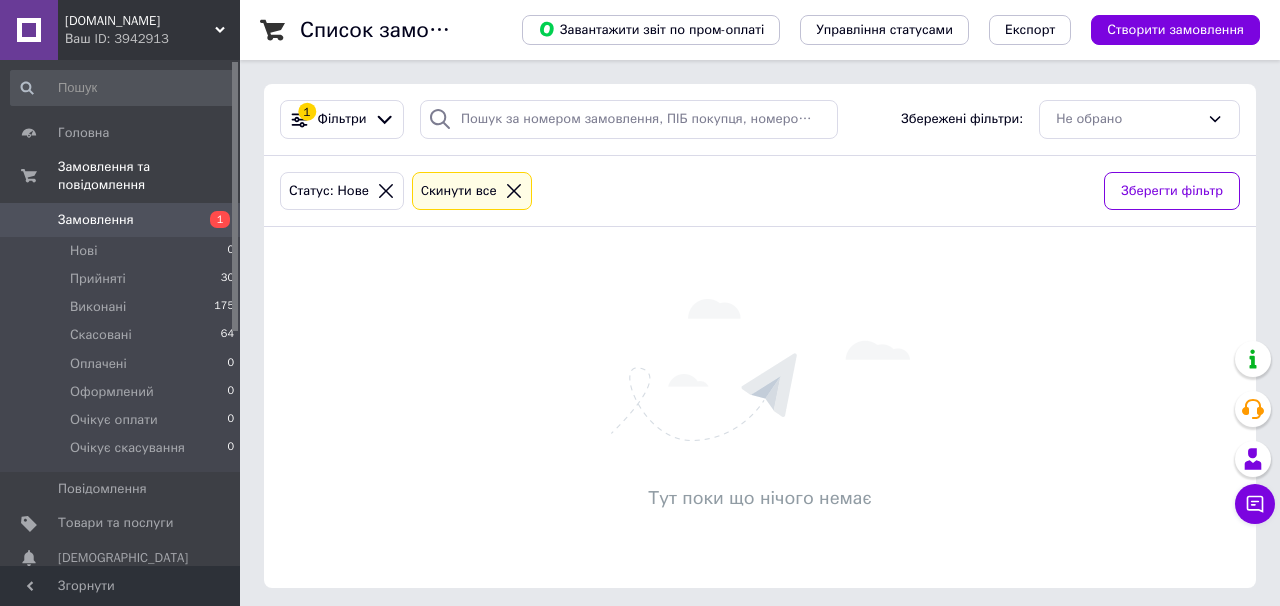 scroll, scrollTop: 0, scrollLeft: 0, axis: both 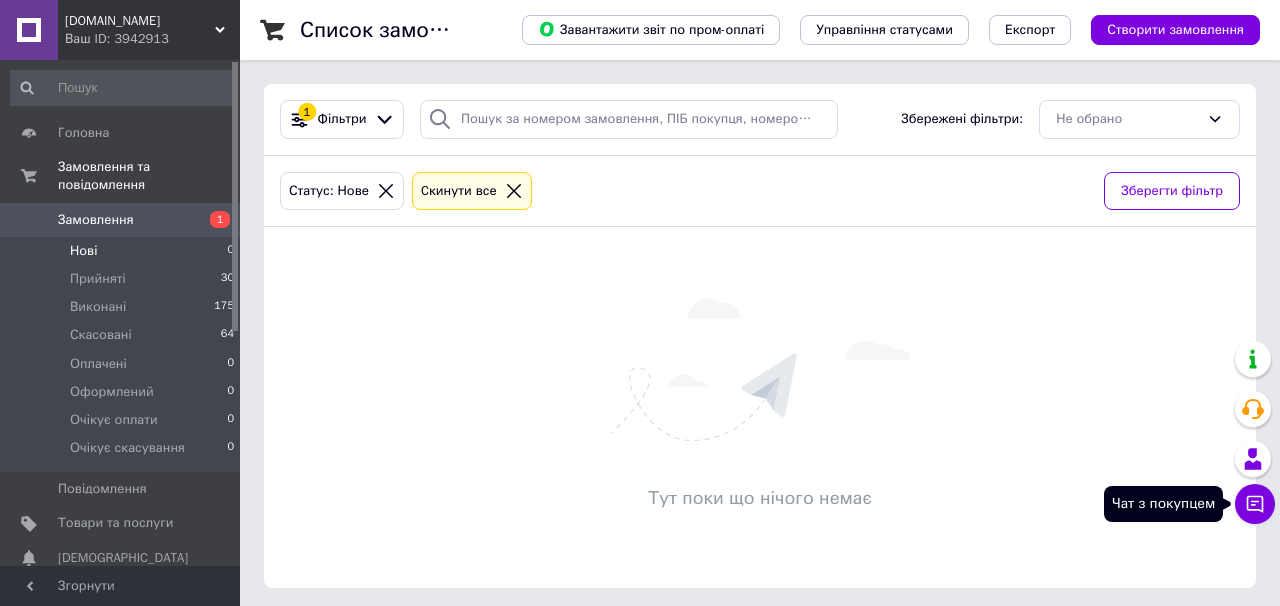 click 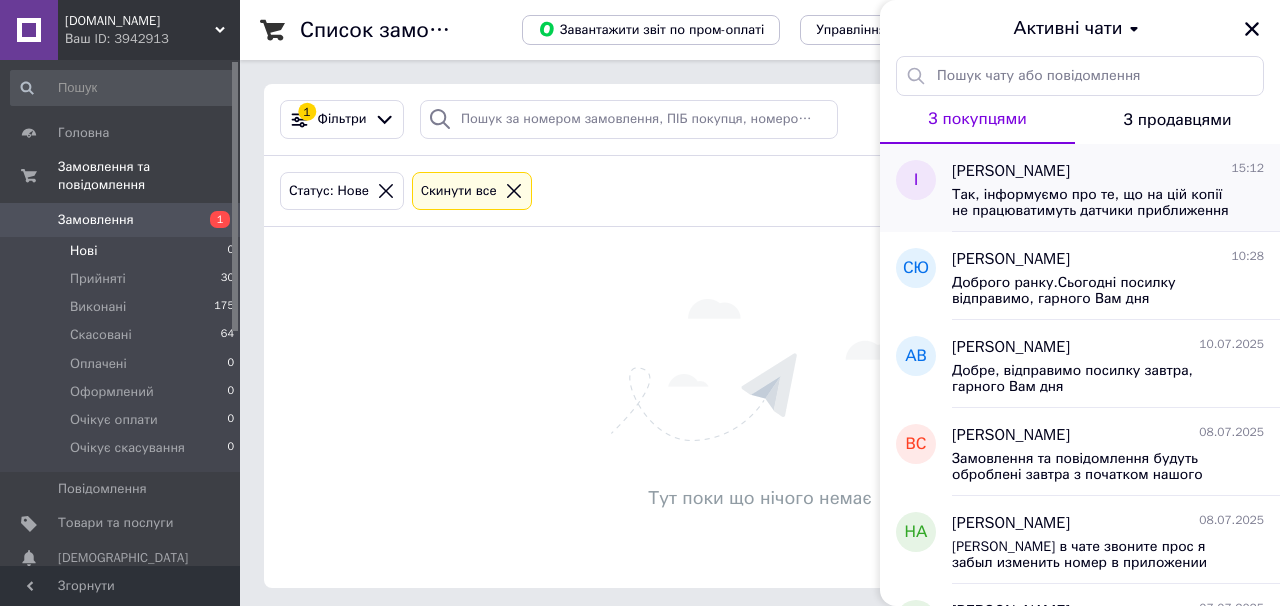 click on "Ігор  Неживий 15:12" at bounding box center (1108, 171) 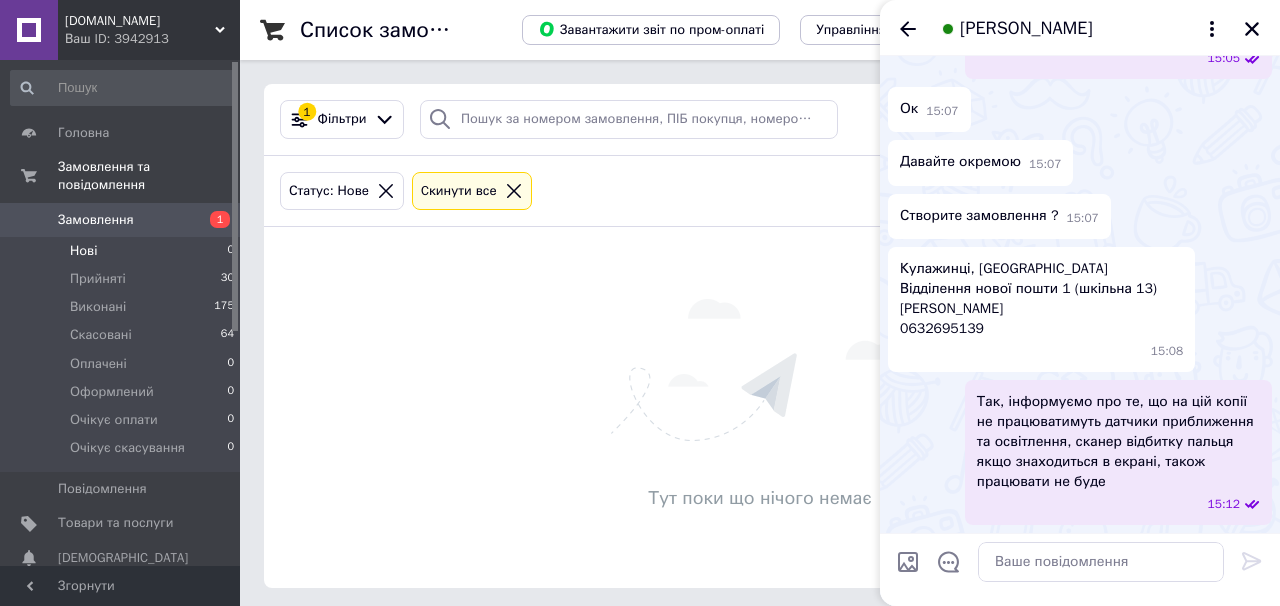 scroll, scrollTop: 2657, scrollLeft: 0, axis: vertical 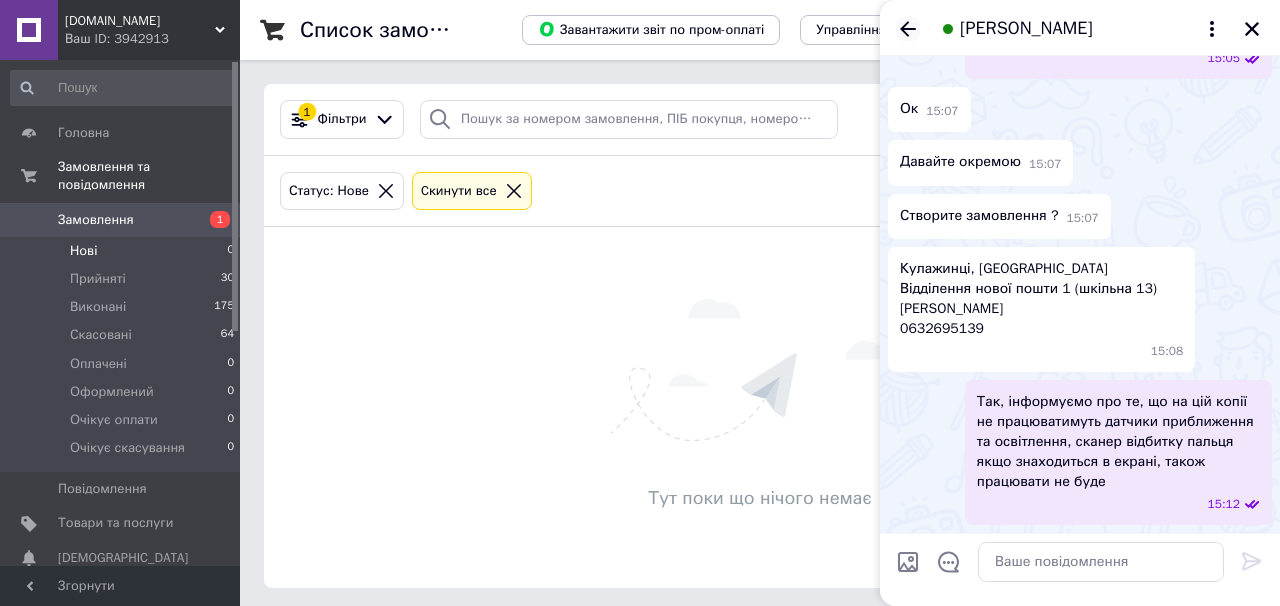 click 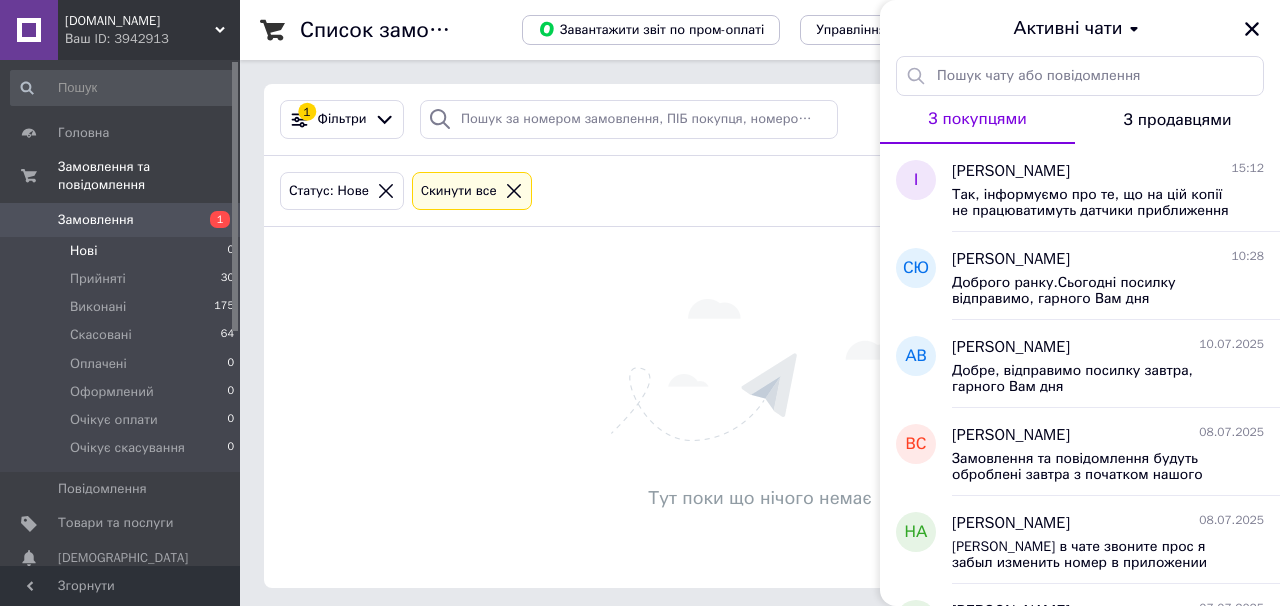 drag, startPoint x: 1241, startPoint y: 27, endPoint x: 1256, endPoint y: 43, distance: 21.931713 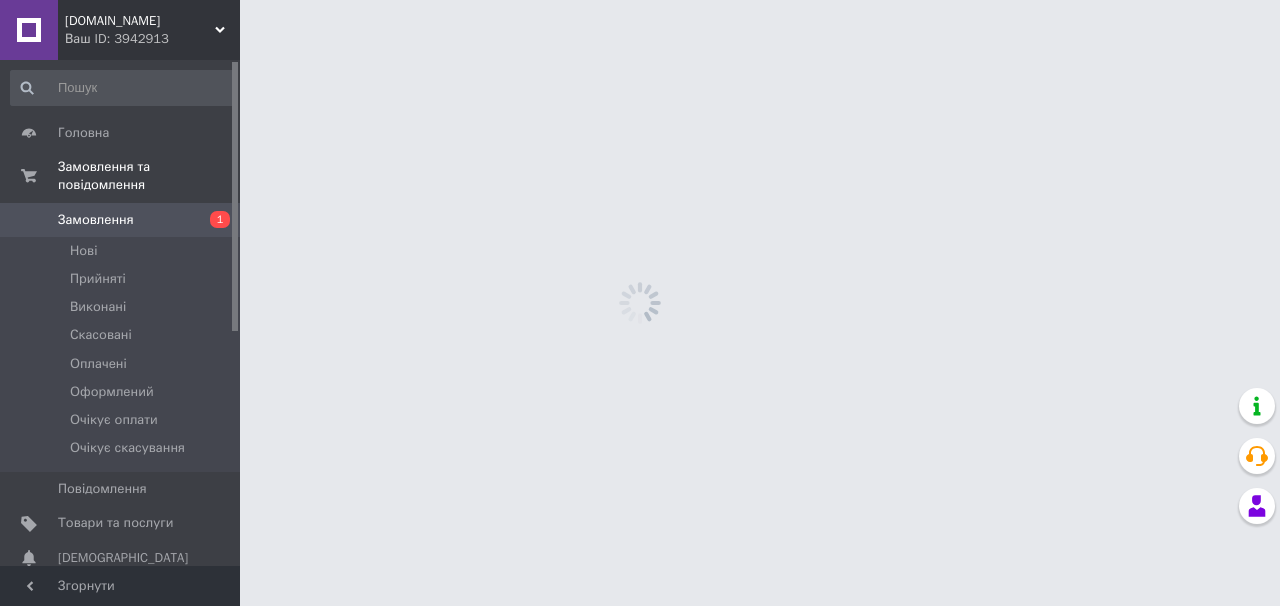 scroll, scrollTop: 0, scrollLeft: 0, axis: both 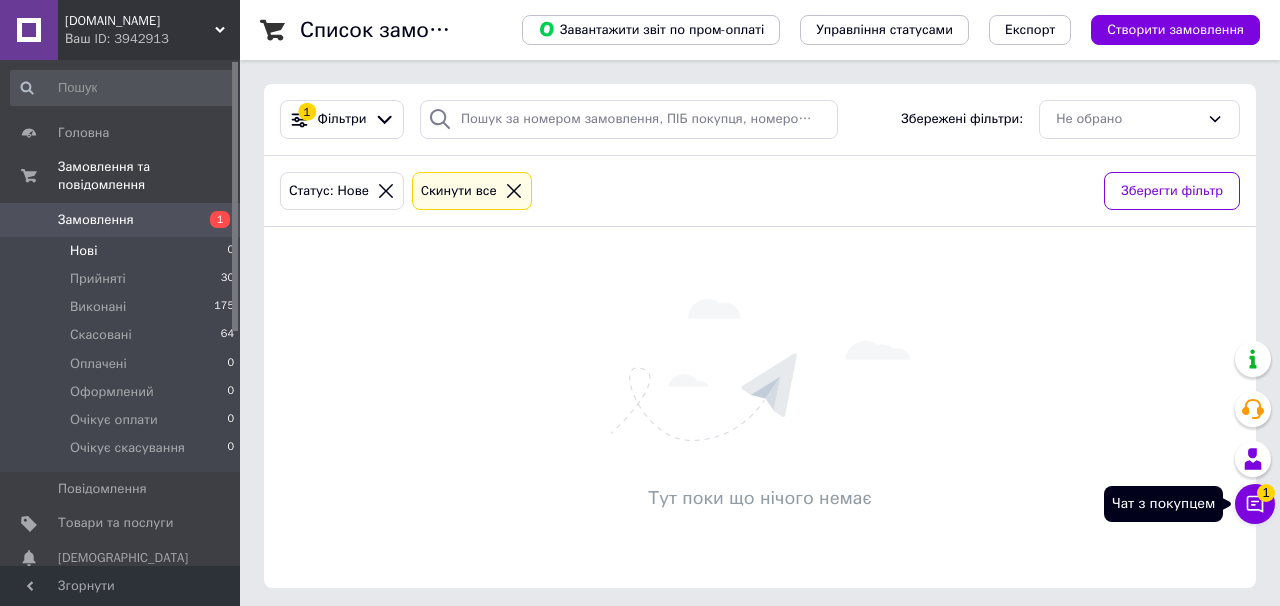 click 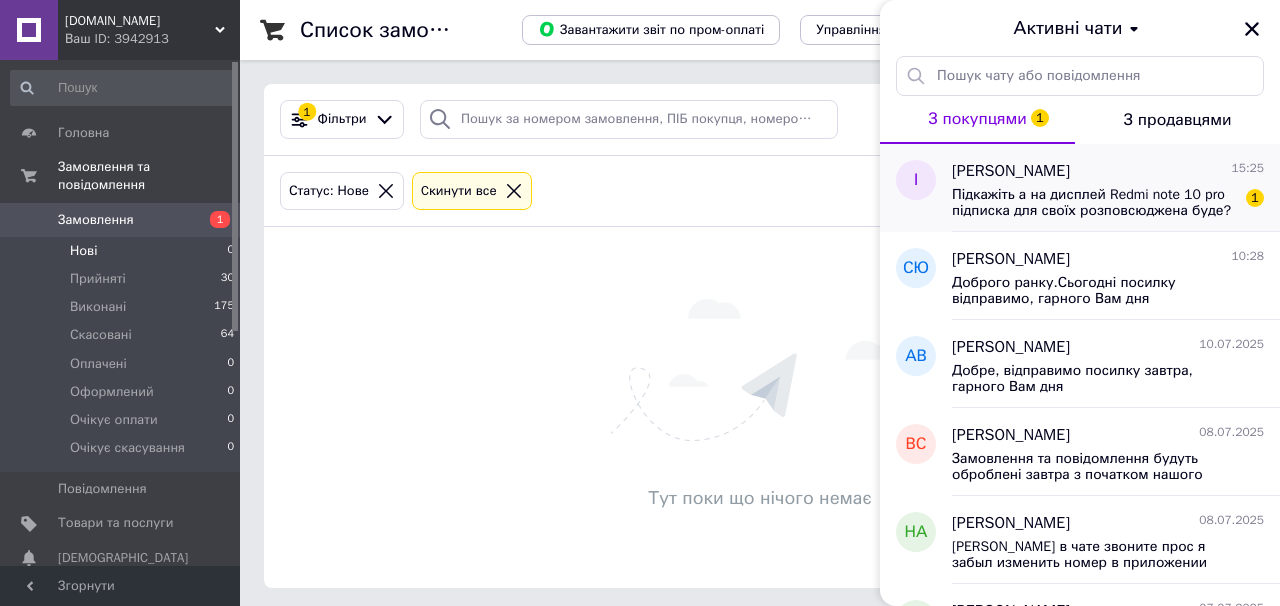 click on "Підкажіть а на дисплей Redmi note 10 pro  підписка для своїх розповсюджена буде?" at bounding box center [1094, 203] 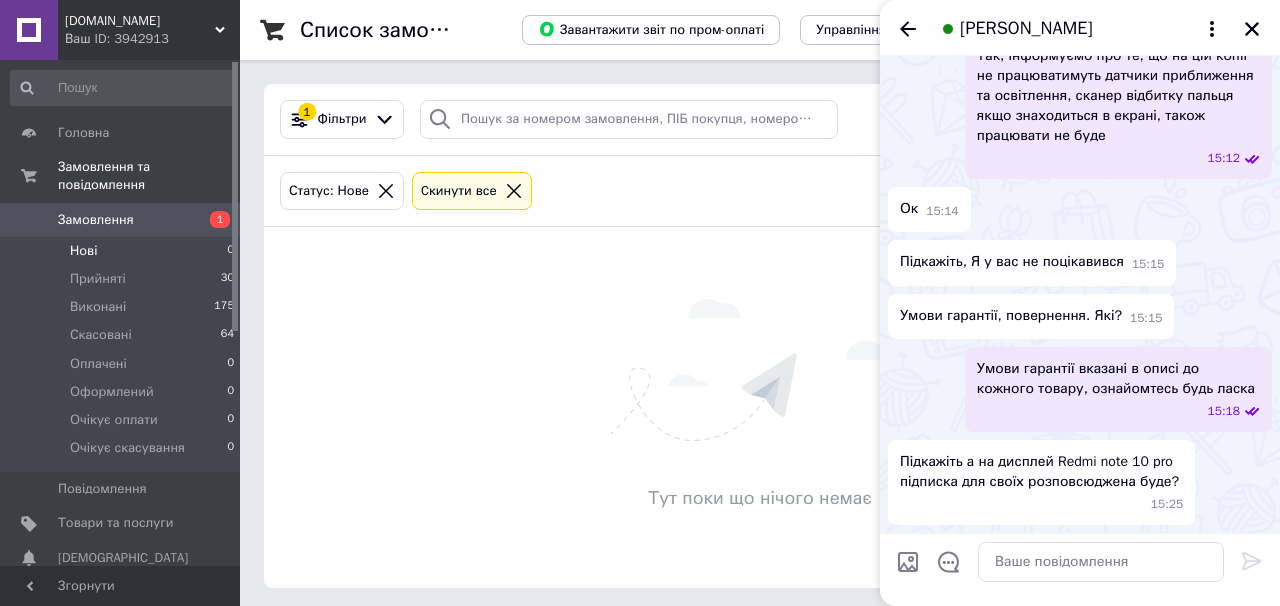 scroll, scrollTop: 1969, scrollLeft: 0, axis: vertical 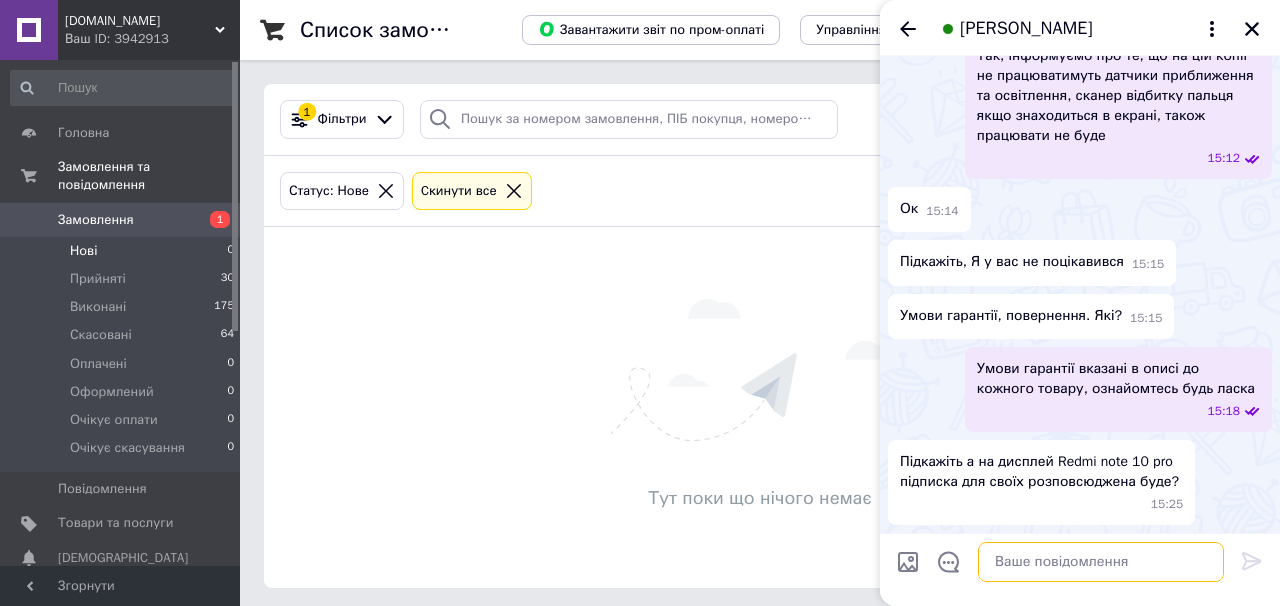 click at bounding box center [1101, 562] 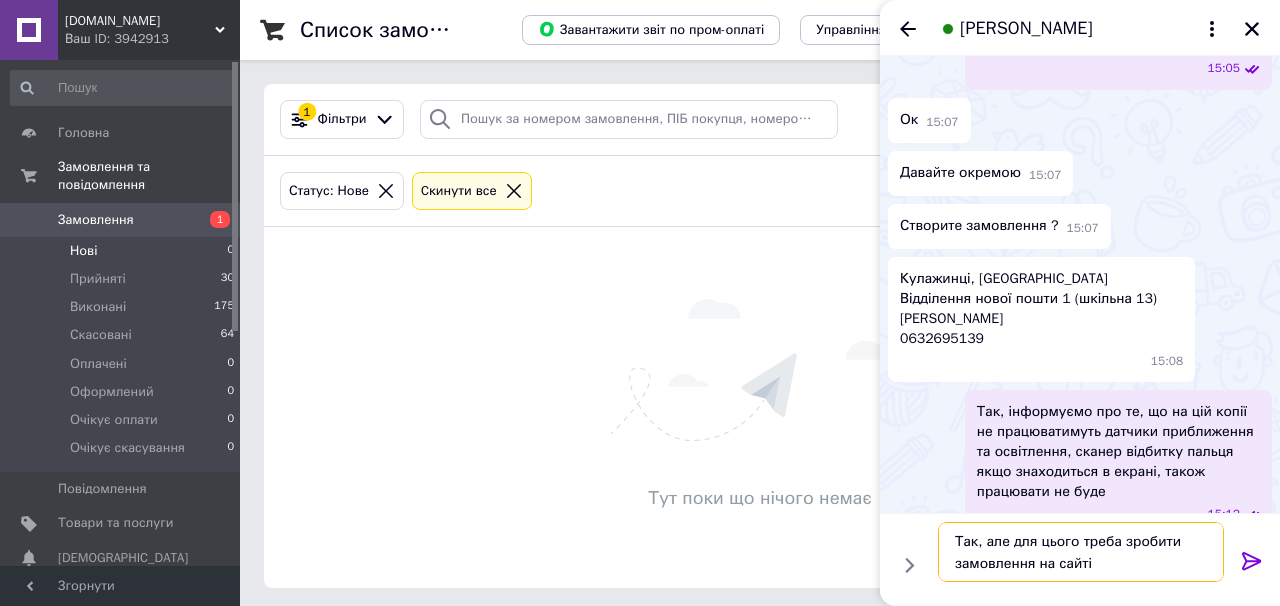 scroll, scrollTop: 1989, scrollLeft: 0, axis: vertical 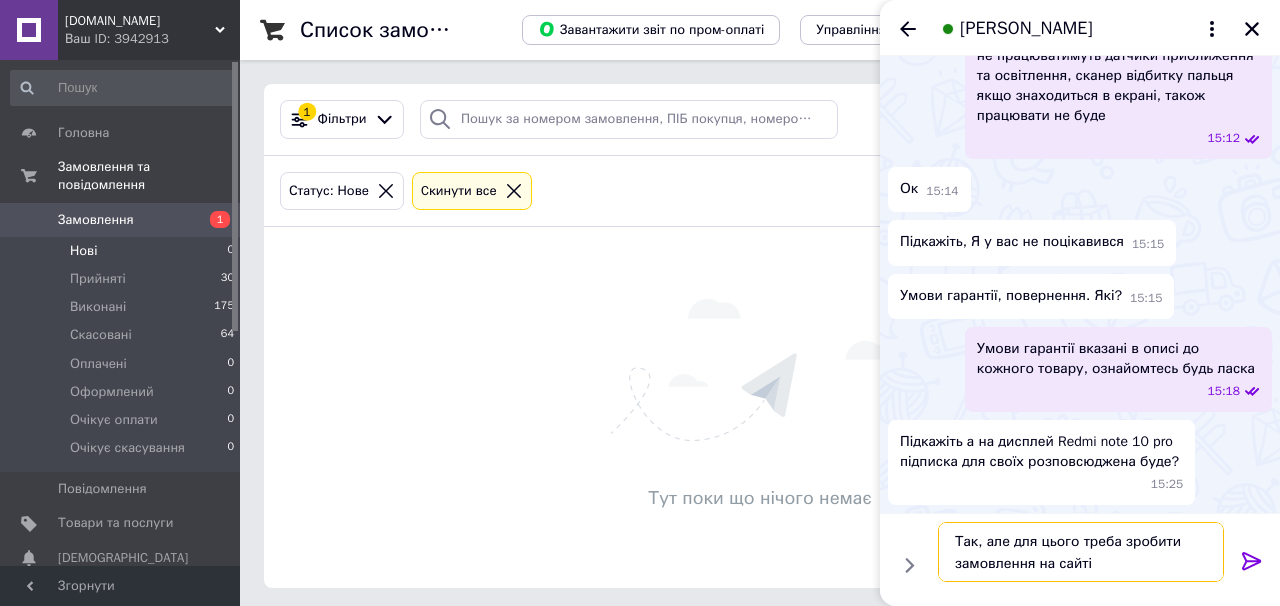 click on "Так, але для цього треба зробити замовлення на сайті" at bounding box center (1081, 552) 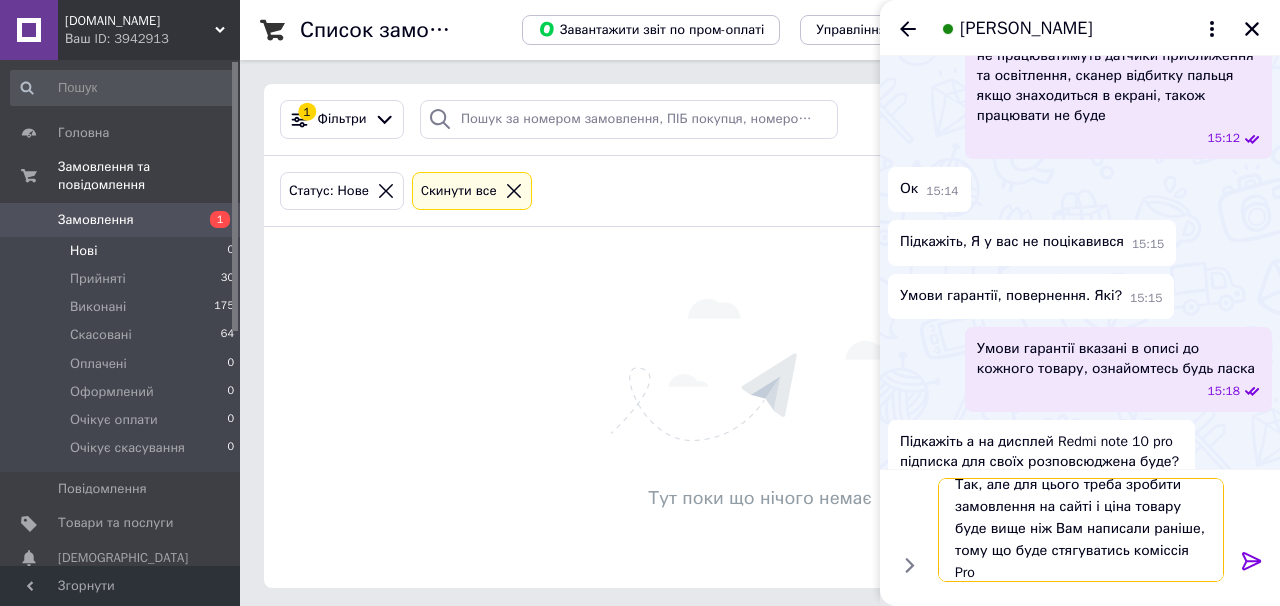scroll, scrollTop: 2, scrollLeft: 0, axis: vertical 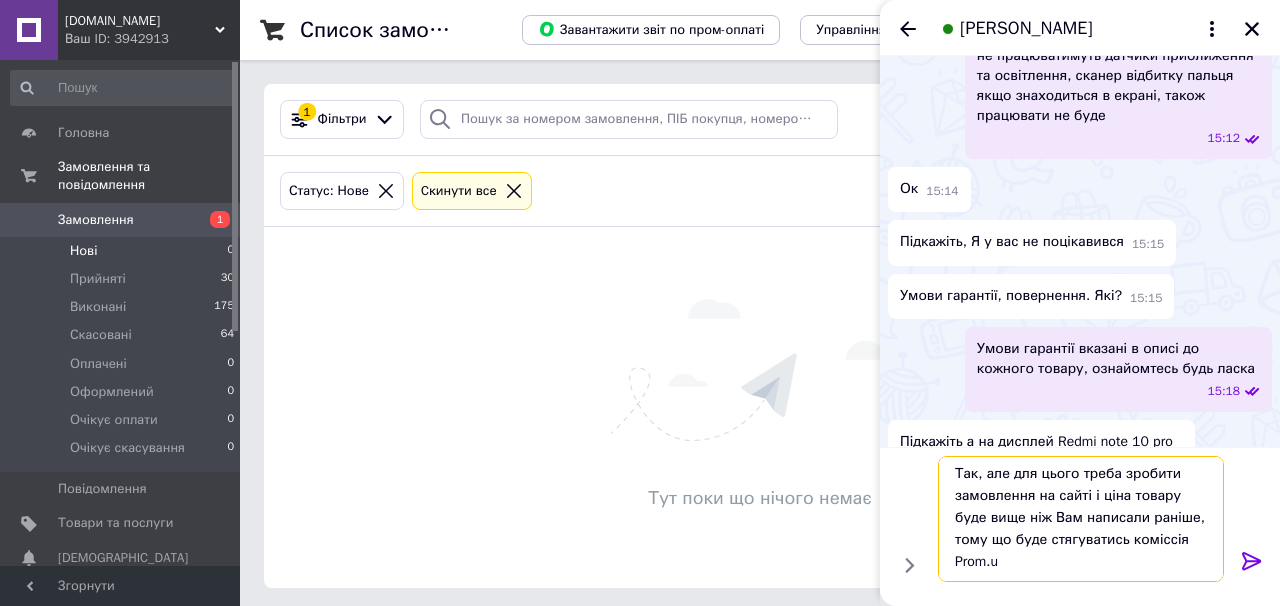 type on "Так, але для цього треба зробити замовлення на сайті і ціна товару буде вище ніж Вам написали раніше, тому що буде стягуватись коміссія Prom.ua" 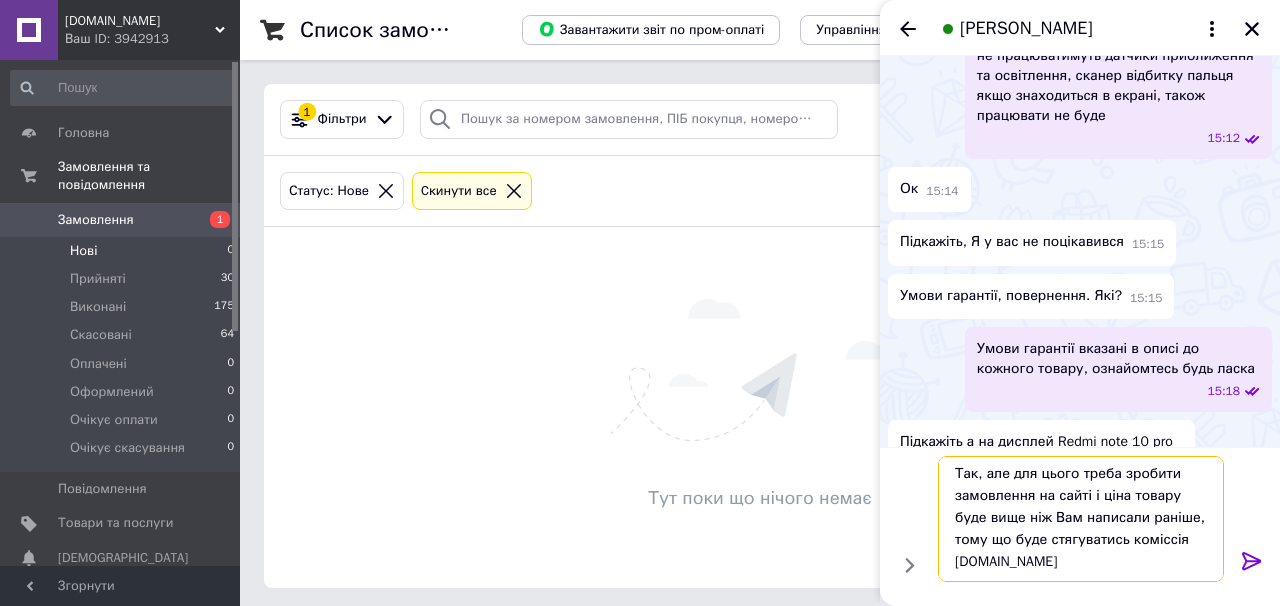 type 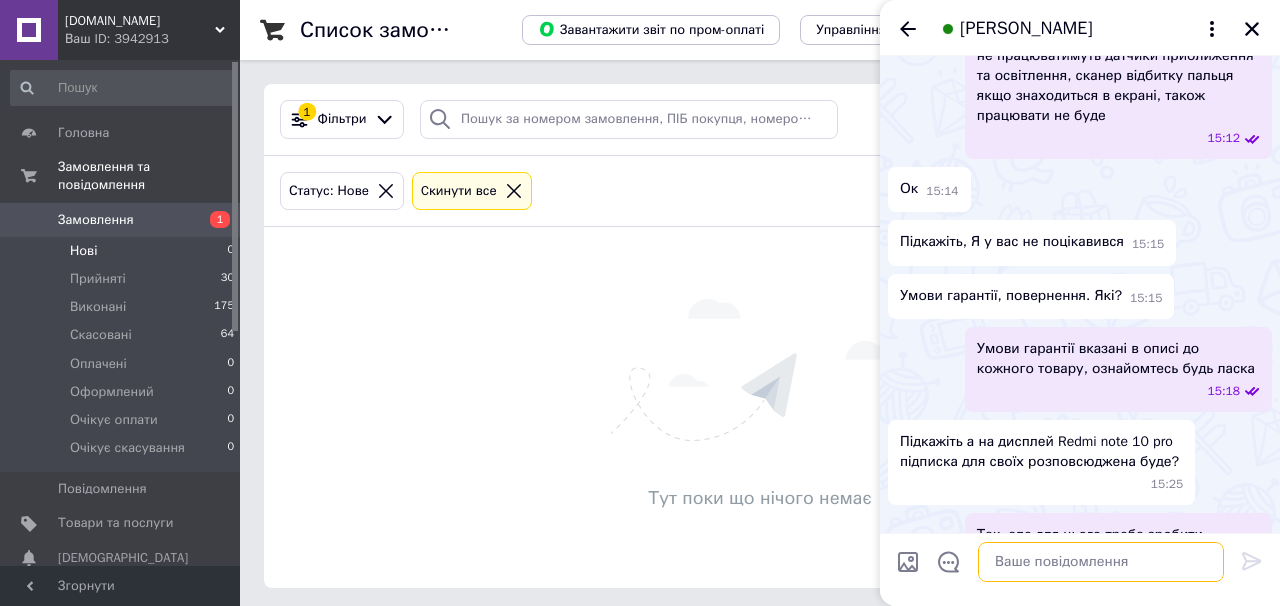 scroll, scrollTop: 0, scrollLeft: 0, axis: both 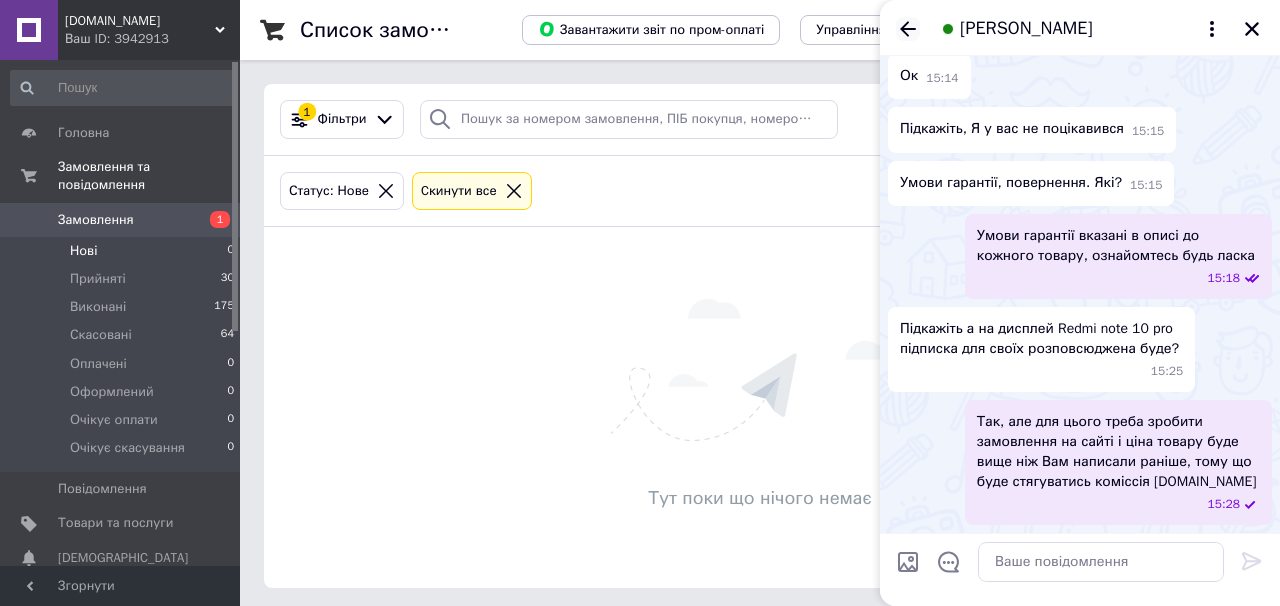 click 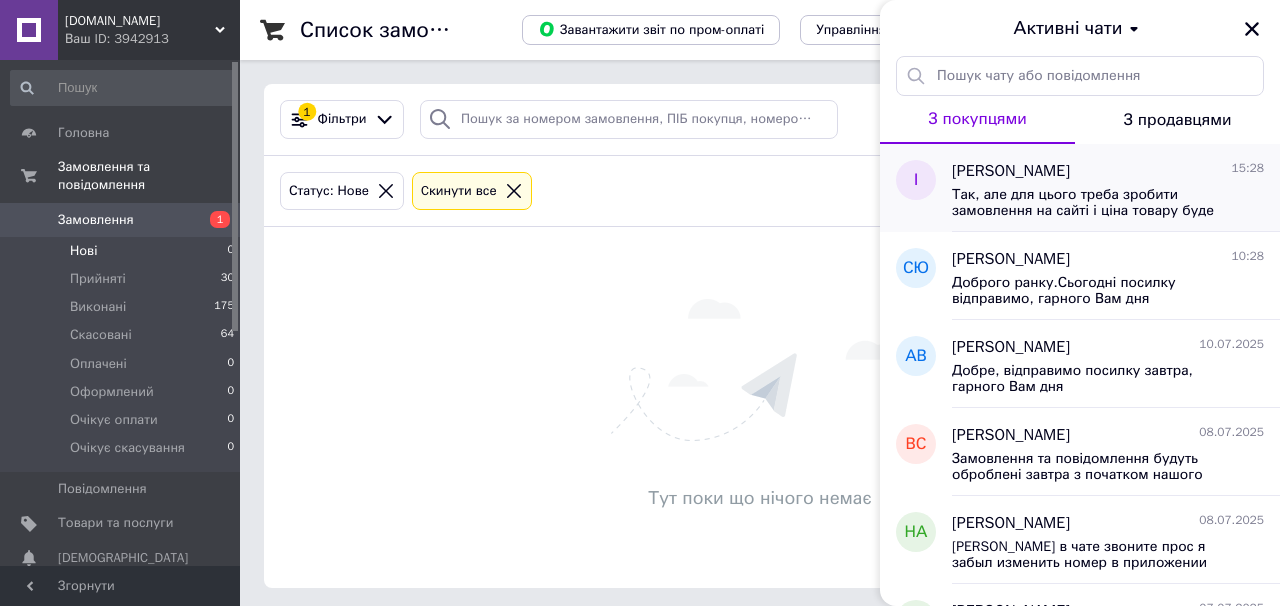 click on "Ігор  Неживий" at bounding box center [1011, 171] 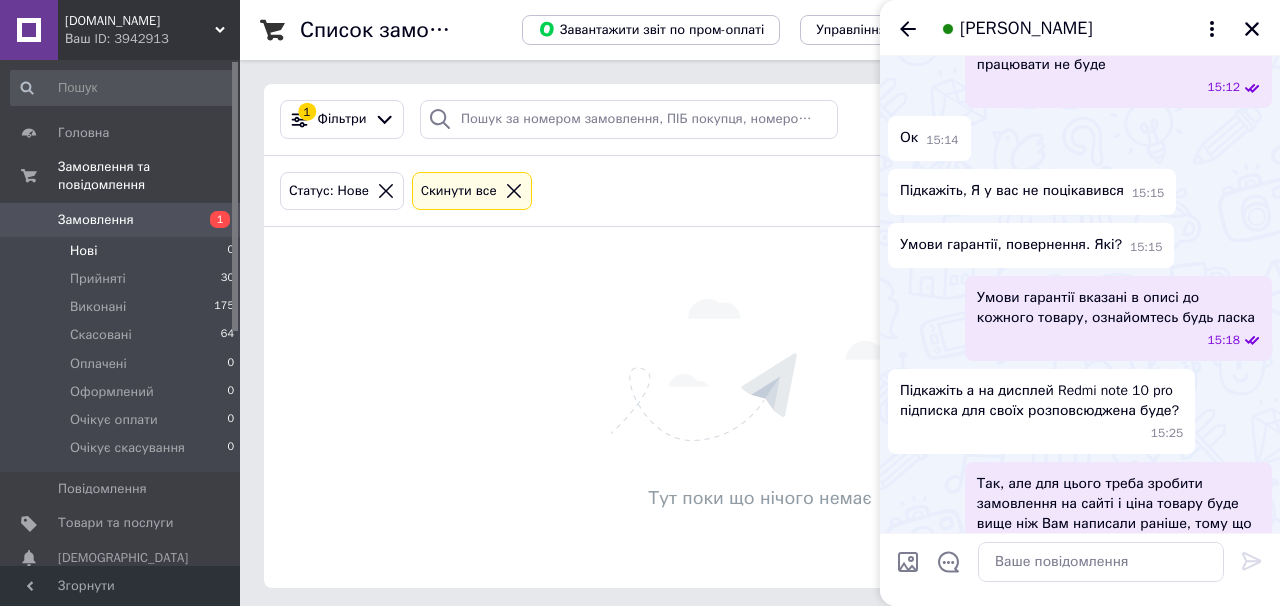 scroll, scrollTop: 2102, scrollLeft: 0, axis: vertical 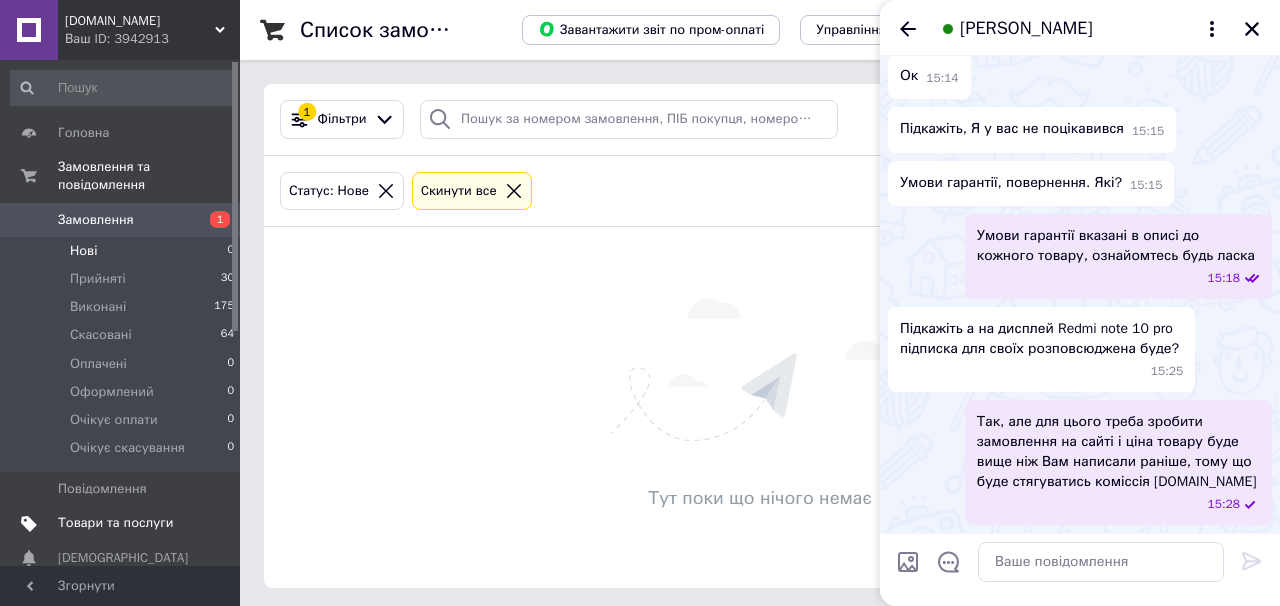 click on "Товари та послуги" at bounding box center [123, 523] 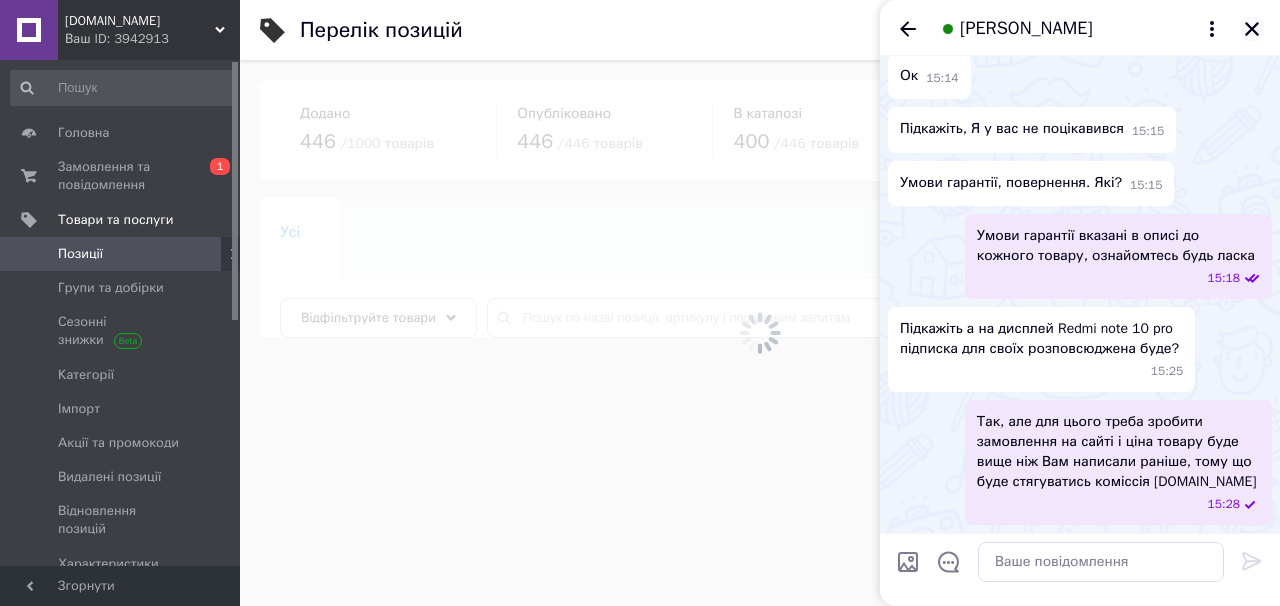 click 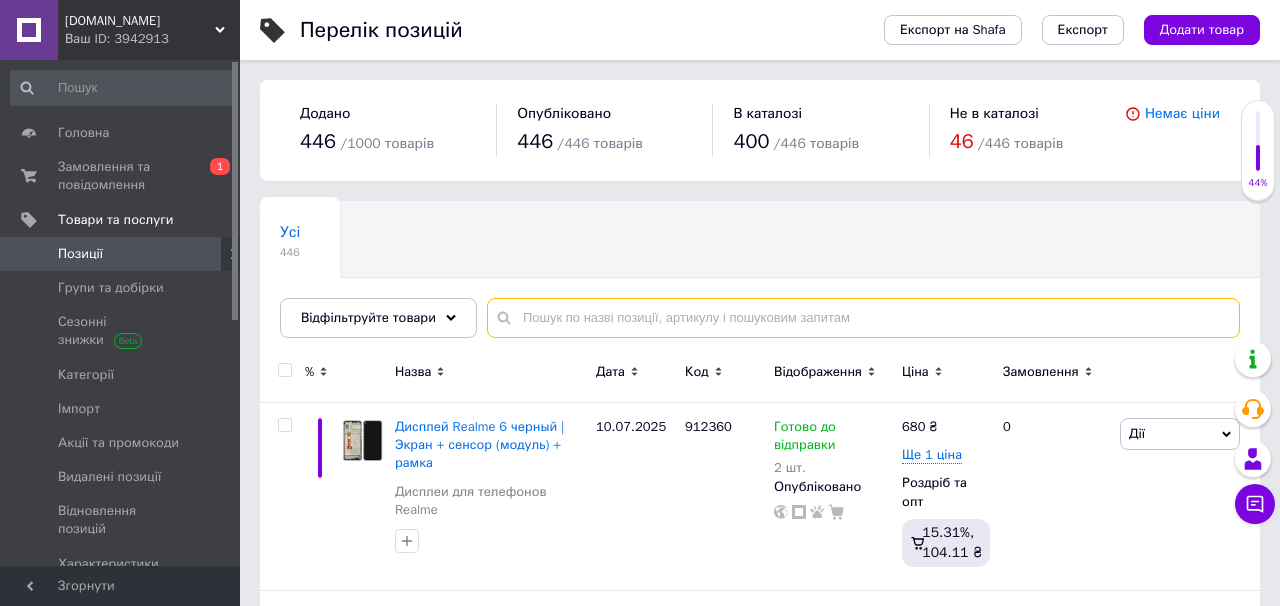 click at bounding box center (863, 318) 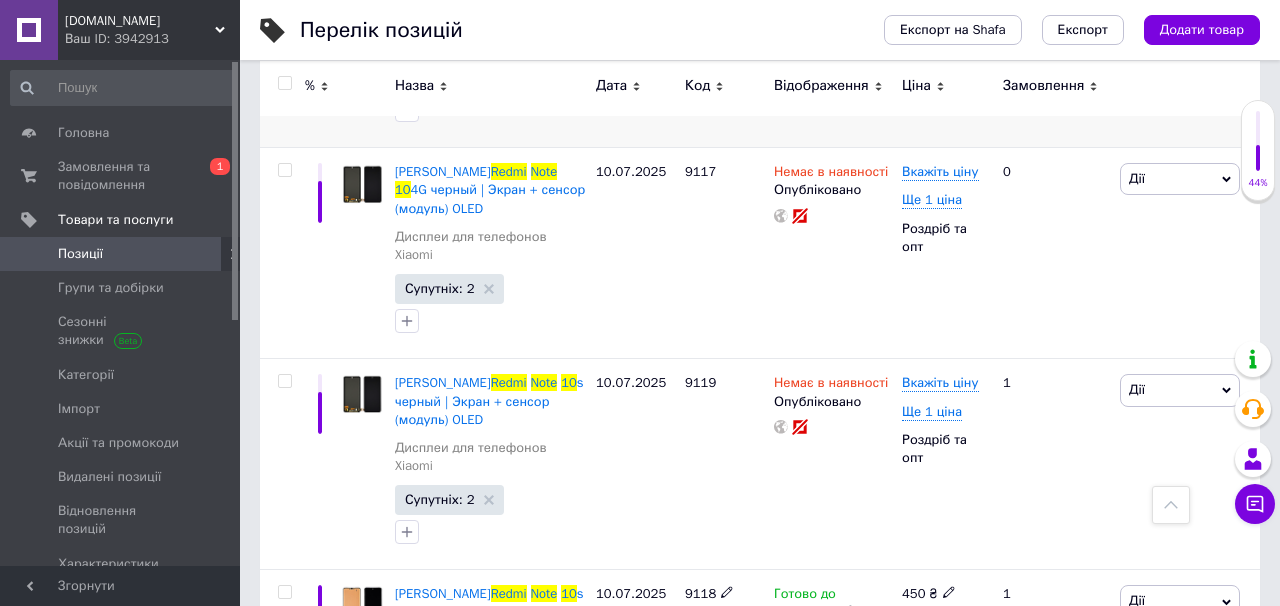 scroll, scrollTop: 0, scrollLeft: 0, axis: both 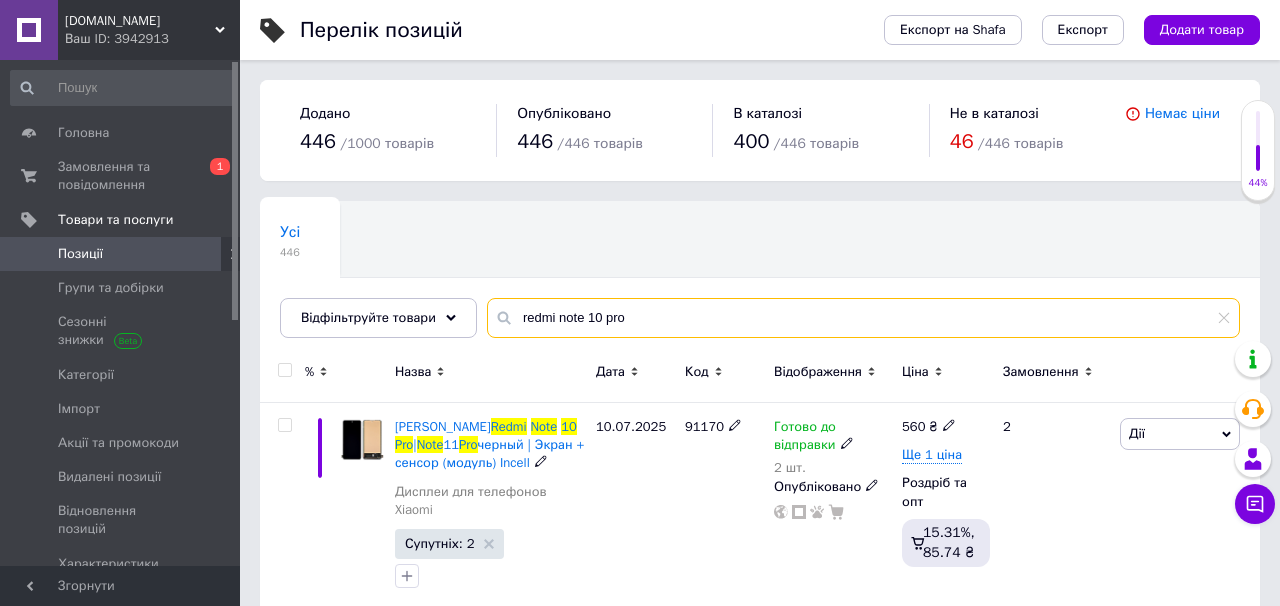 type on "redmi note 10 pro" 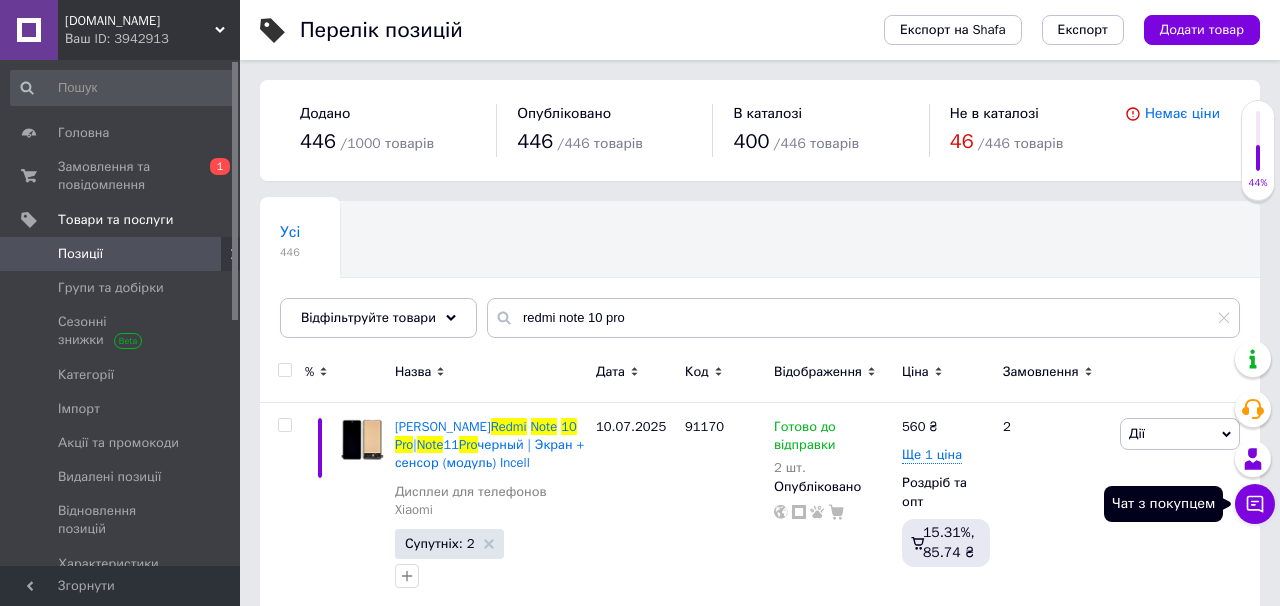 click on "Чат з покупцем" at bounding box center (1255, 504) 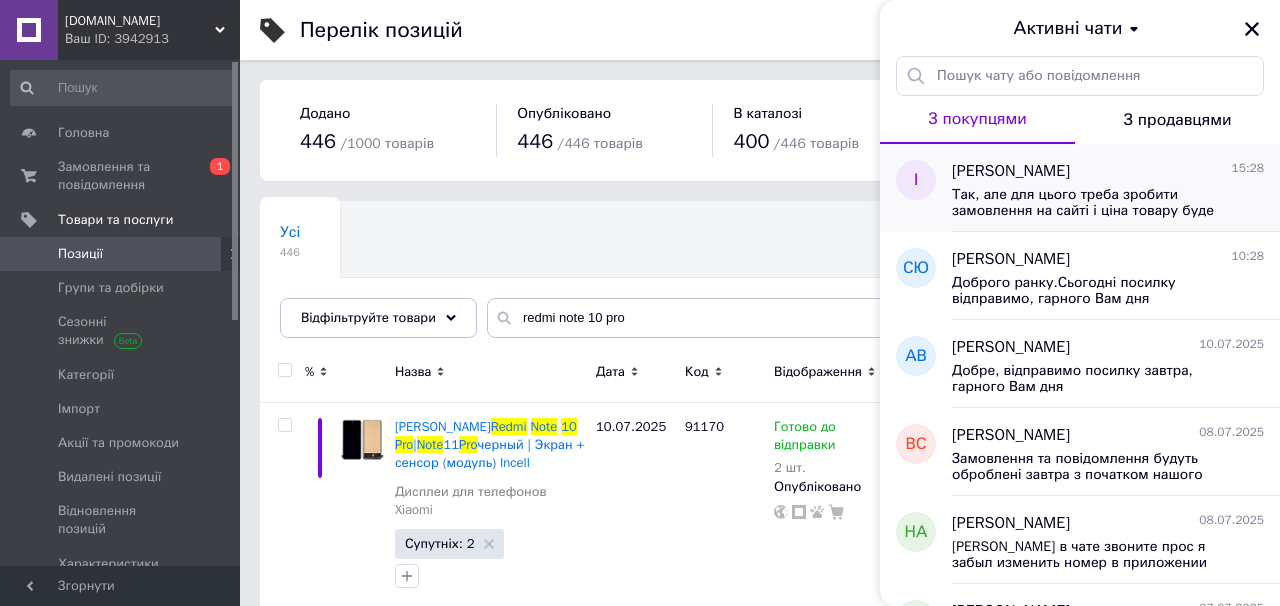 click on "Так, але для цього треба зробити замовлення на сайті і ціна товару буде вище ніж Вам написали раніше, тому що буде стягуватись коміссія [DOMAIN_NAME]" at bounding box center (1094, 203) 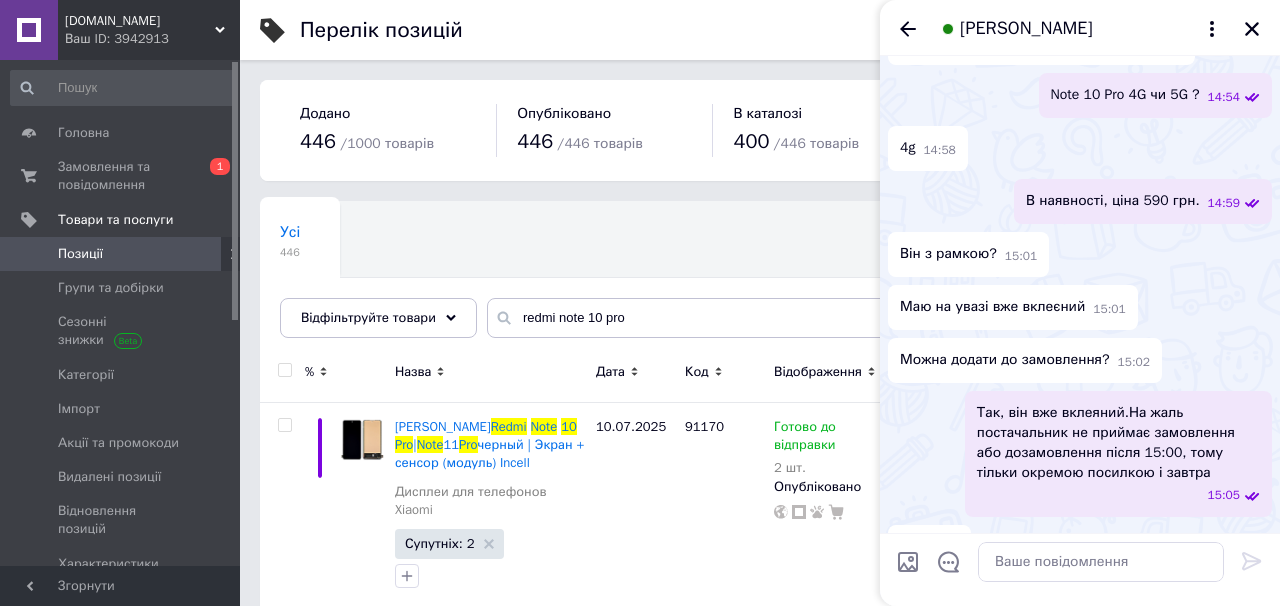 scroll, scrollTop: 2102, scrollLeft: 0, axis: vertical 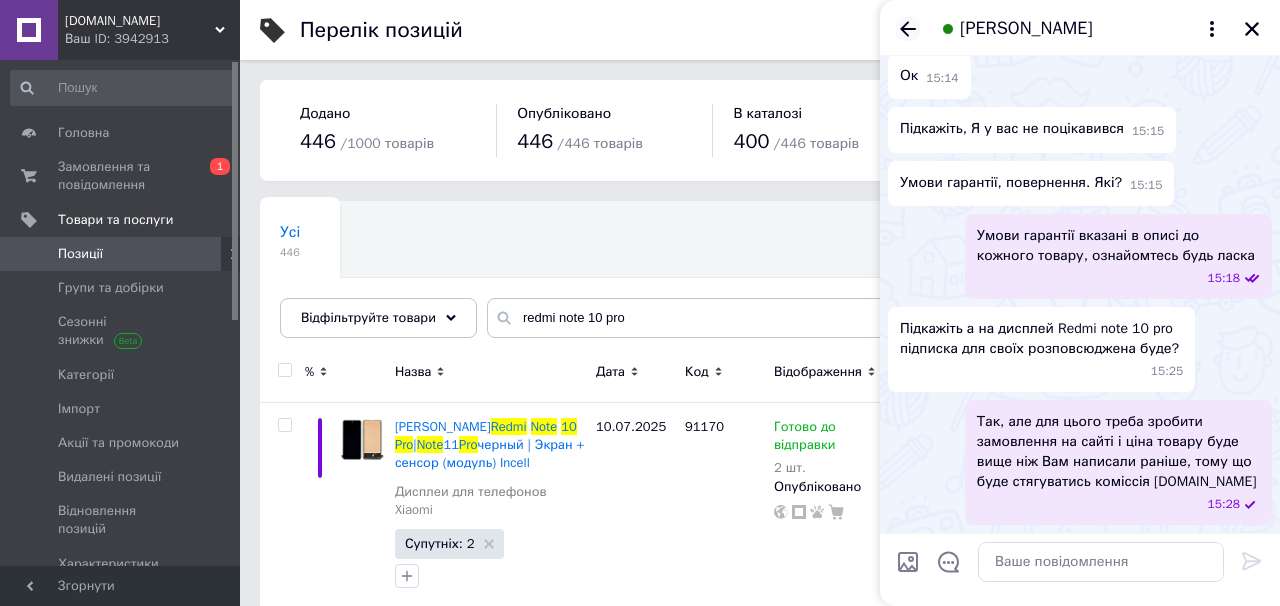 click 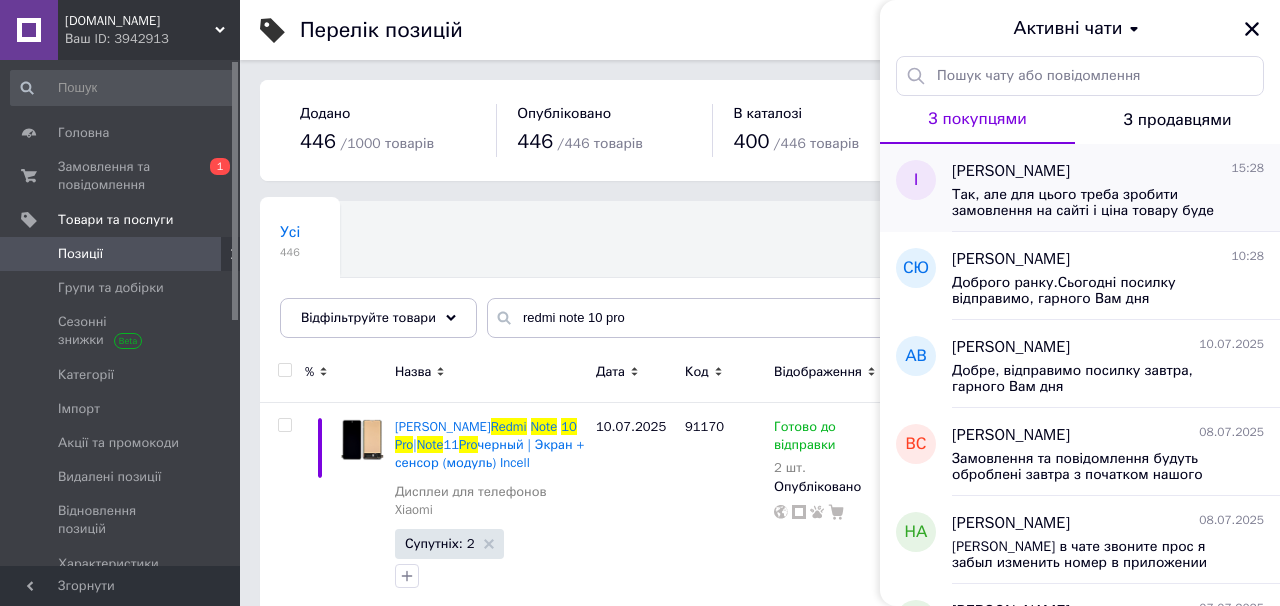 click on "Ігор  Неживий 15:28 Так, але для цього треба зробити замовлення на сайті і ціна товару буде вище ніж Вам написали раніше, тому що буде стягуватись коміссія Prom.ua" at bounding box center (1116, 188) 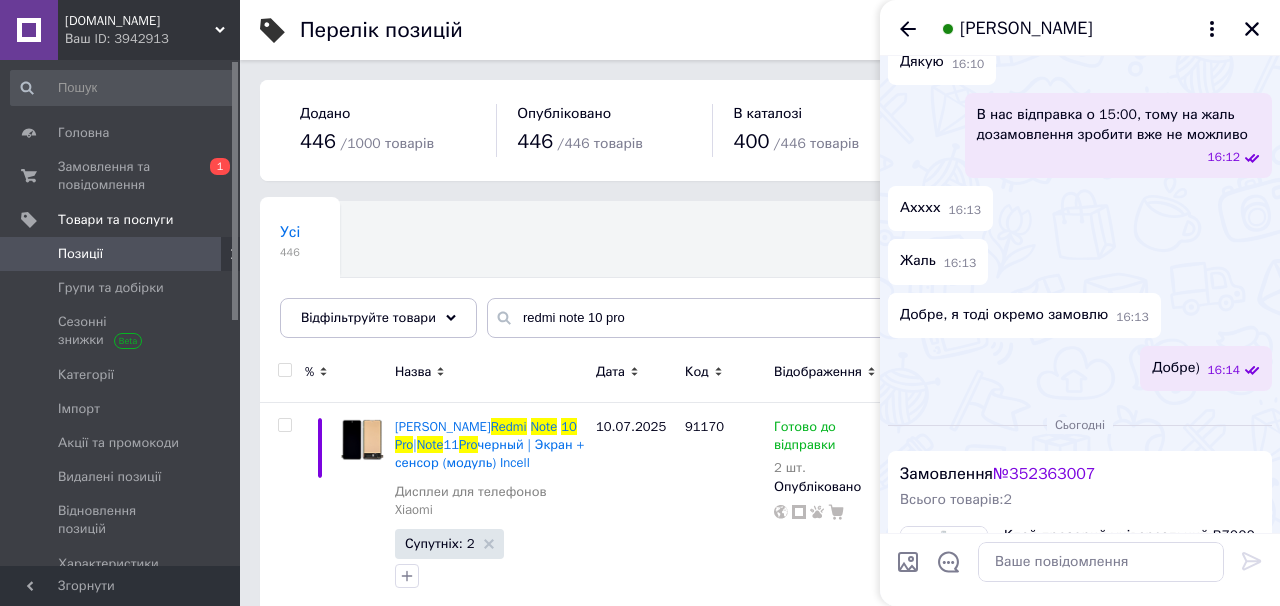 scroll, scrollTop: 2047, scrollLeft: 0, axis: vertical 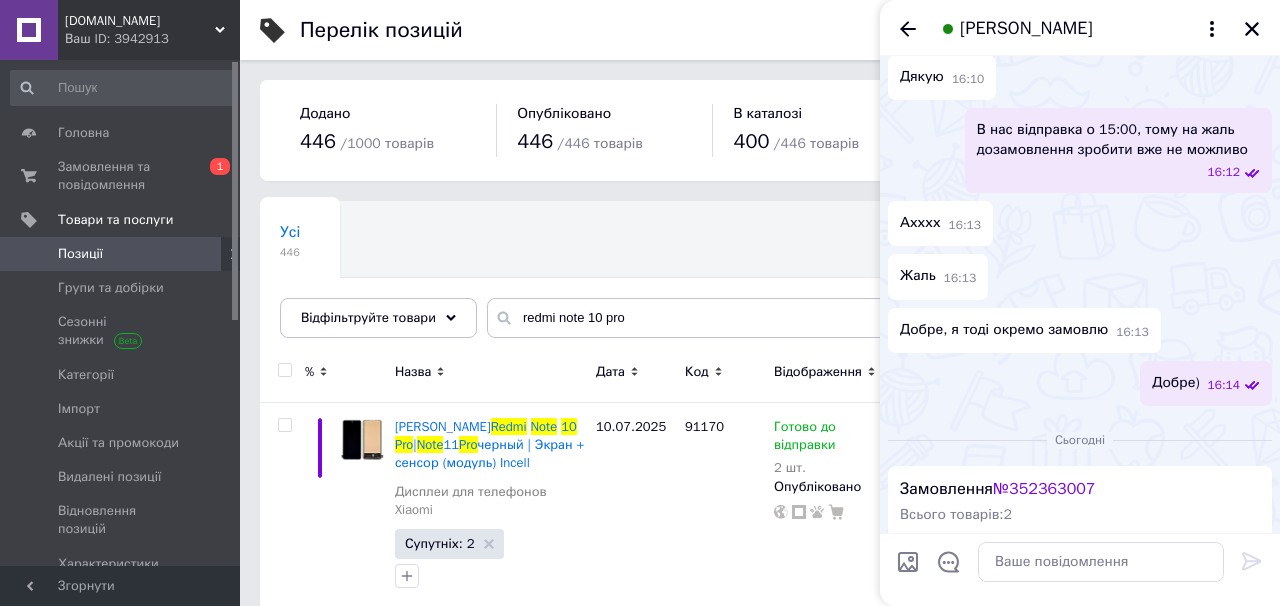click 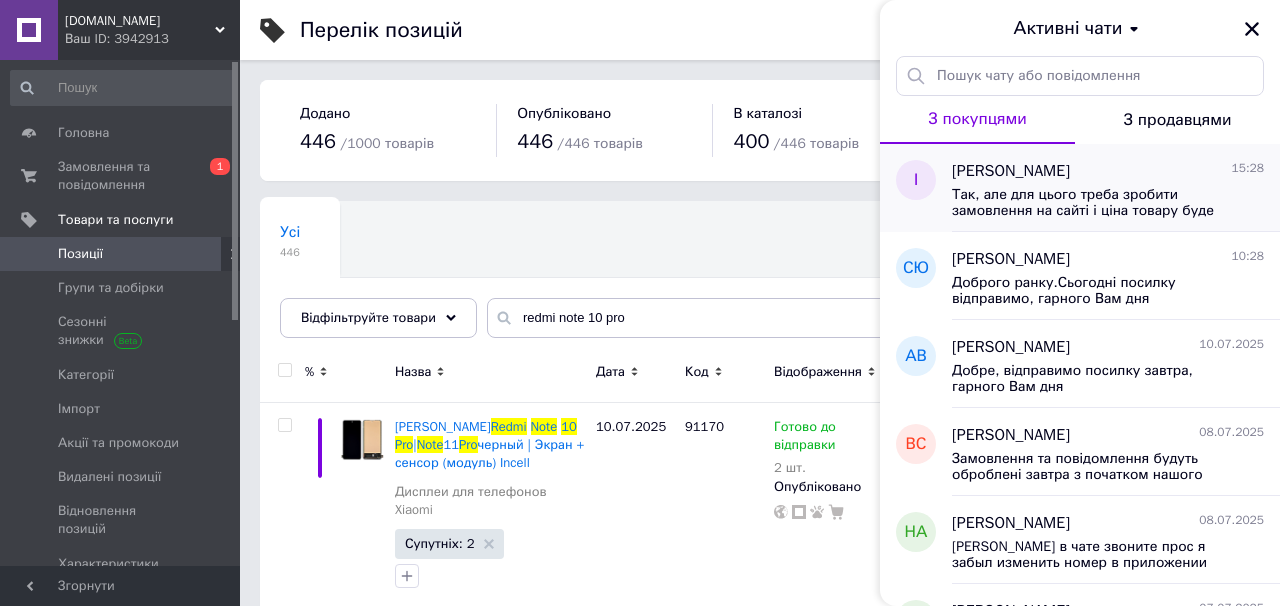 click on "Так, але для цього треба зробити замовлення на сайті і ціна товару буде вище ніж Вам написали раніше, тому що буде стягуватись коміссія Prom.ua" at bounding box center [1094, 203] 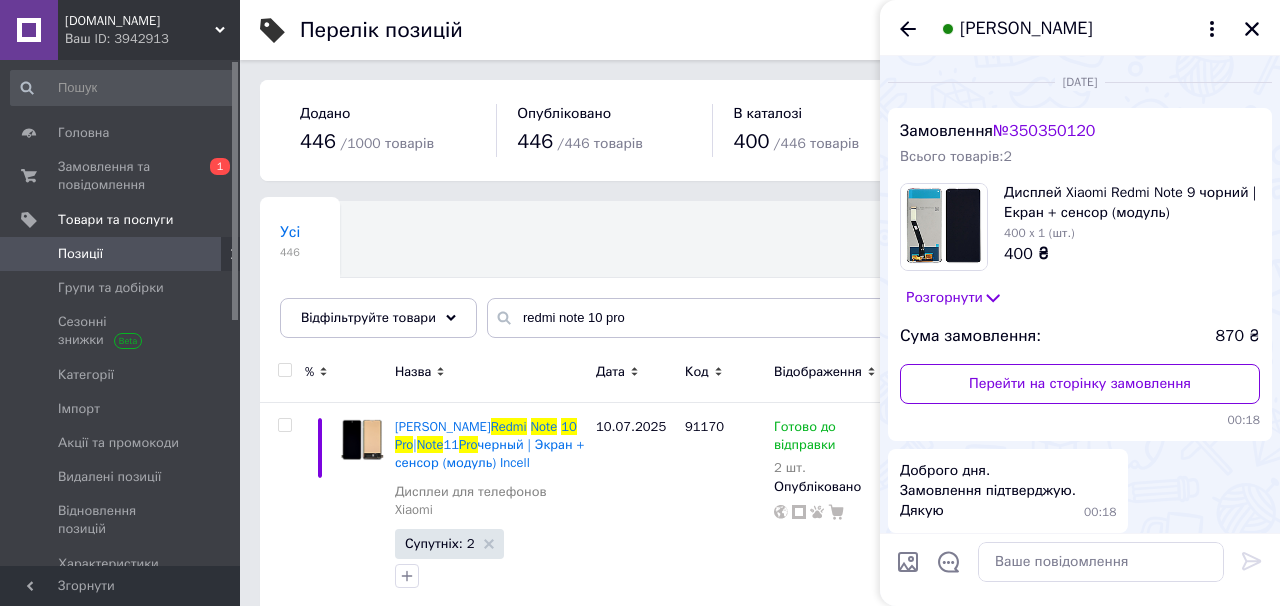 scroll, scrollTop: 4297, scrollLeft: 0, axis: vertical 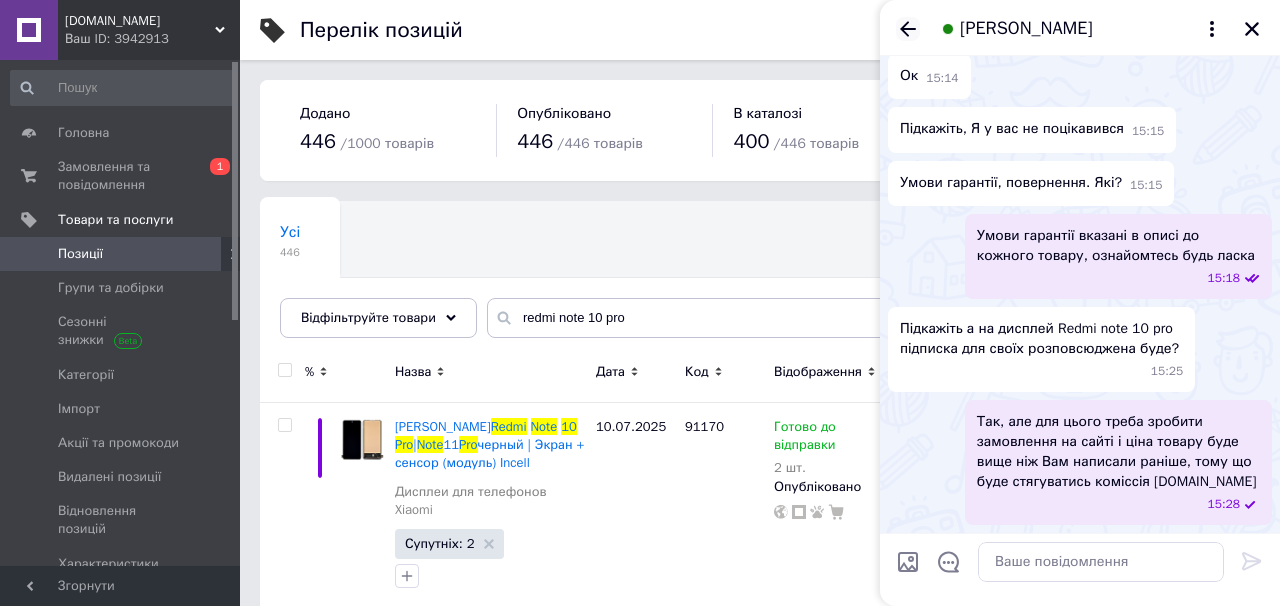 click 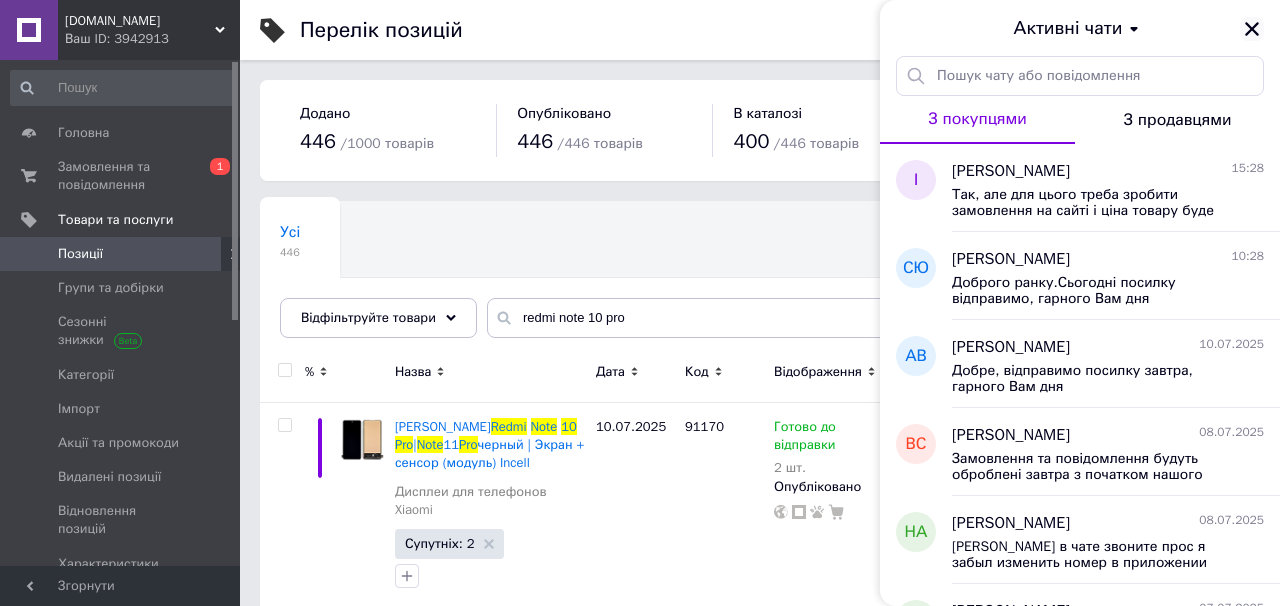 click 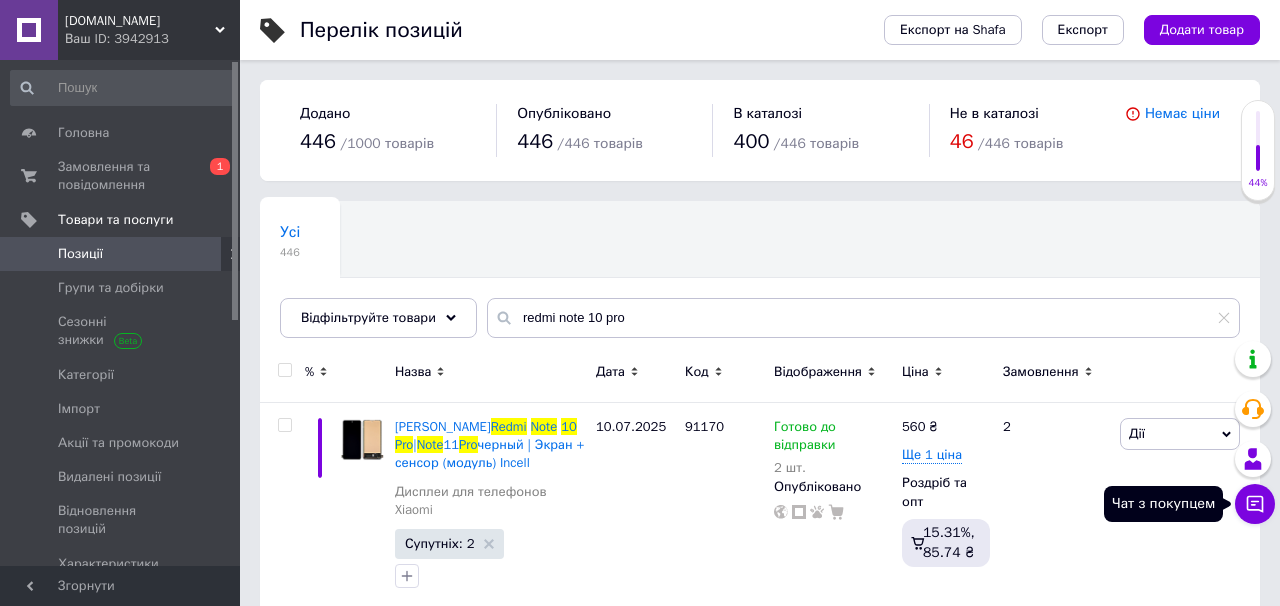 click 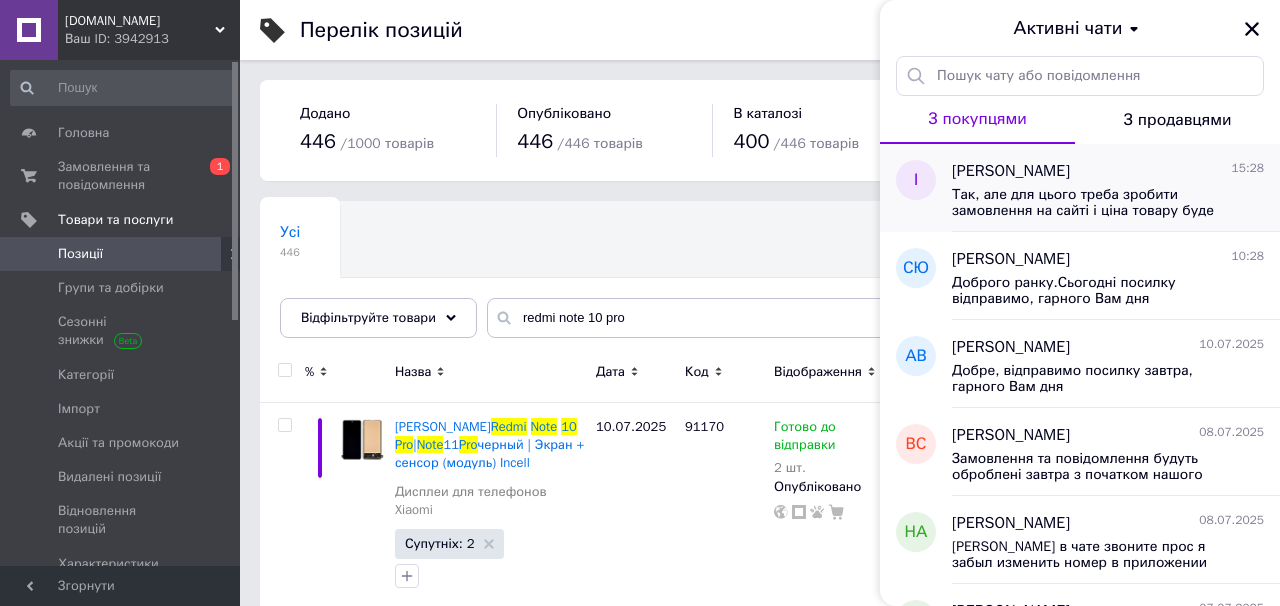 click on "Так, але для цього треба зробити замовлення на сайті і ціна товару буде вище ніж Вам написали раніше, тому що буде стягуватись коміссія Prom.ua" at bounding box center (1094, 203) 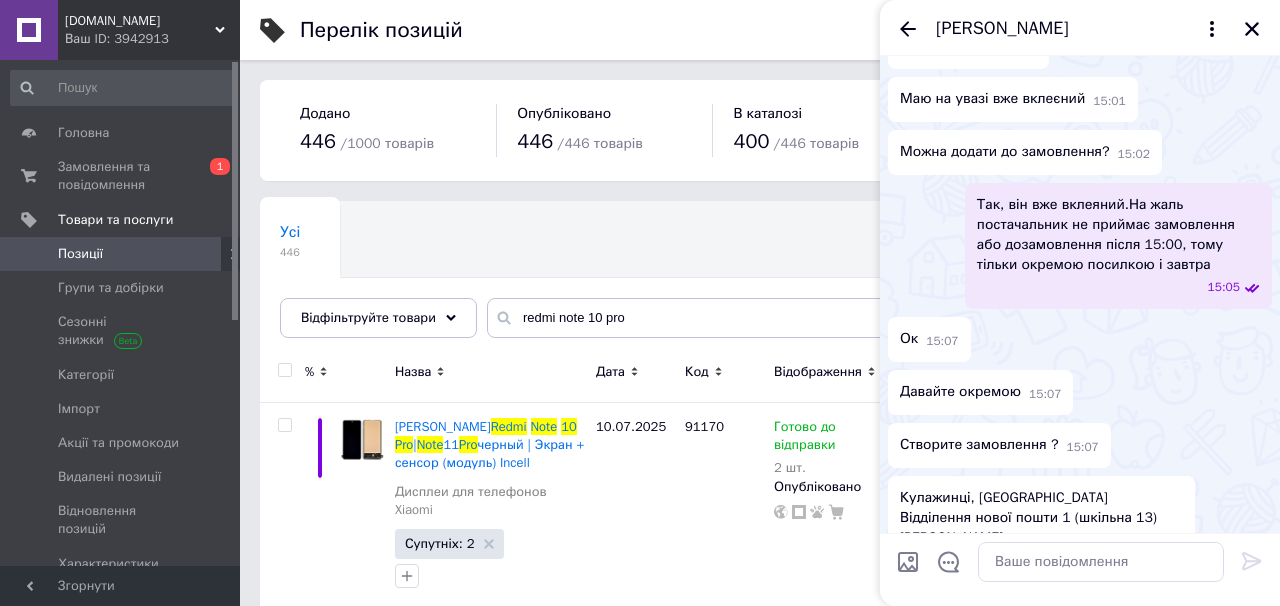 scroll, scrollTop: 3380, scrollLeft: 0, axis: vertical 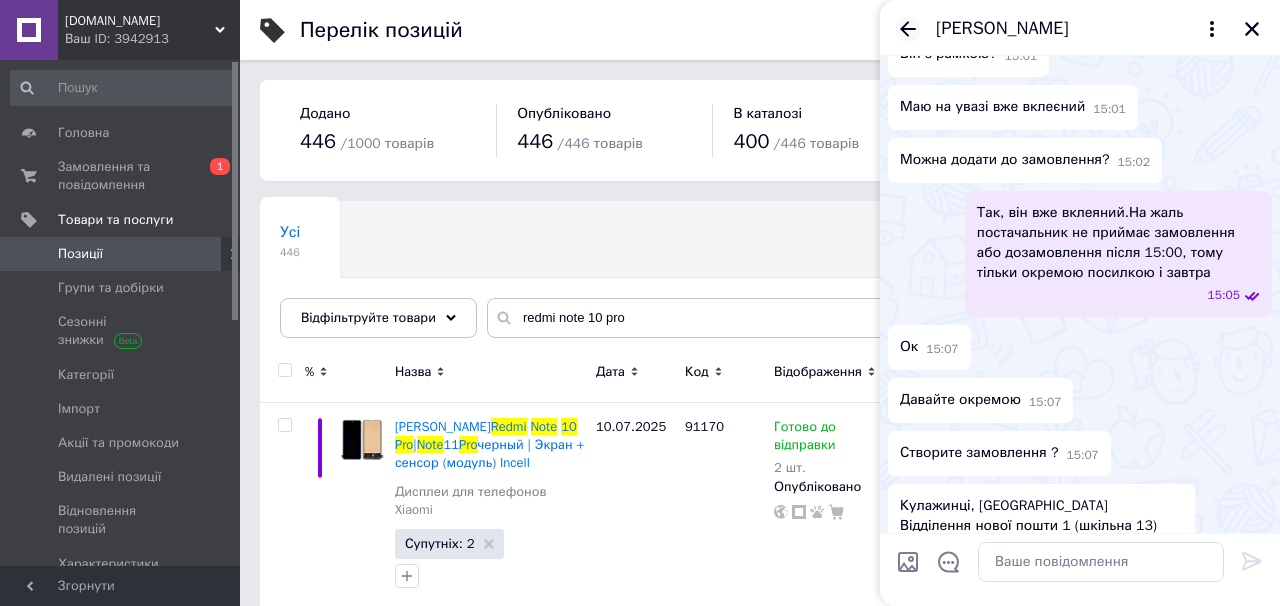 click 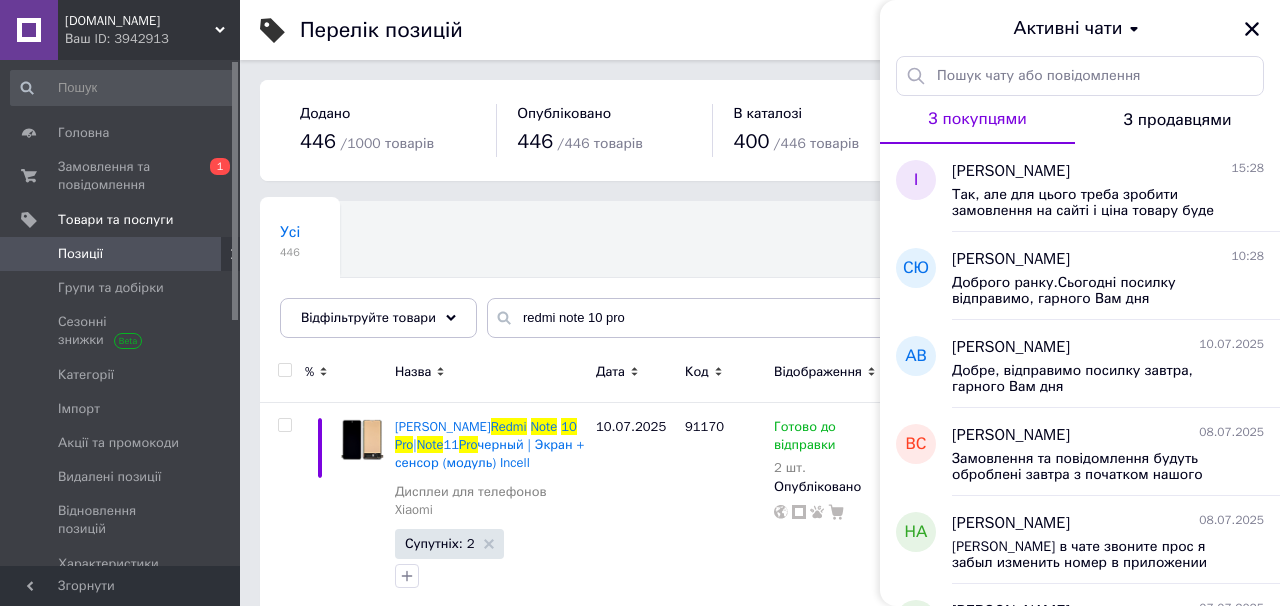 click on "Активні чати" at bounding box center [1080, 28] 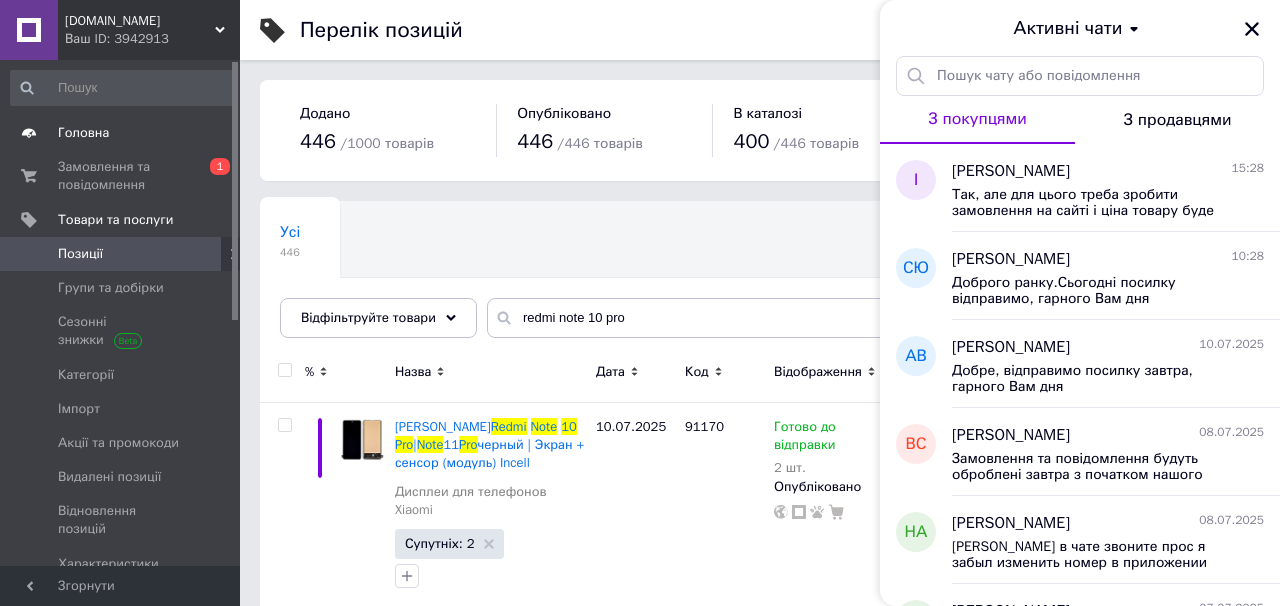 click on "Головна" at bounding box center (83, 133) 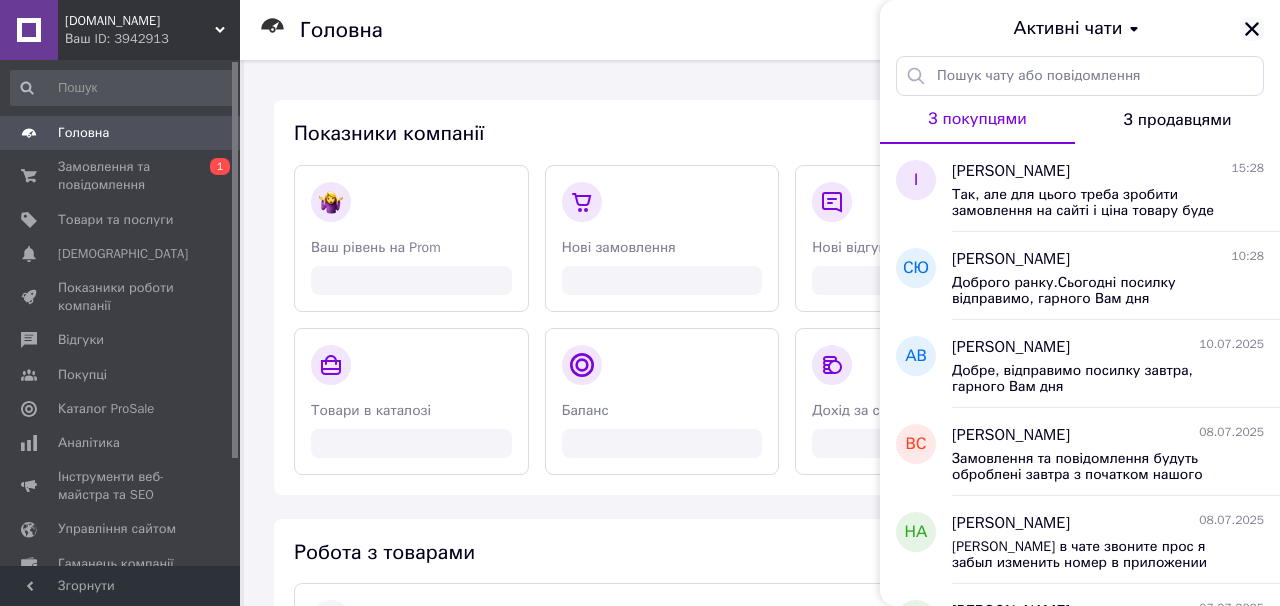 click 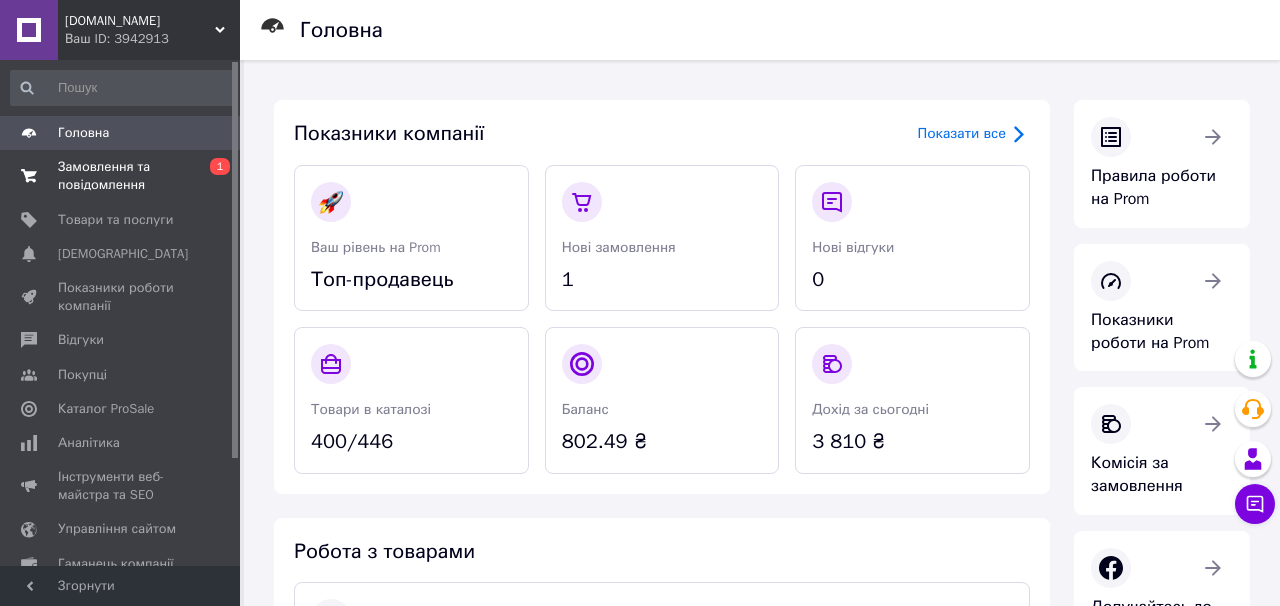 click on "Замовлення та повідомлення" at bounding box center (121, 176) 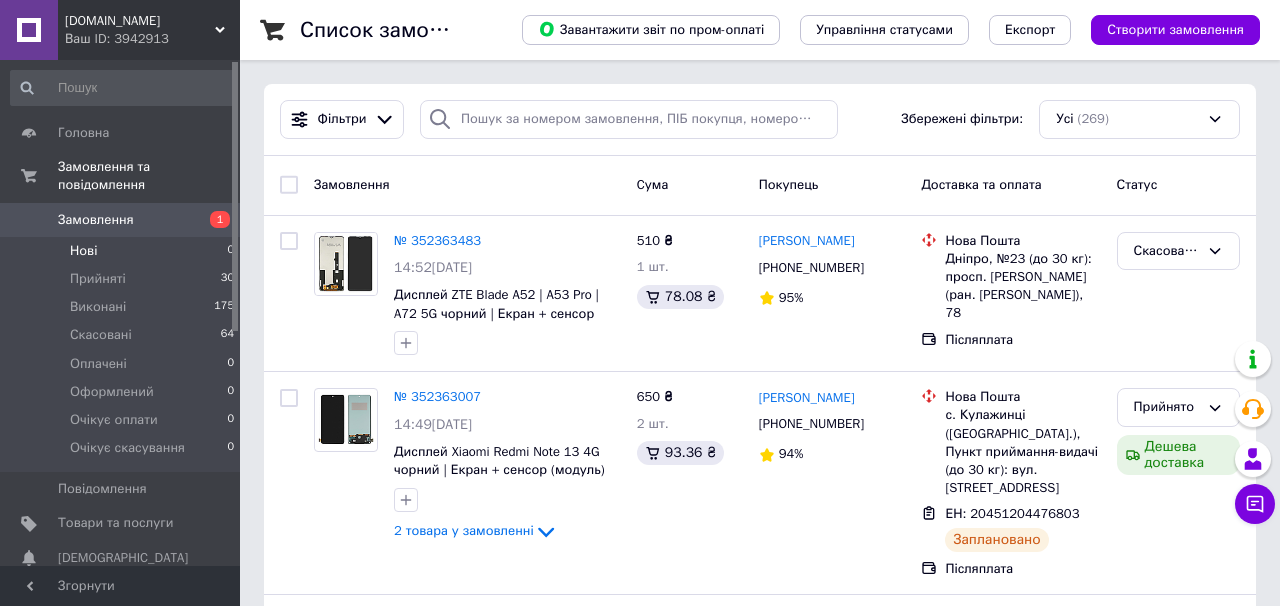 click on "Нові 0" at bounding box center (123, 251) 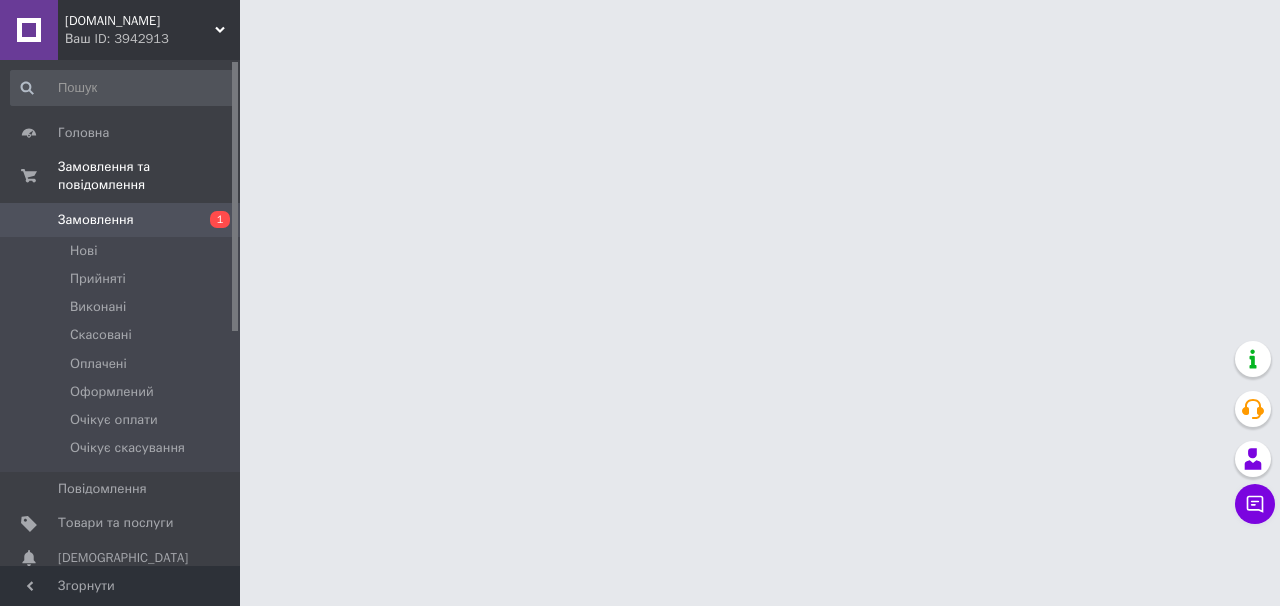 scroll, scrollTop: 0, scrollLeft: 0, axis: both 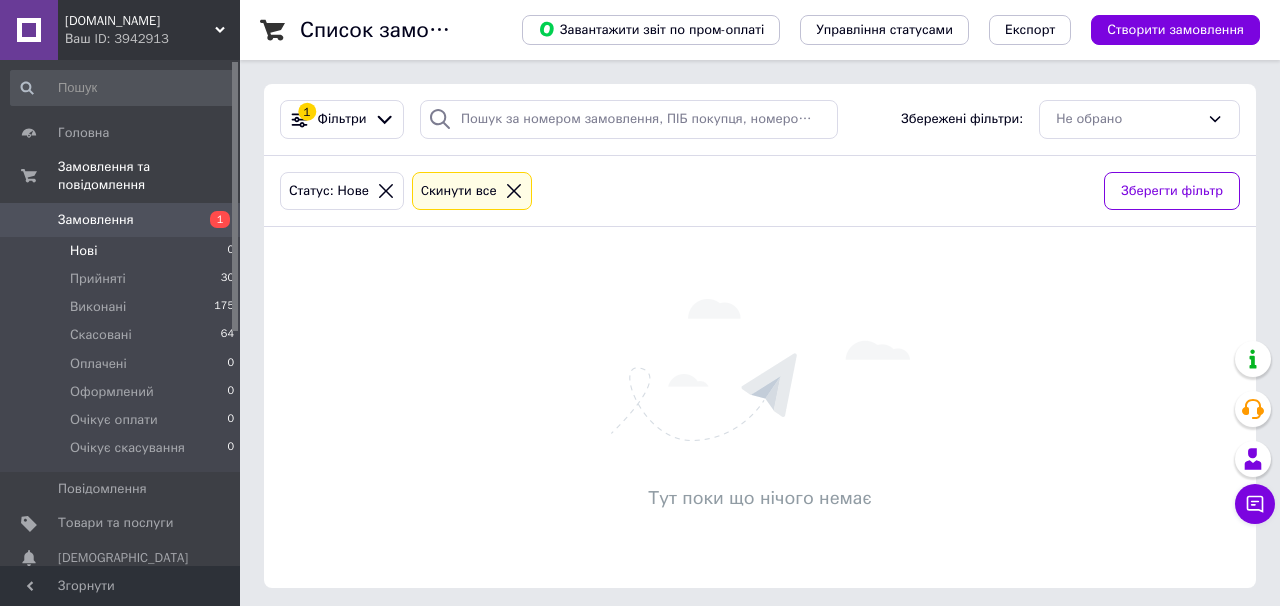 click on "Нові 0" at bounding box center (123, 251) 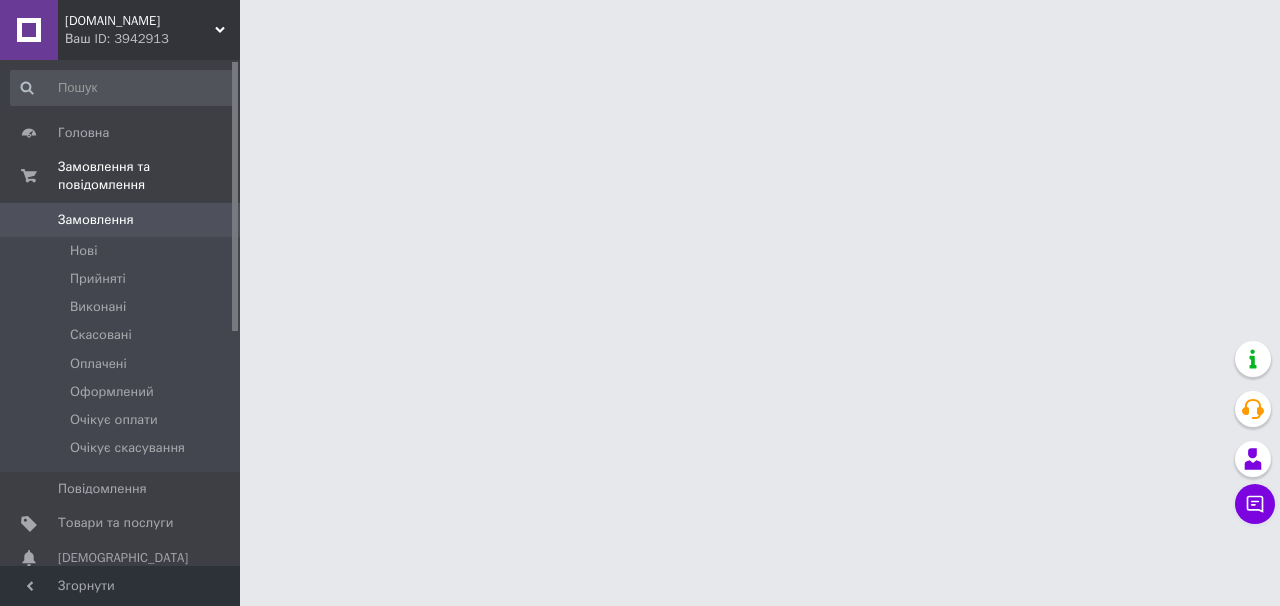 scroll, scrollTop: 0, scrollLeft: 0, axis: both 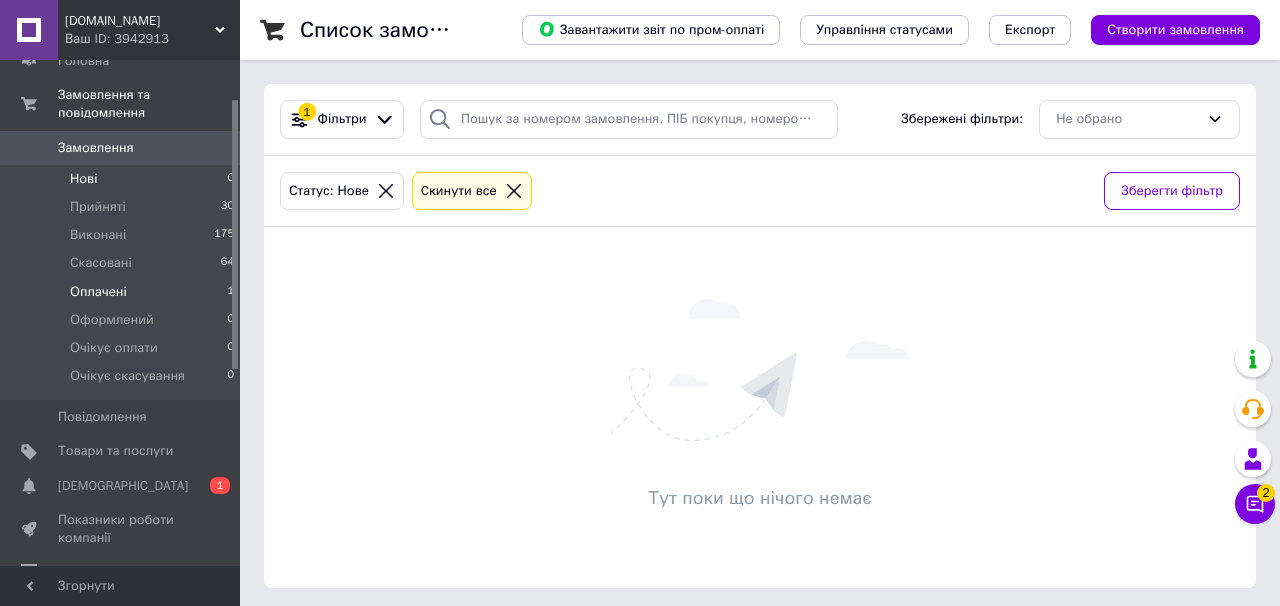 click on "Оплачені 1" at bounding box center (123, 292) 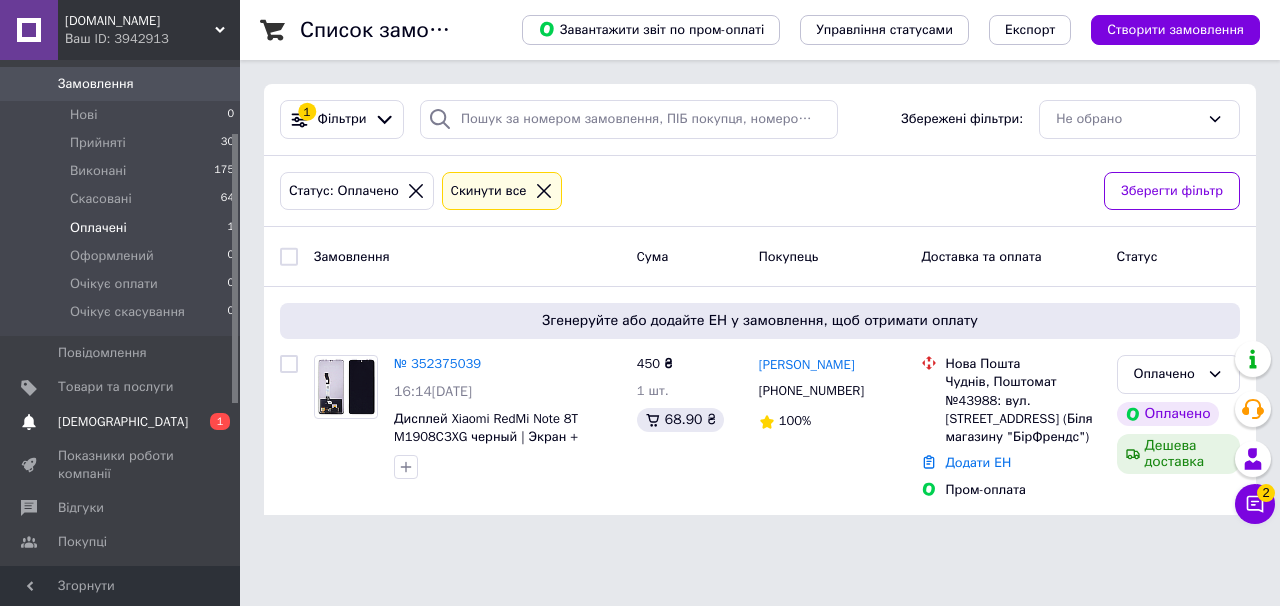 click on "[DEMOGRAPHIC_DATA]" at bounding box center (121, 422) 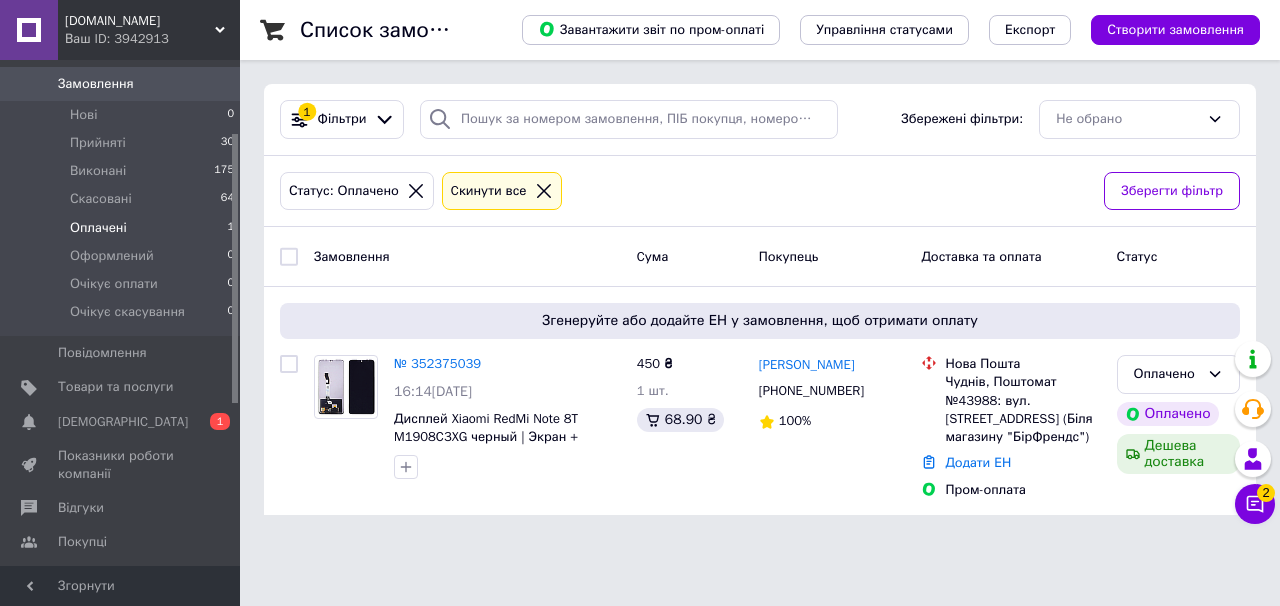 scroll, scrollTop: 135, scrollLeft: 0, axis: vertical 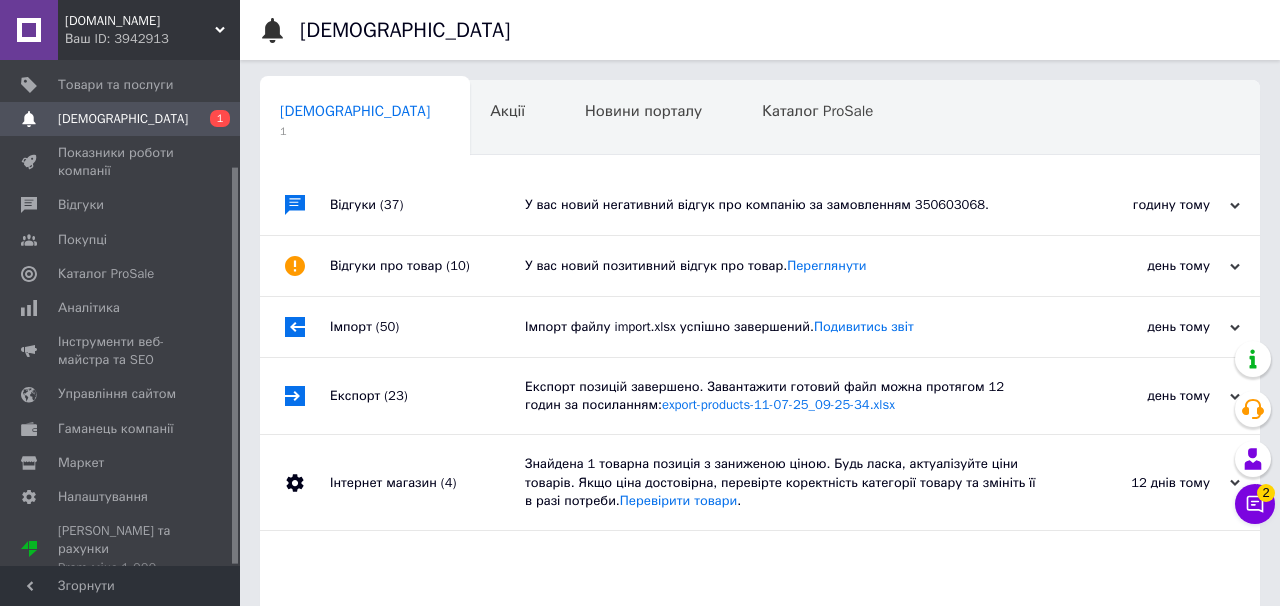 click on "У вас новий негативний відгук про компанію  за замовленням 350603068." at bounding box center [782, 205] 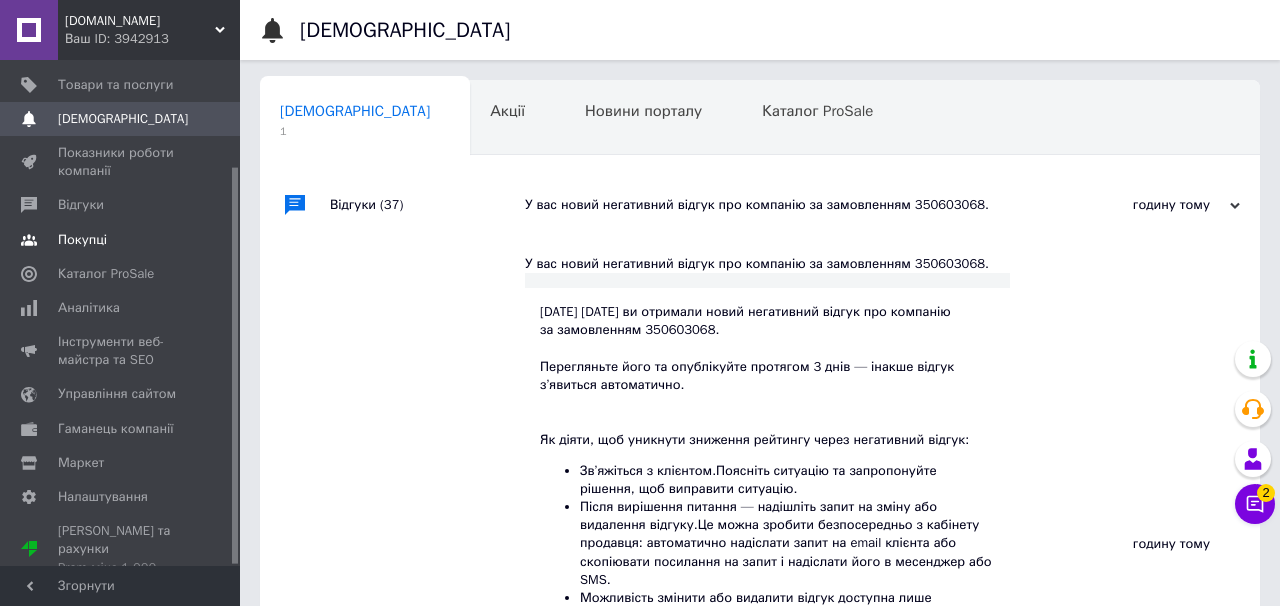 click on "Покупці" at bounding box center (123, 240) 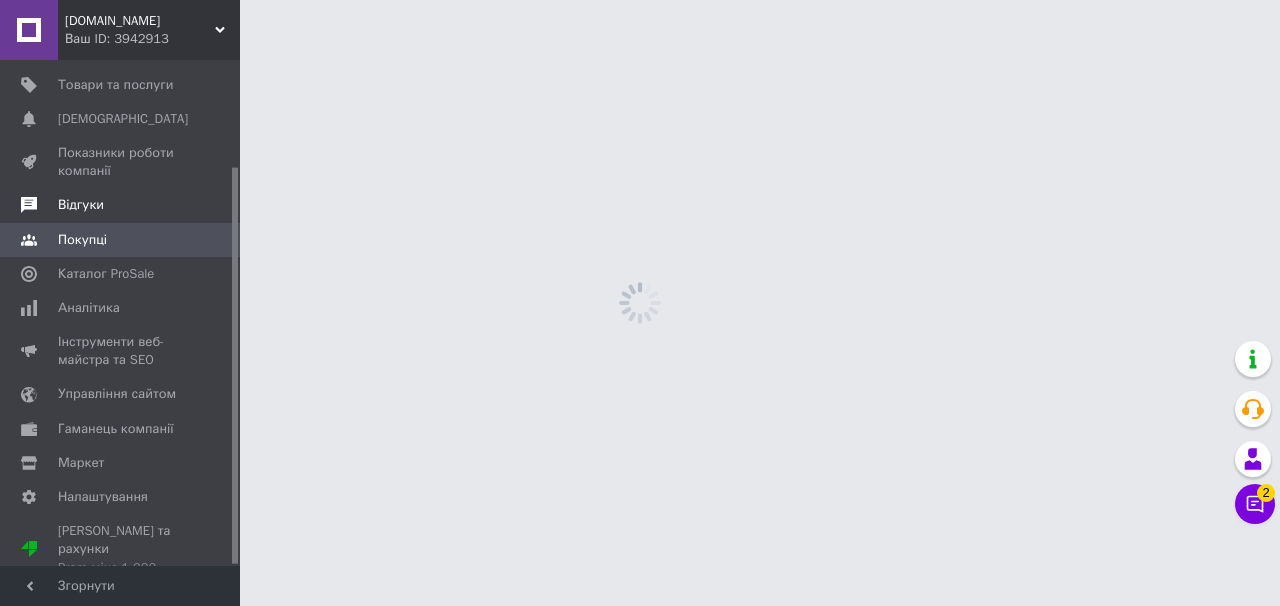 click on "Відгуки" at bounding box center [81, 205] 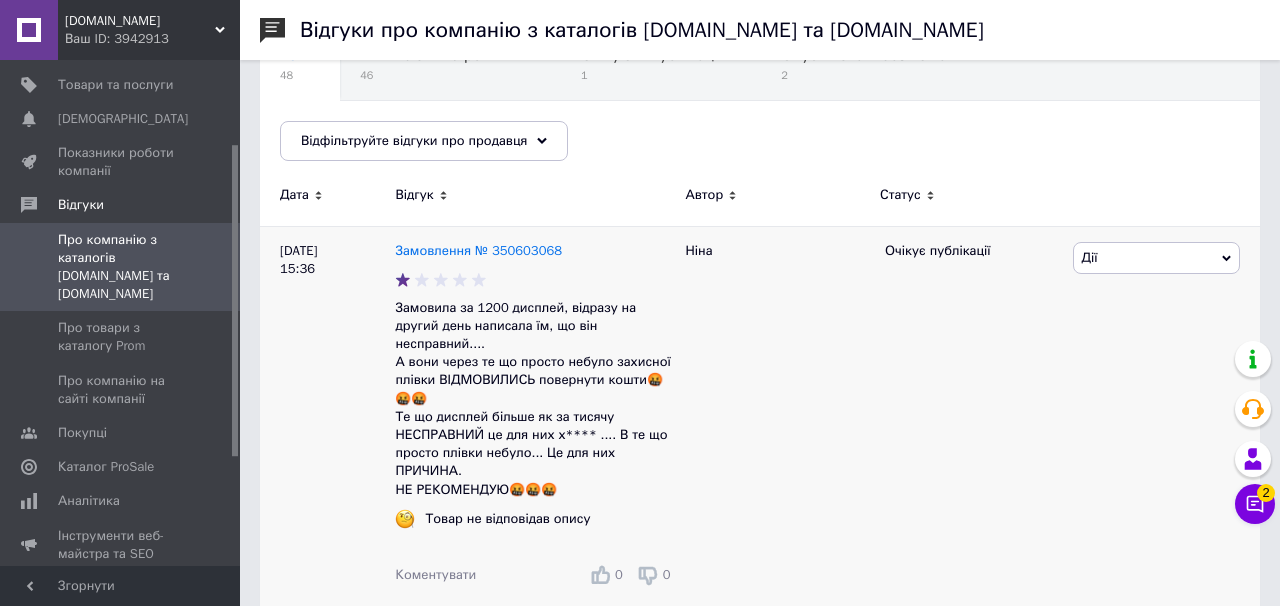 scroll, scrollTop: 201, scrollLeft: 0, axis: vertical 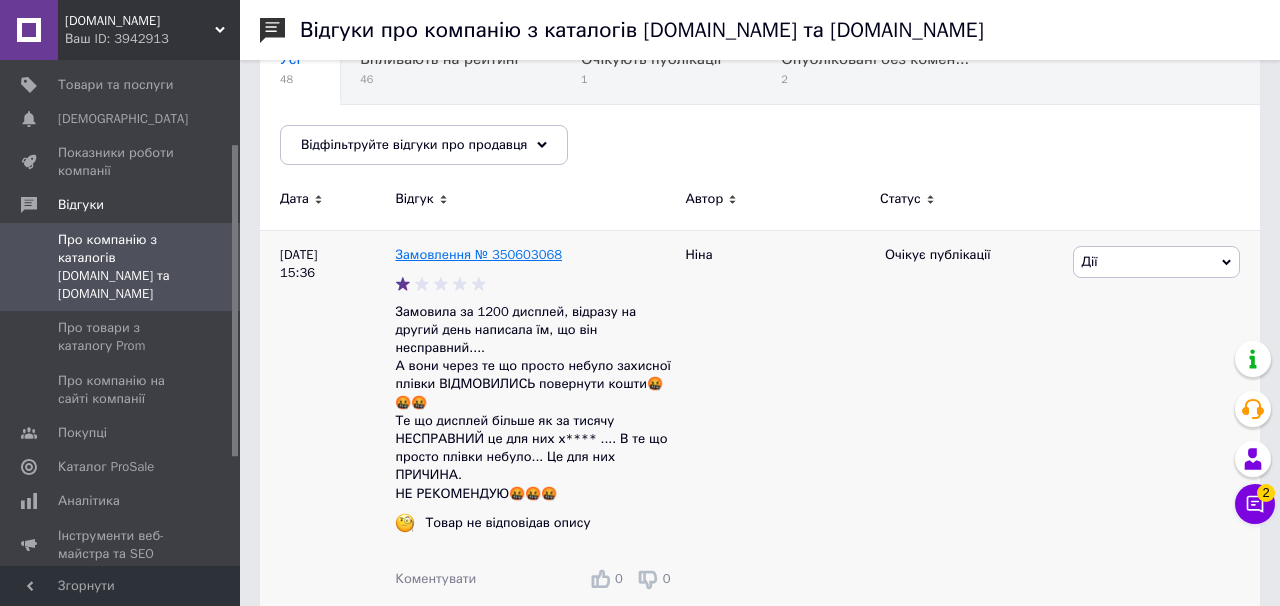 click on "Замовлення № 350603068" at bounding box center (478, 254) 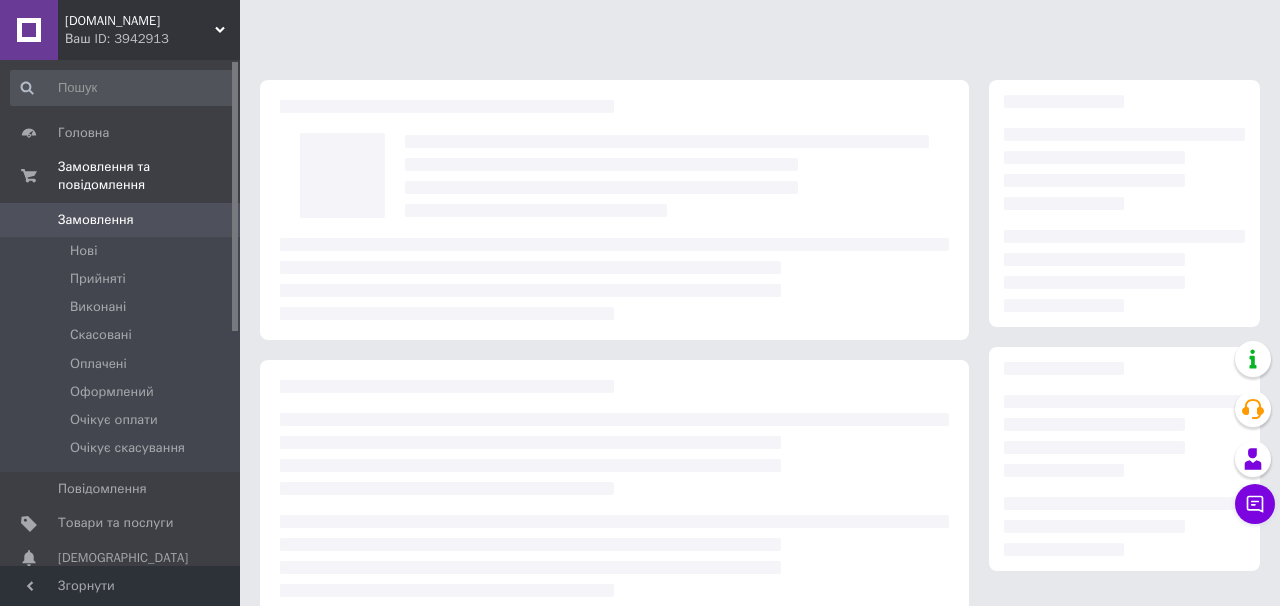 scroll, scrollTop: 0, scrollLeft: 0, axis: both 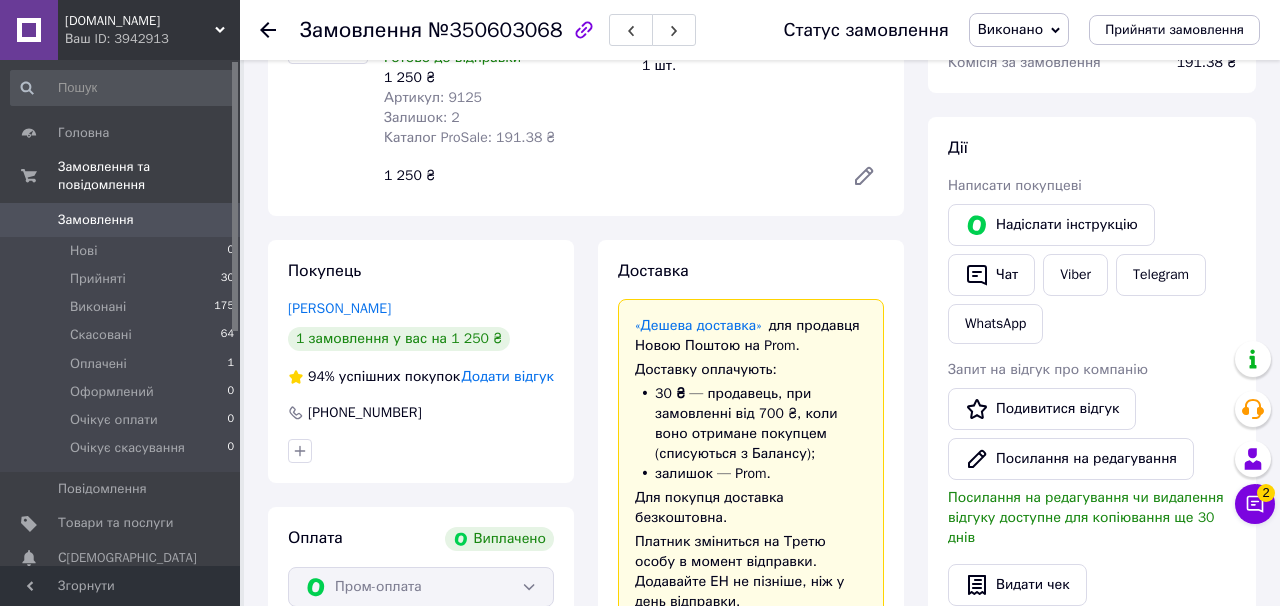 click on "Додати відгук" at bounding box center [508, 376] 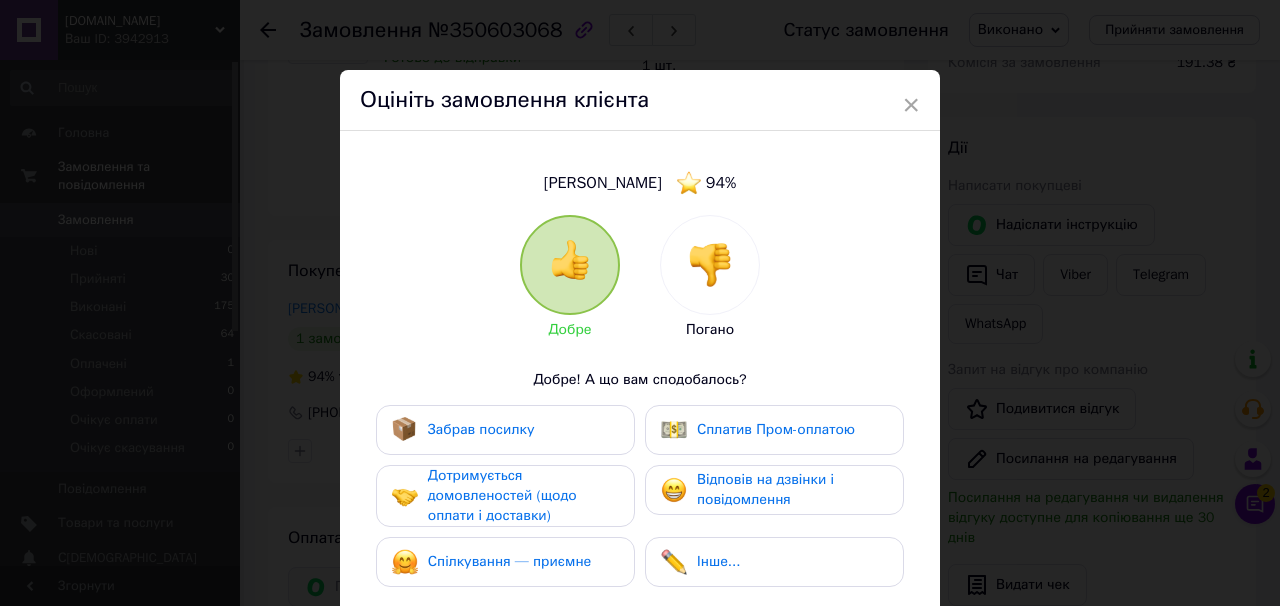 click at bounding box center [710, 265] 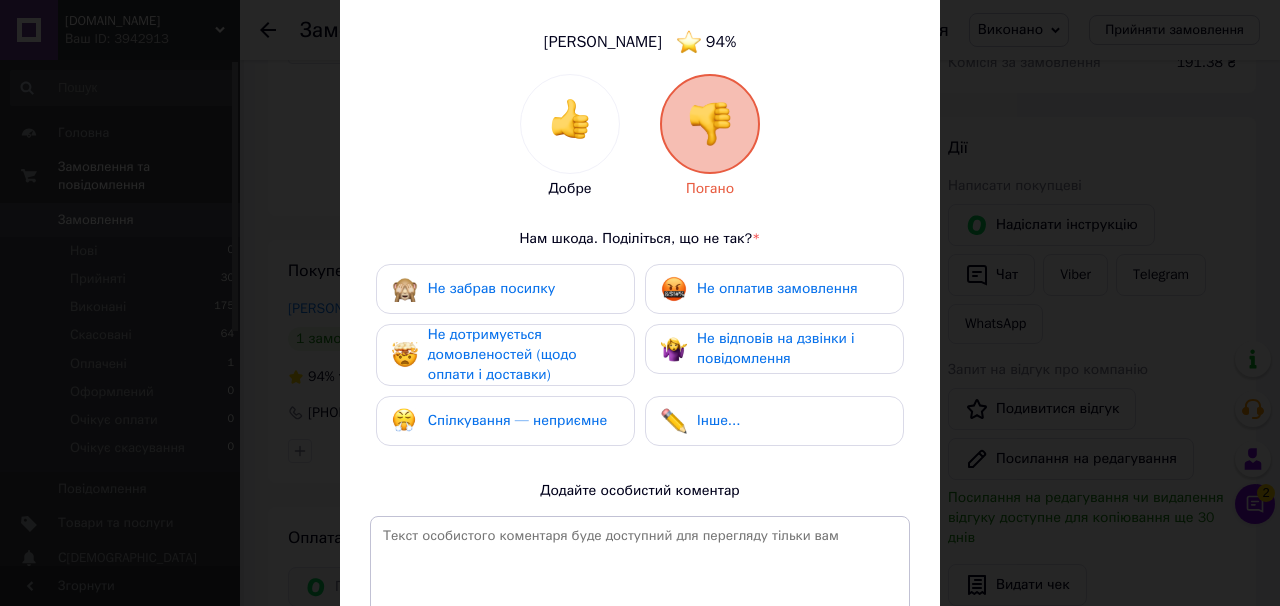 scroll, scrollTop: 184, scrollLeft: 0, axis: vertical 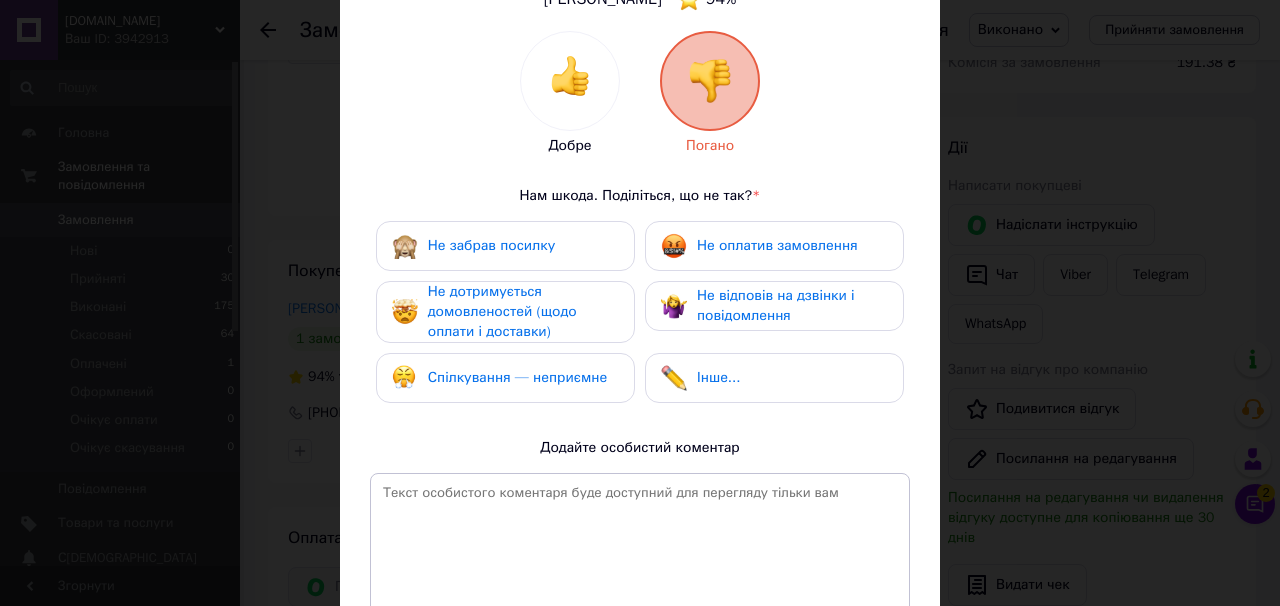 click on "Не дотримується домовленостей (щодо оплати і доставки)" at bounding box center [523, 312] 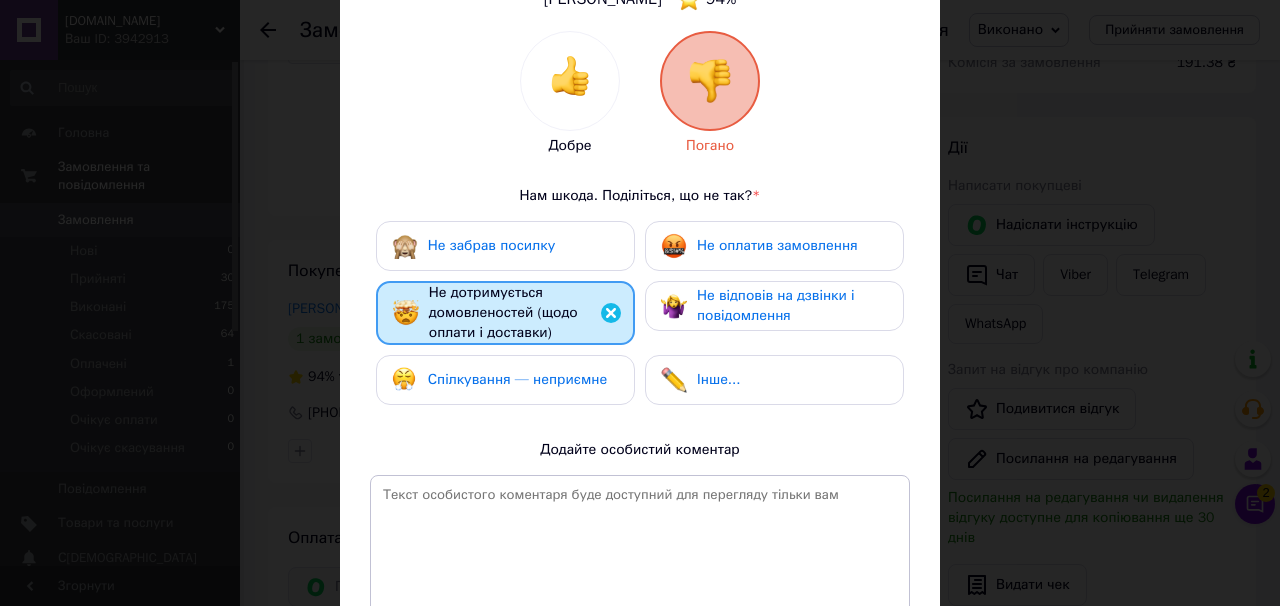 click on "Спілкування — неприємне" at bounding box center (517, 379) 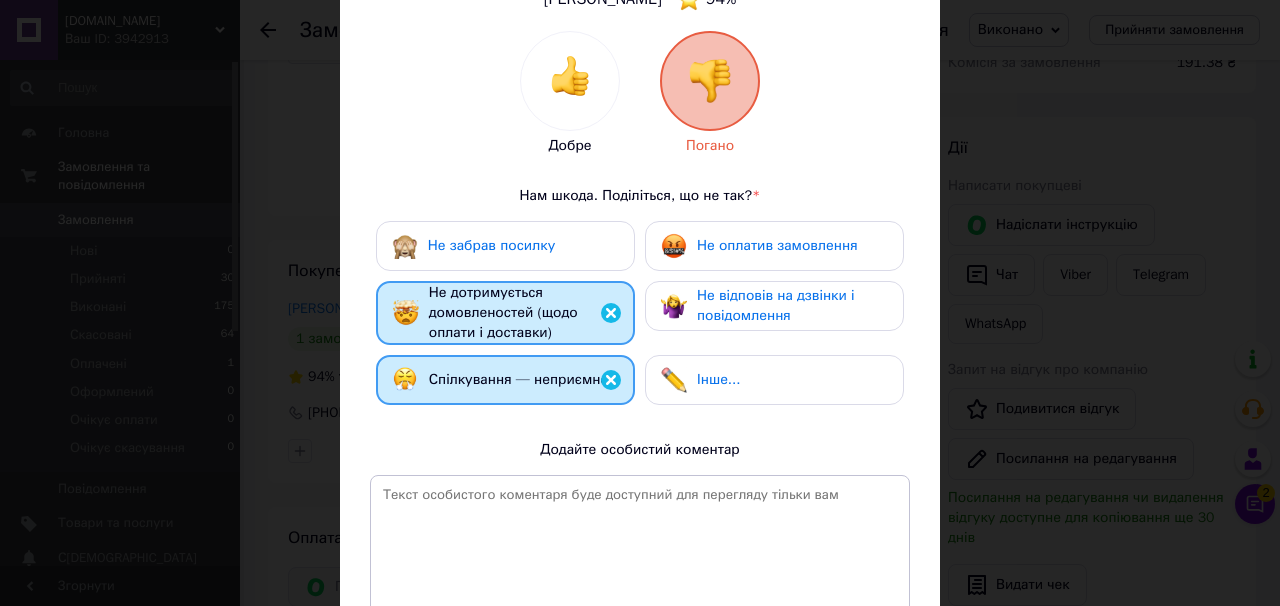 click at bounding box center [674, 380] 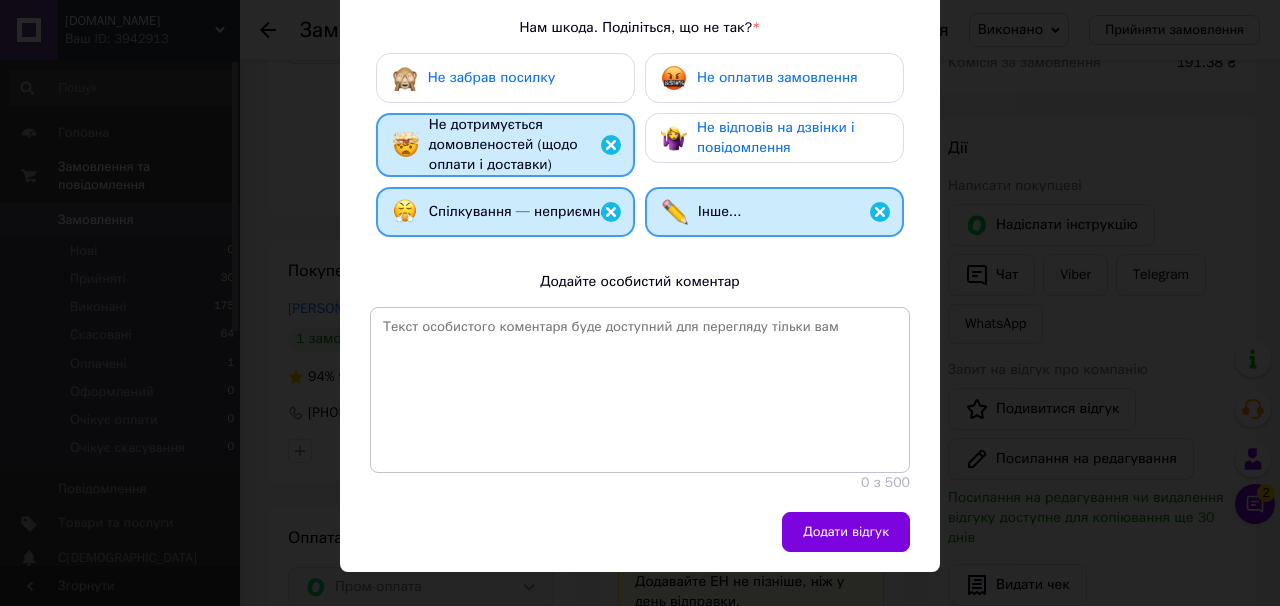 scroll, scrollTop: 372, scrollLeft: 0, axis: vertical 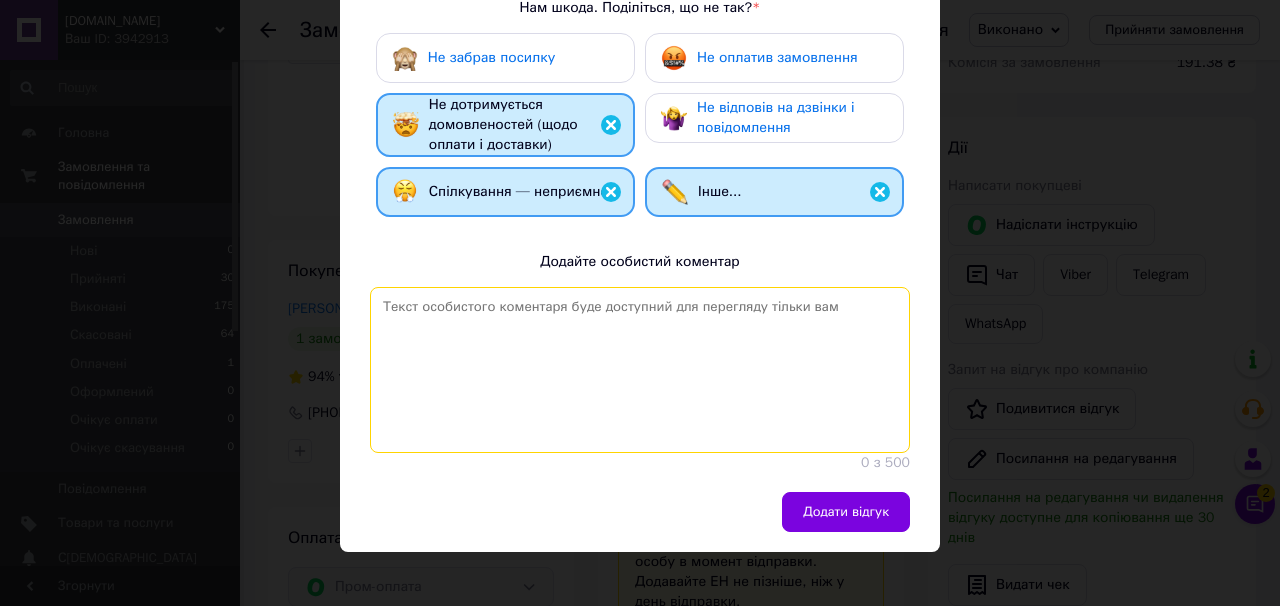 click at bounding box center (640, 370) 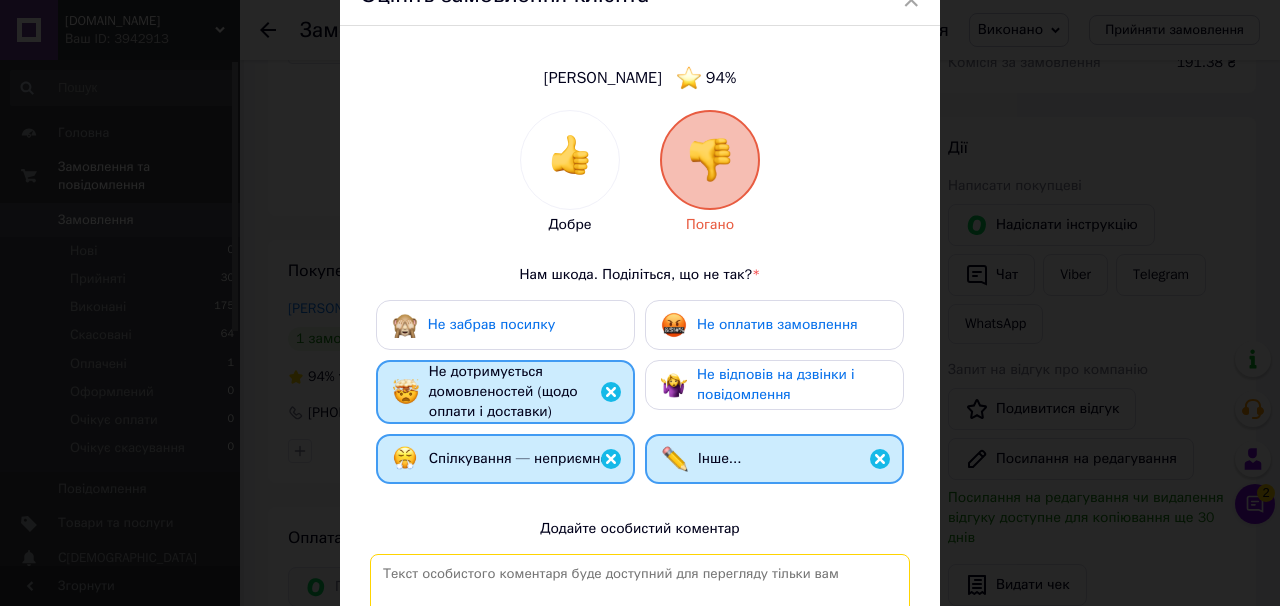 scroll, scrollTop: 328, scrollLeft: 0, axis: vertical 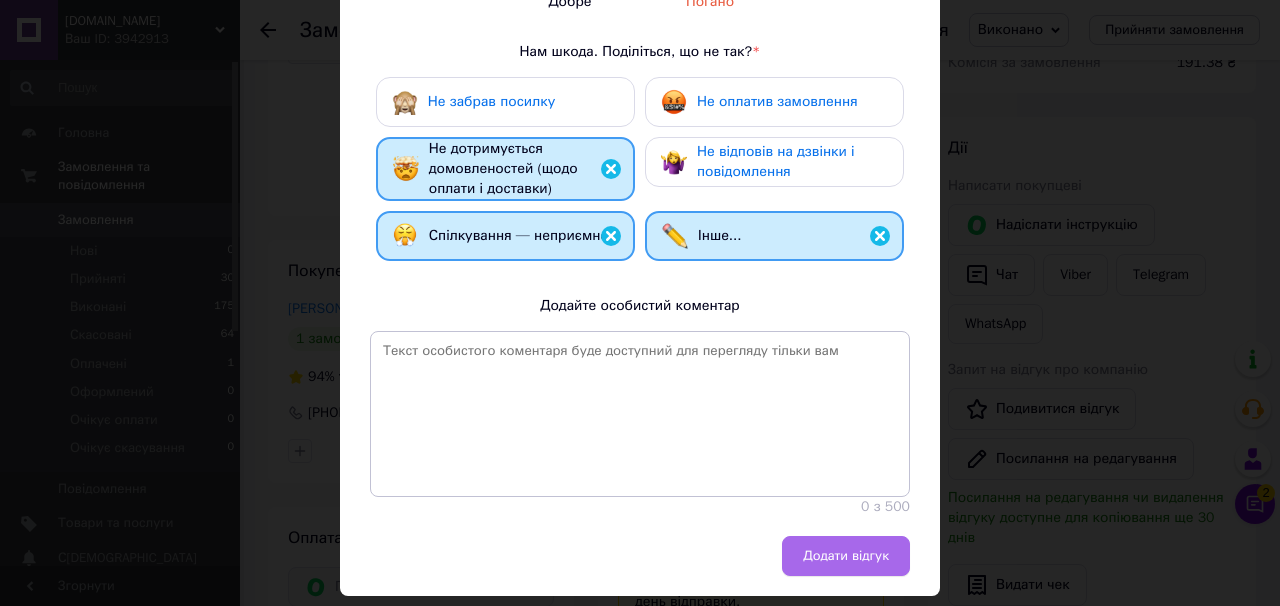 click on "Додати відгук" at bounding box center (846, 556) 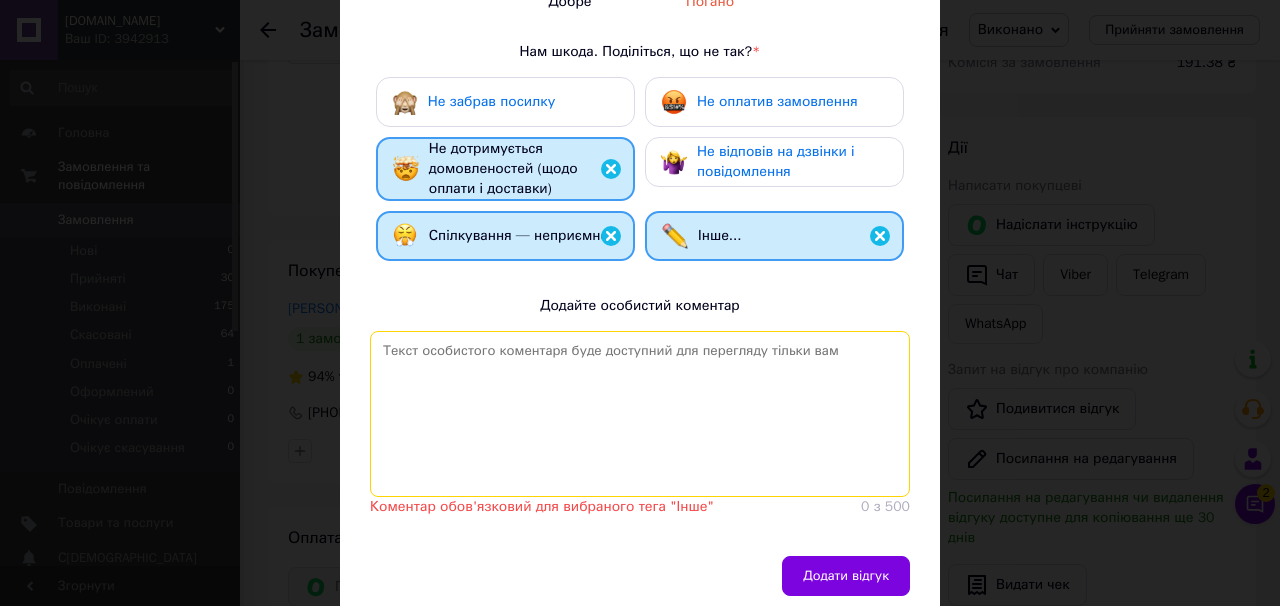 click at bounding box center [640, 414] 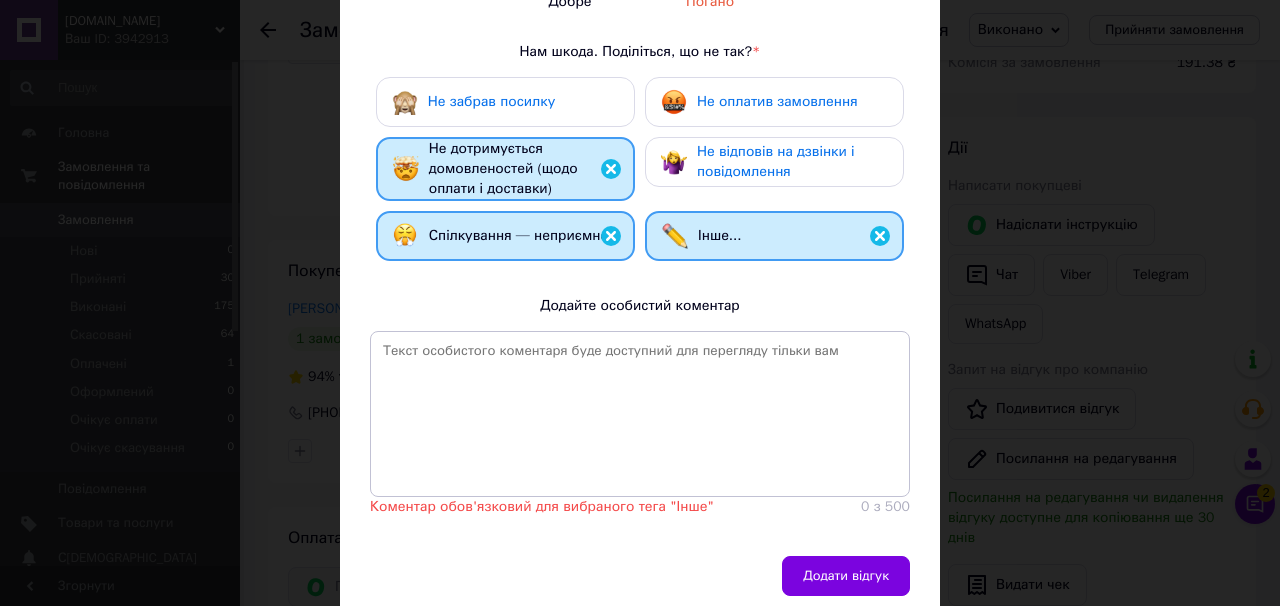 click on "Інше..." at bounding box center [719, 236] 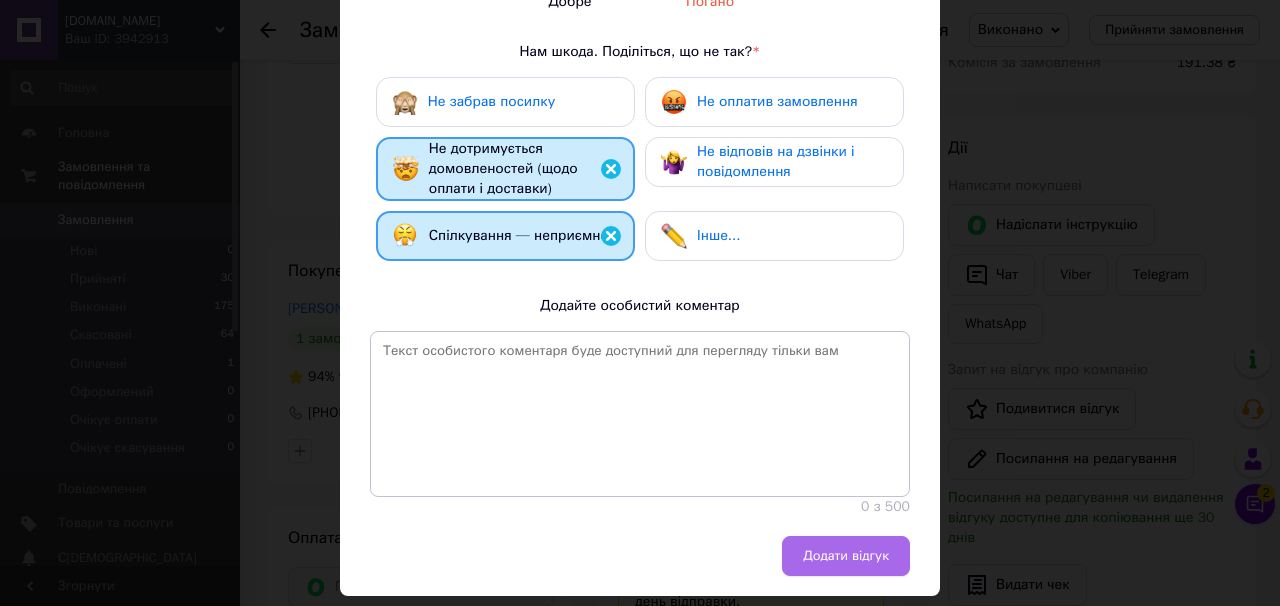 click on "Додати відгук" at bounding box center [846, 556] 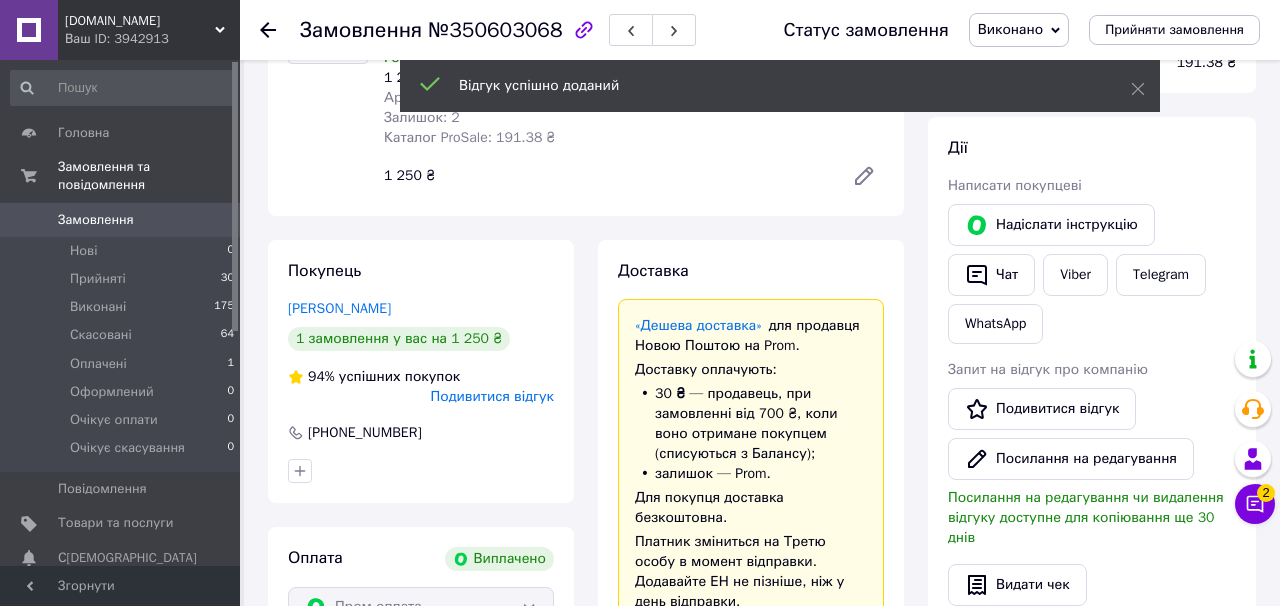click on "Мамчур Ніна" at bounding box center (421, 309) 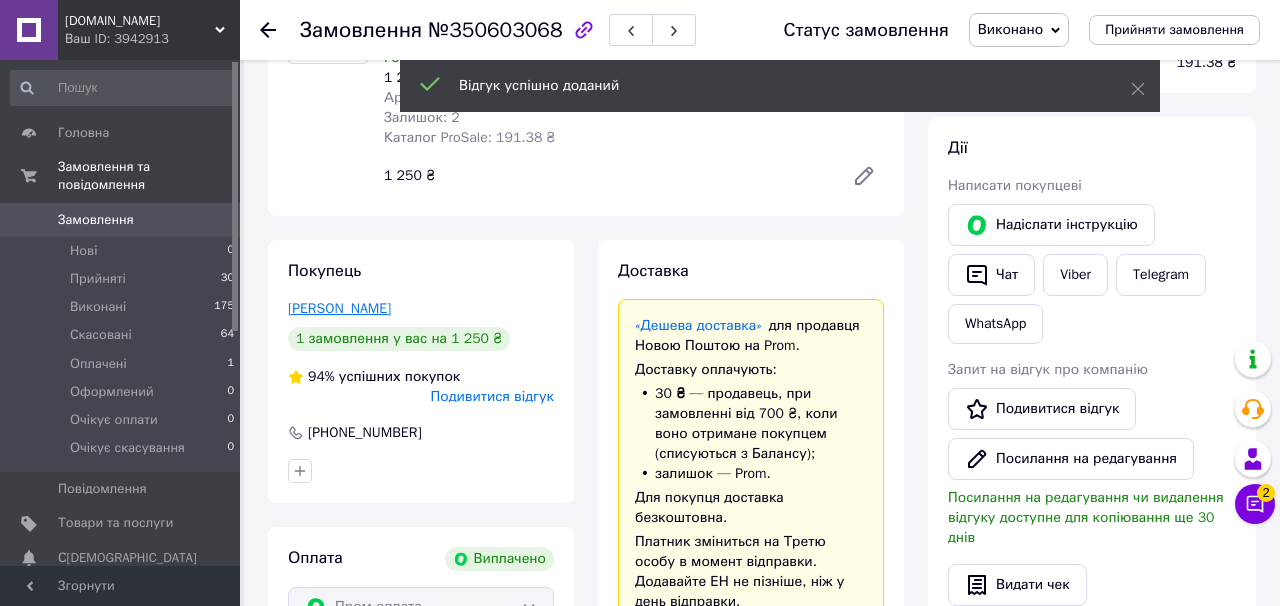 click on "Мамчур Ніна" at bounding box center (339, 308) 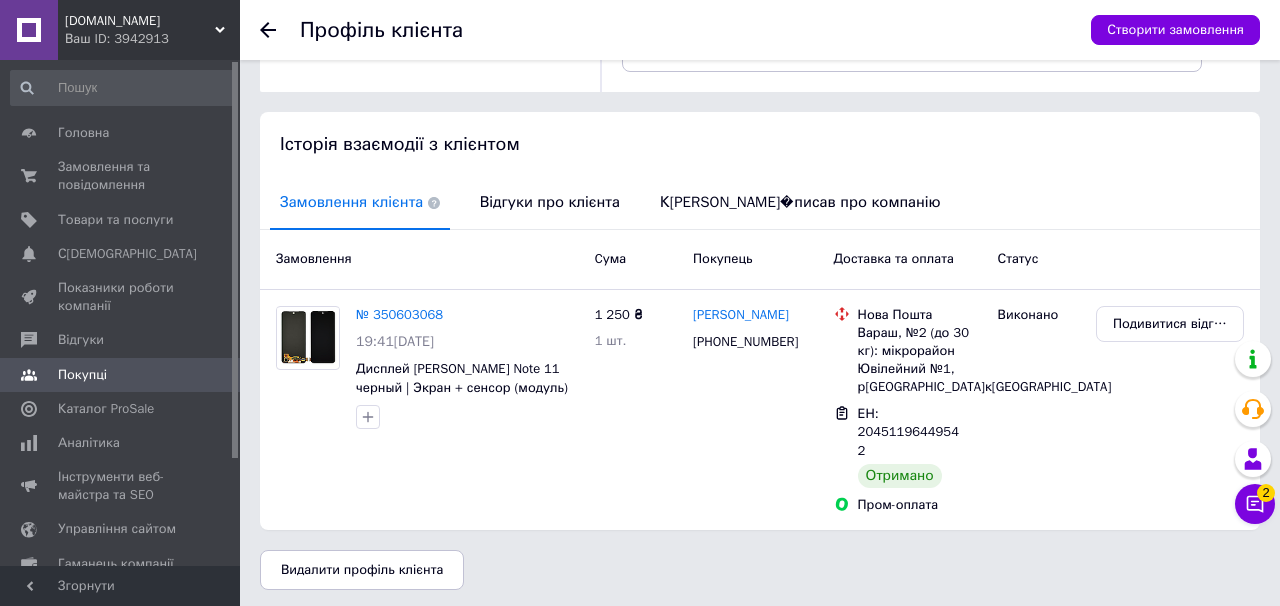 scroll, scrollTop: 365, scrollLeft: 0, axis: vertical 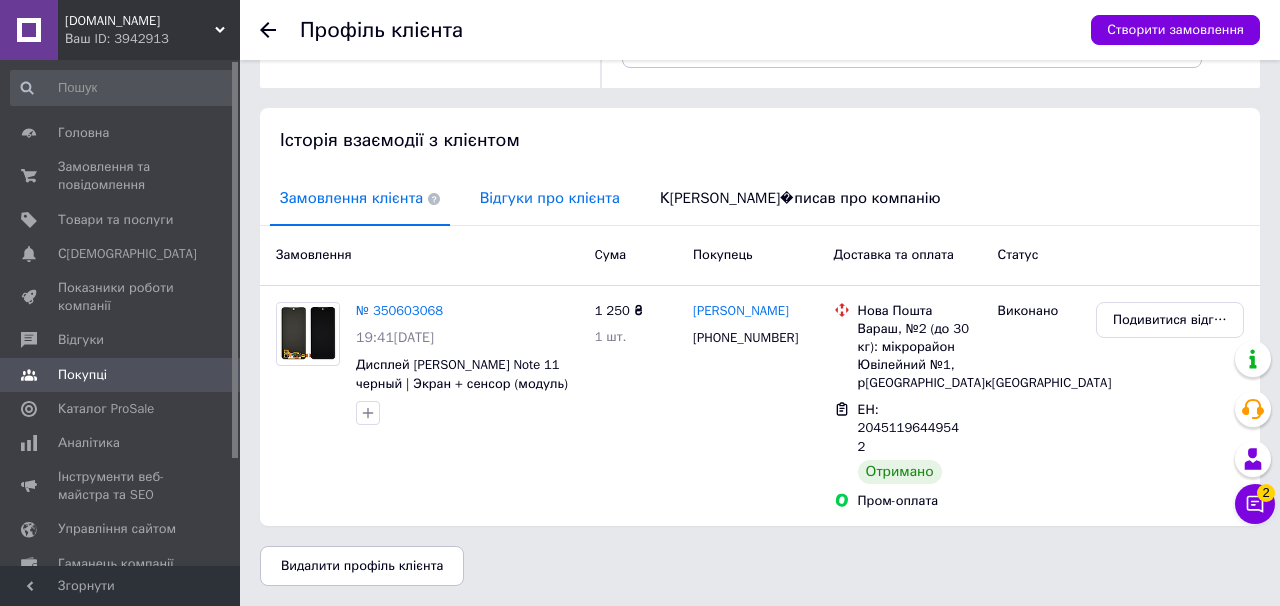 click on "Відгуки про клієнта" at bounding box center (550, 198) 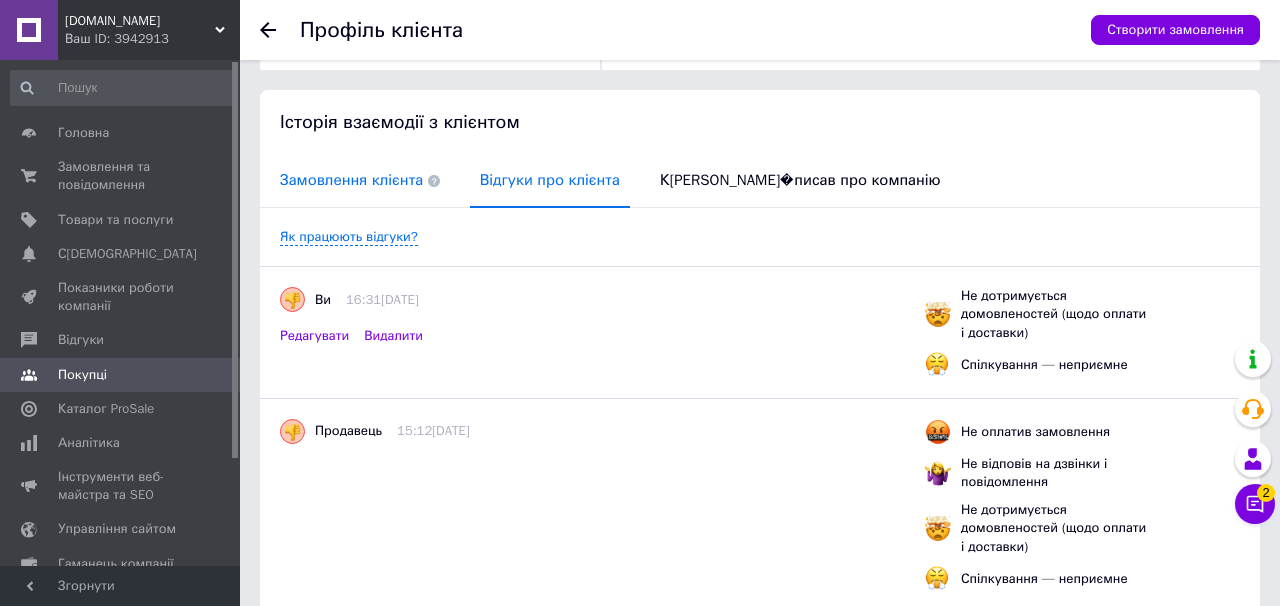 click on "Замовлення клієнта" at bounding box center (360, 180) 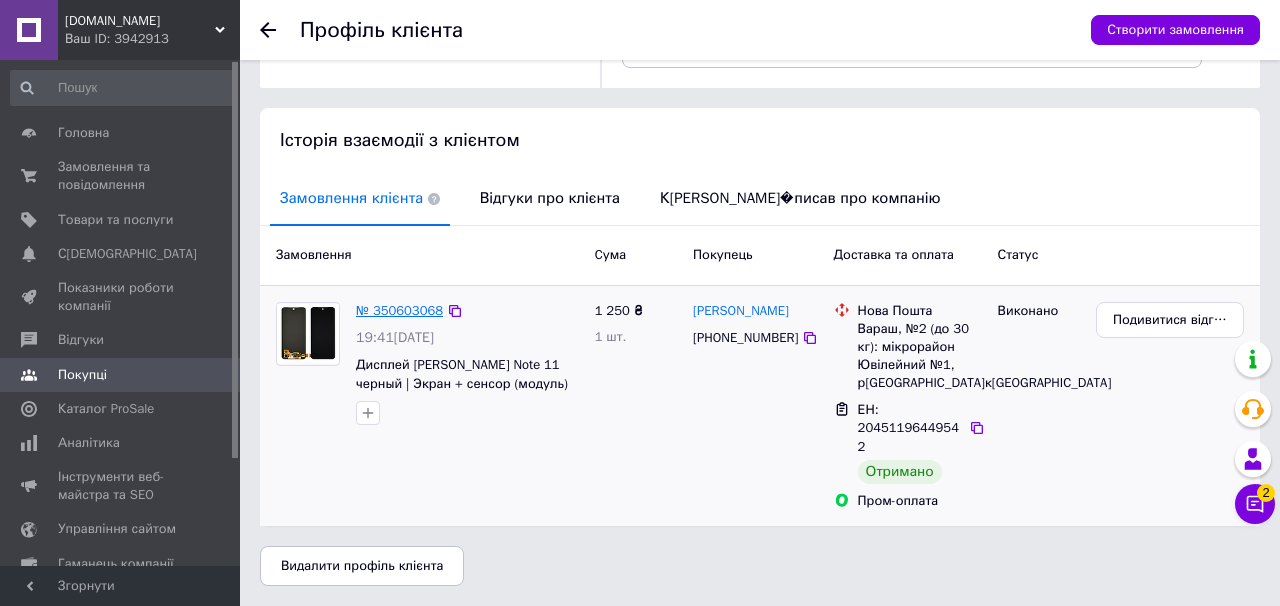 click on "№ 350603068" at bounding box center [399, 310] 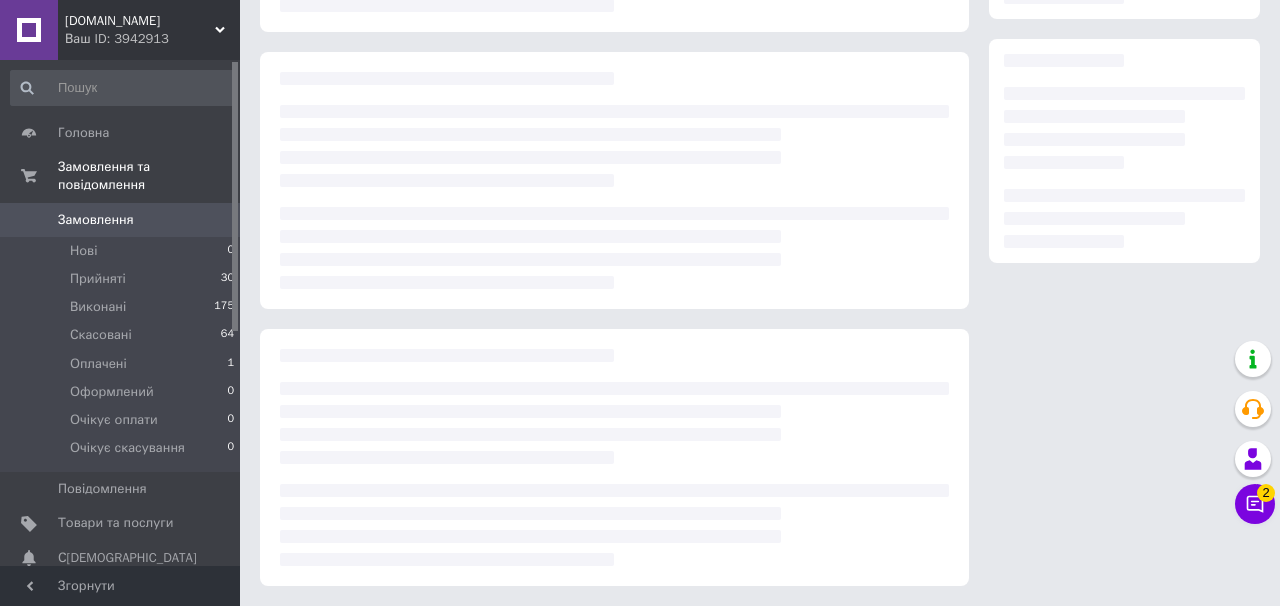scroll, scrollTop: 0, scrollLeft: 0, axis: both 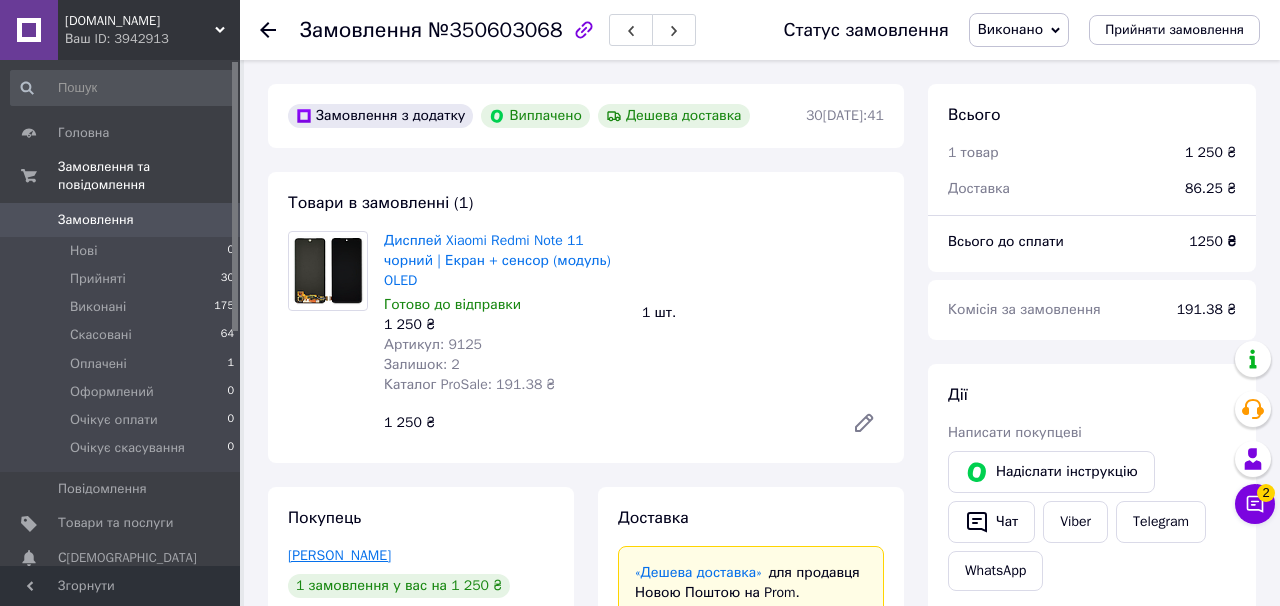 click on "Мамчур Ніна" at bounding box center [339, 555] 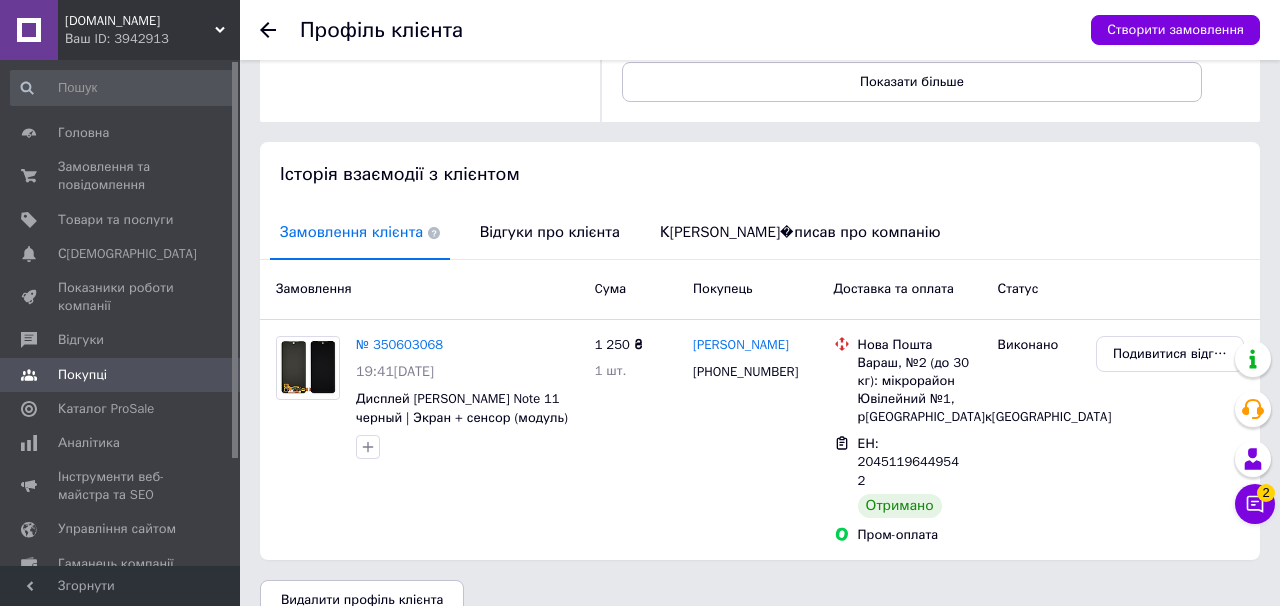 scroll, scrollTop: 321, scrollLeft: 0, axis: vertical 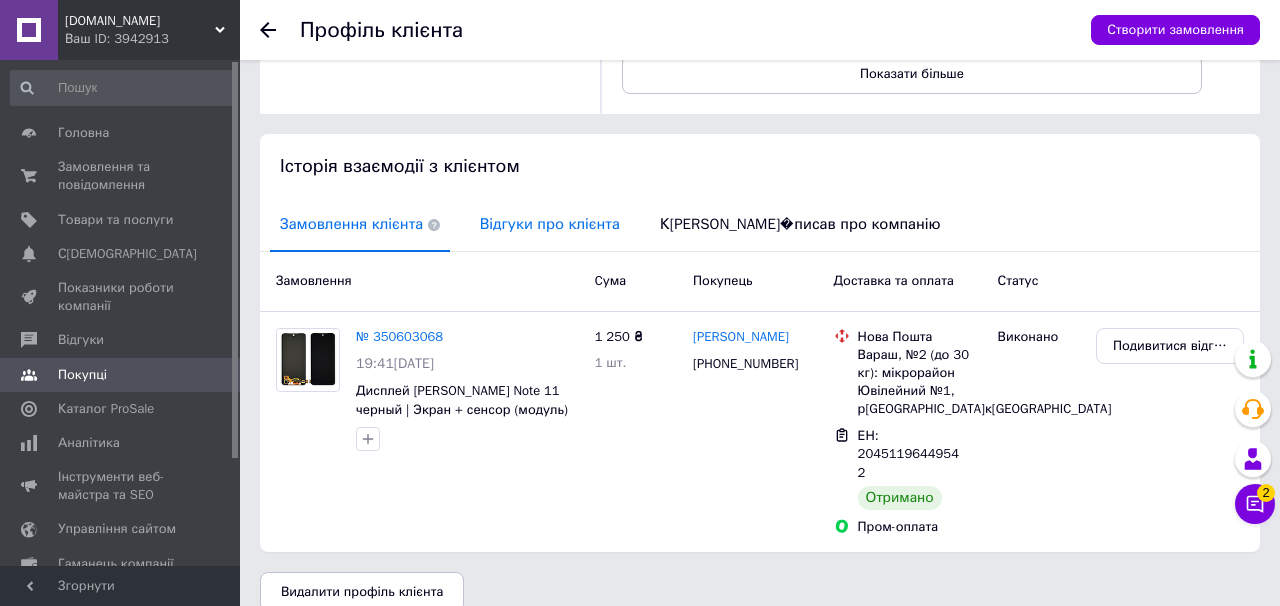 click on "Відгуки про клієнта" at bounding box center [550, 224] 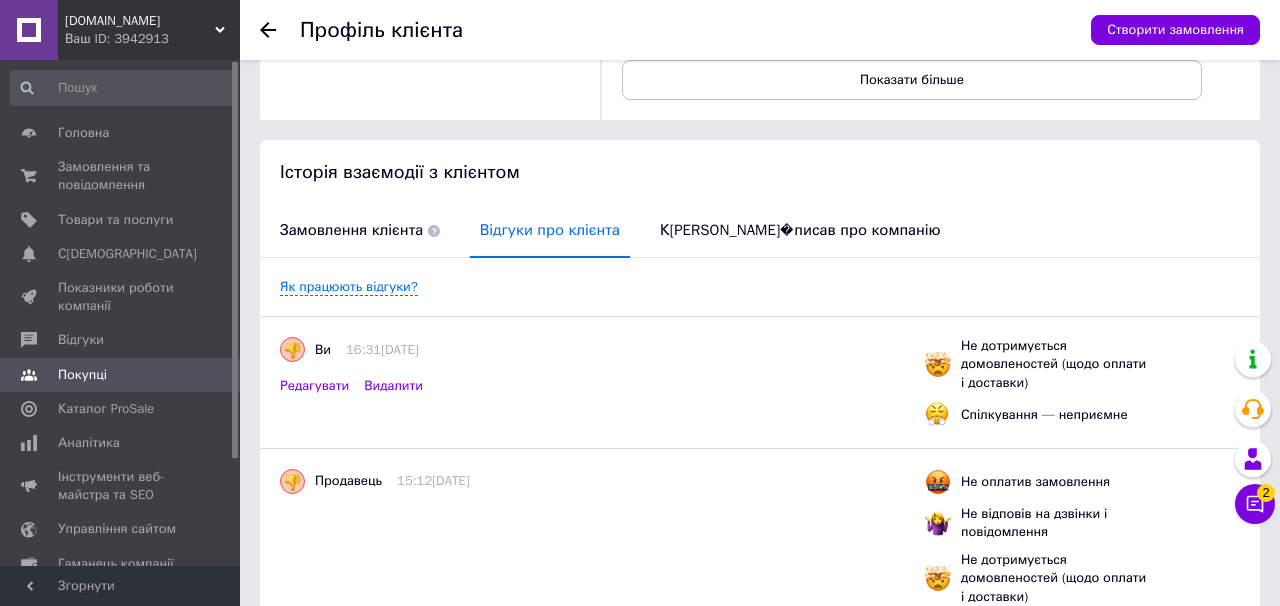 scroll, scrollTop: 24, scrollLeft: 0, axis: vertical 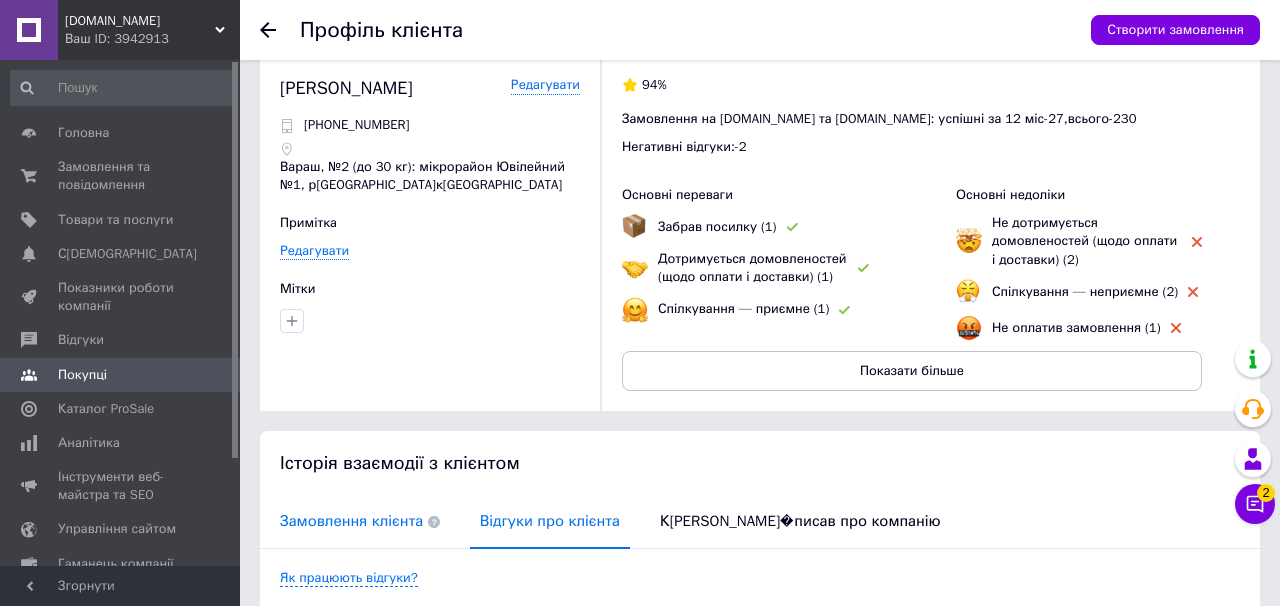 click on "Замовлення клієнта" at bounding box center (360, 521) 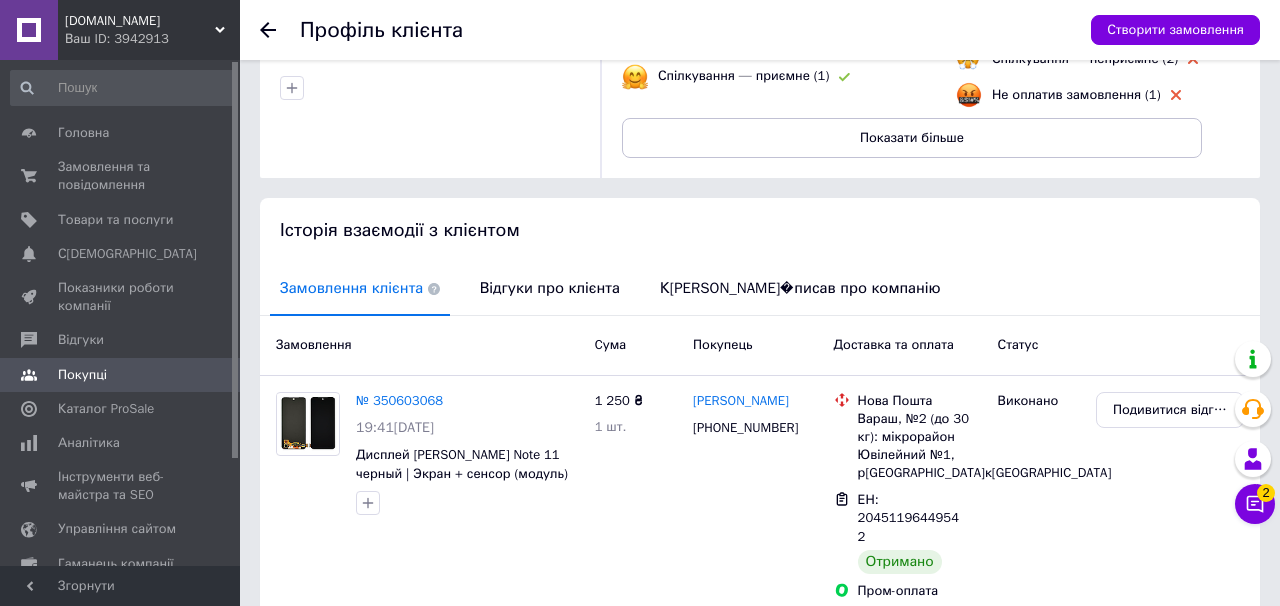 scroll, scrollTop: 365, scrollLeft: 0, axis: vertical 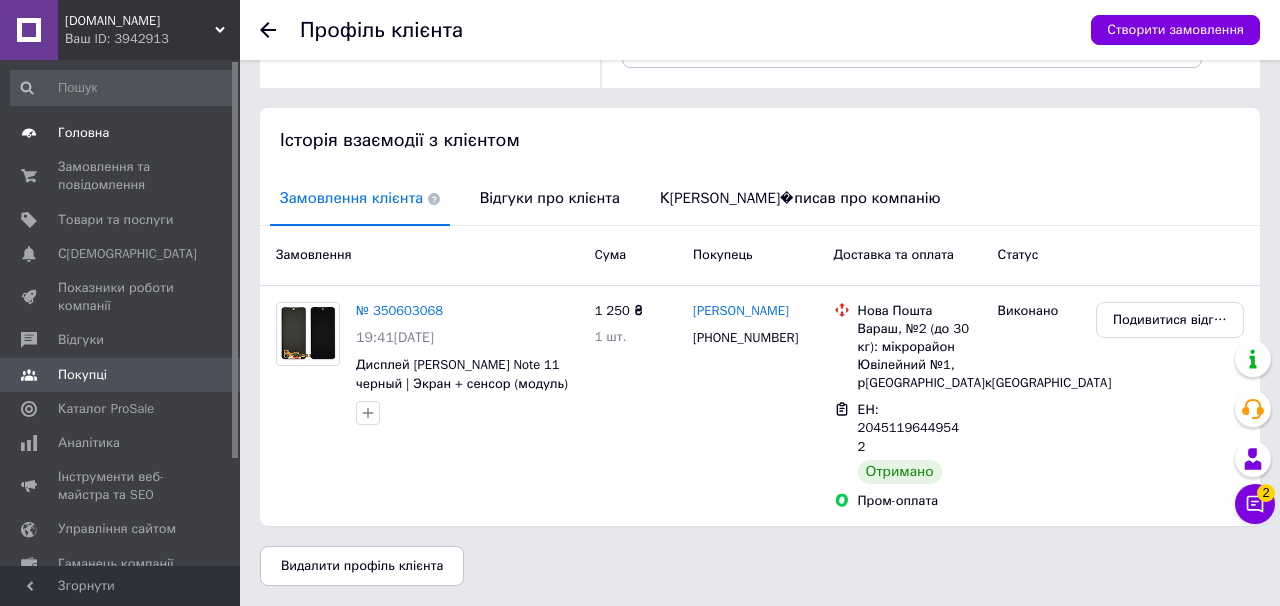 click on "Головна" at bounding box center (121, 133) 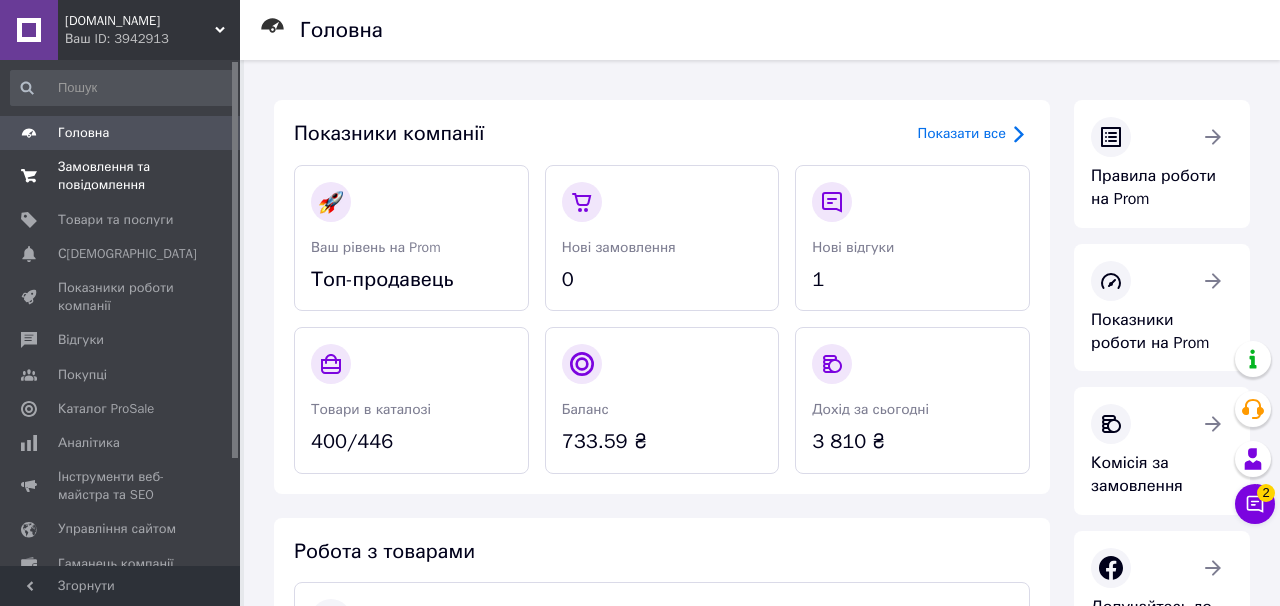 click on "Замовлення та повідомлення" at bounding box center (121, 176) 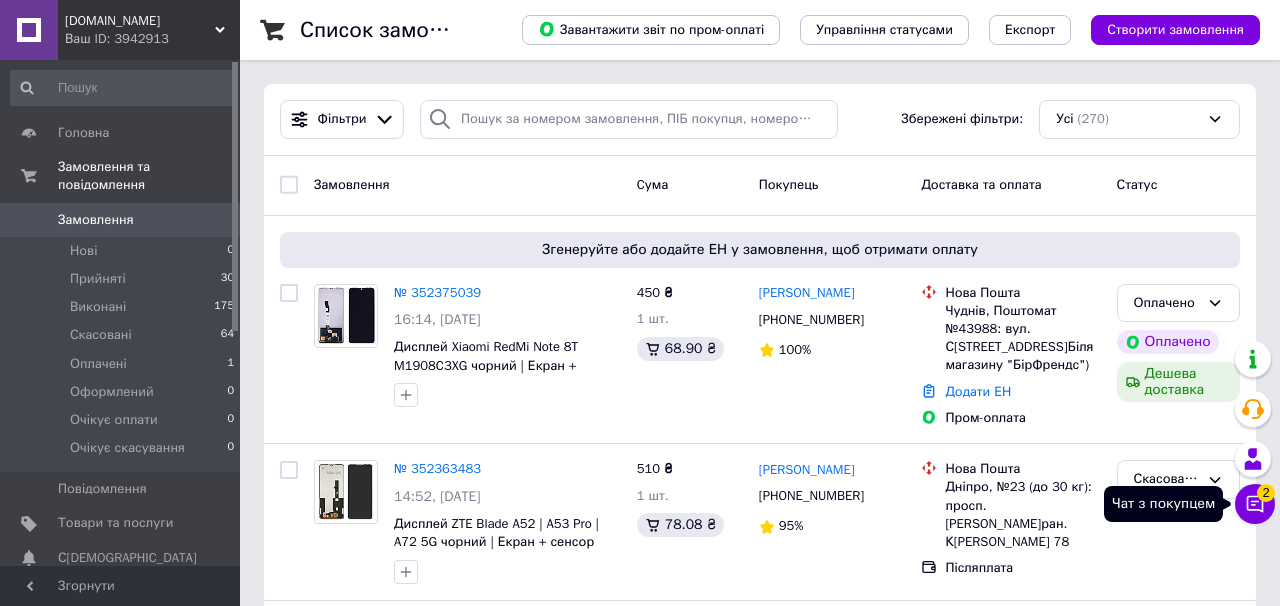 click 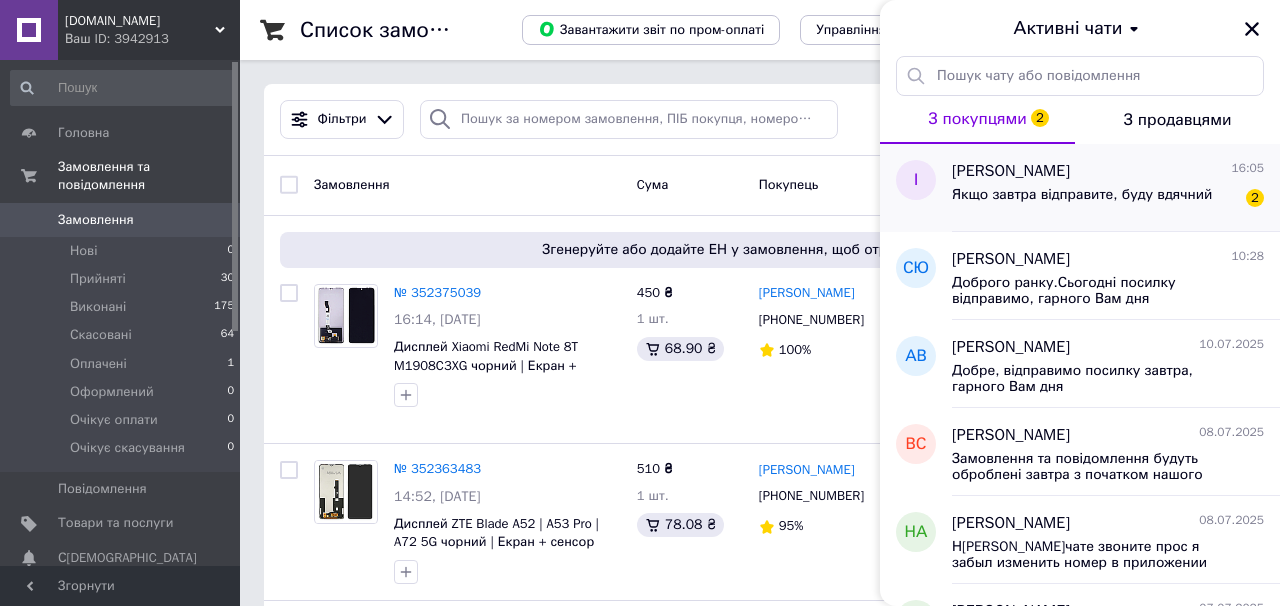 click on "Якщо завтра відправите, буду вдячний" at bounding box center (1082, 195) 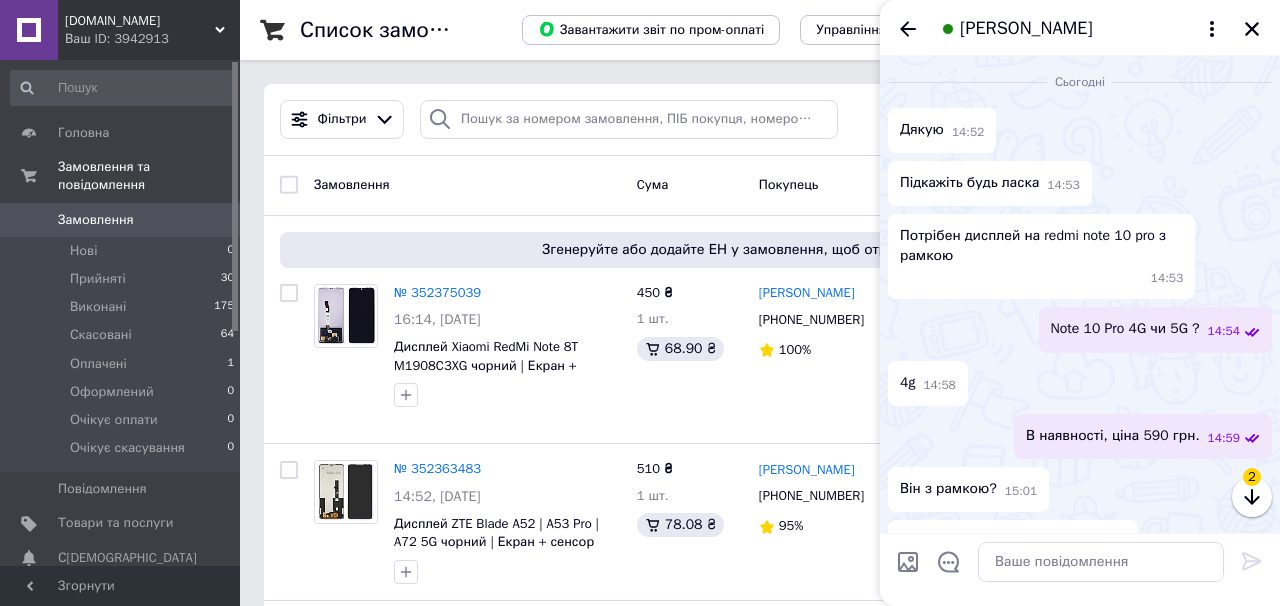 scroll, scrollTop: 1825, scrollLeft: 0, axis: vertical 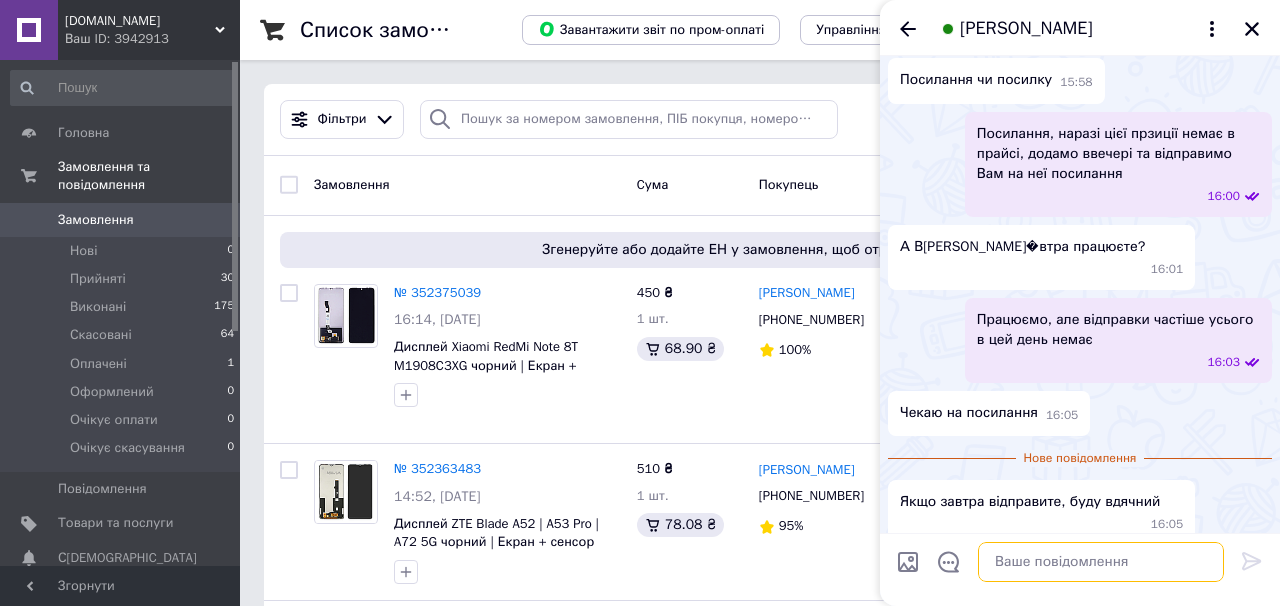 click at bounding box center [1101, 562] 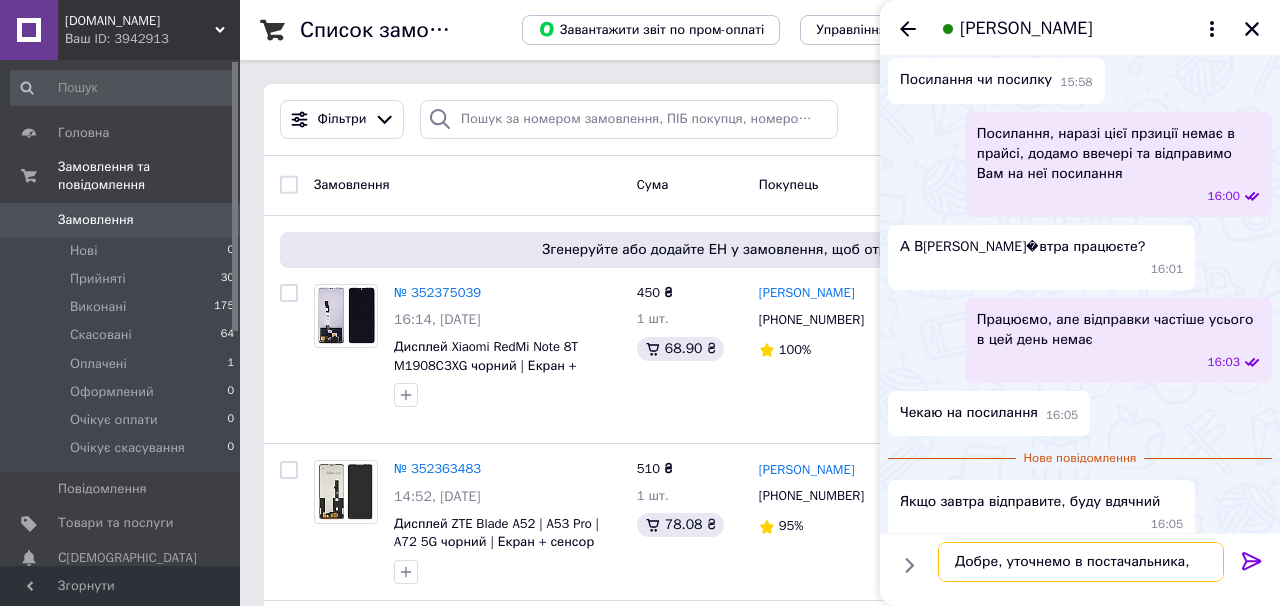 scroll, scrollTop: 2, scrollLeft: 0, axis: vertical 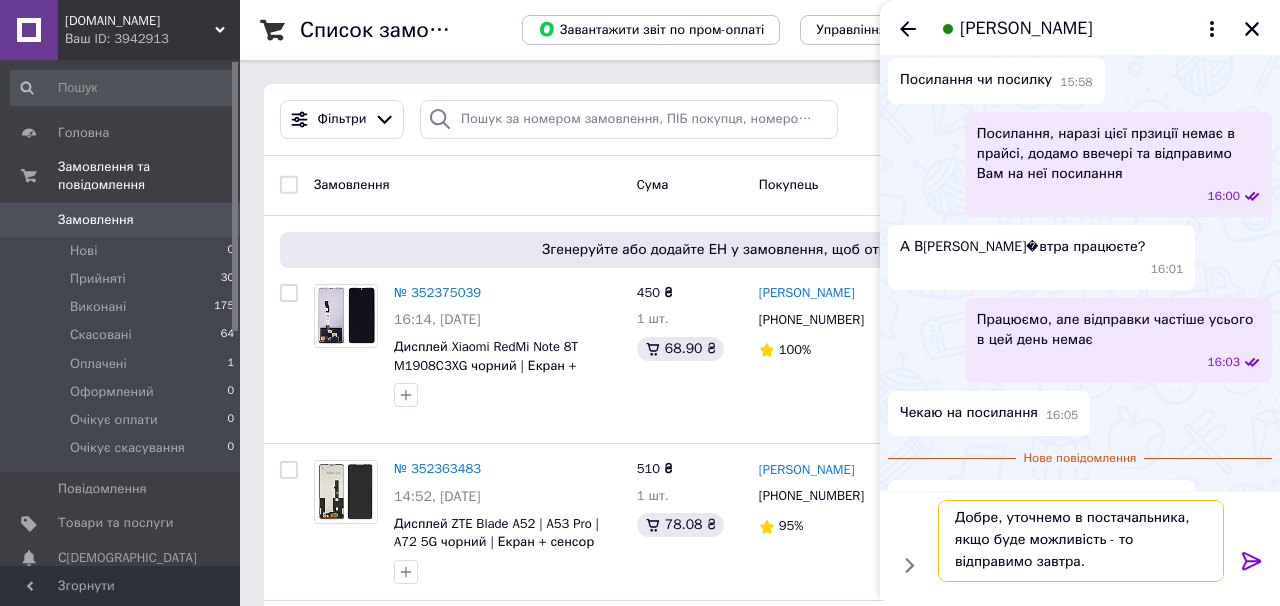 type on "Добре, уточнемо в постачальника, якщо буде можливість - то відправимо завтра." 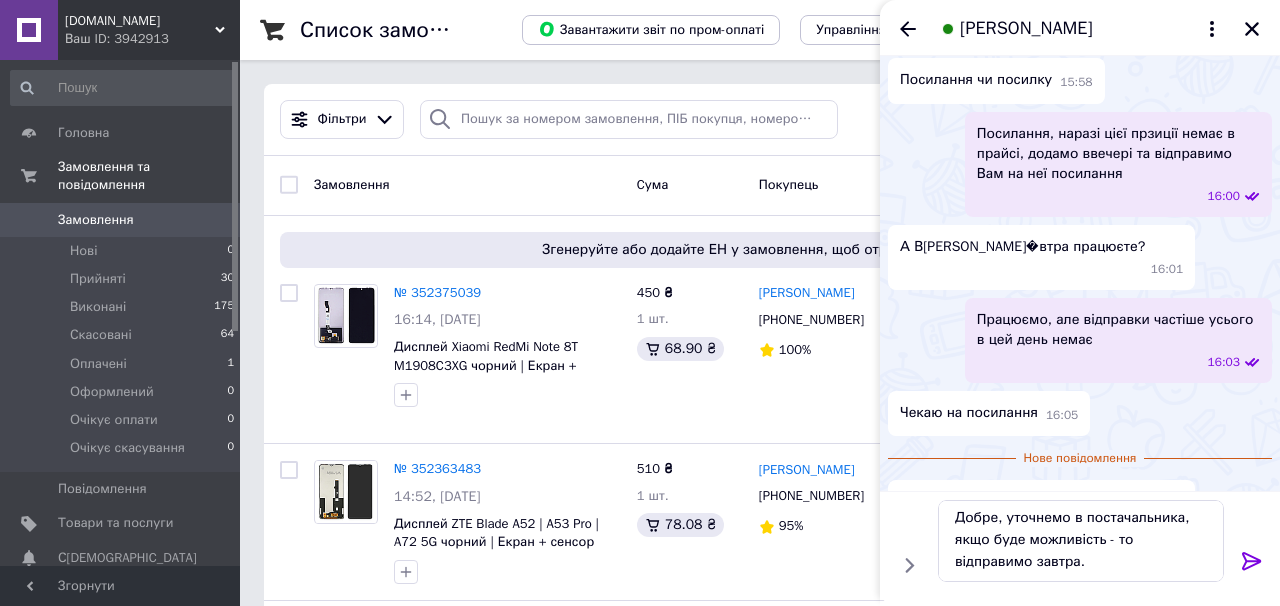 click at bounding box center [1252, 565] 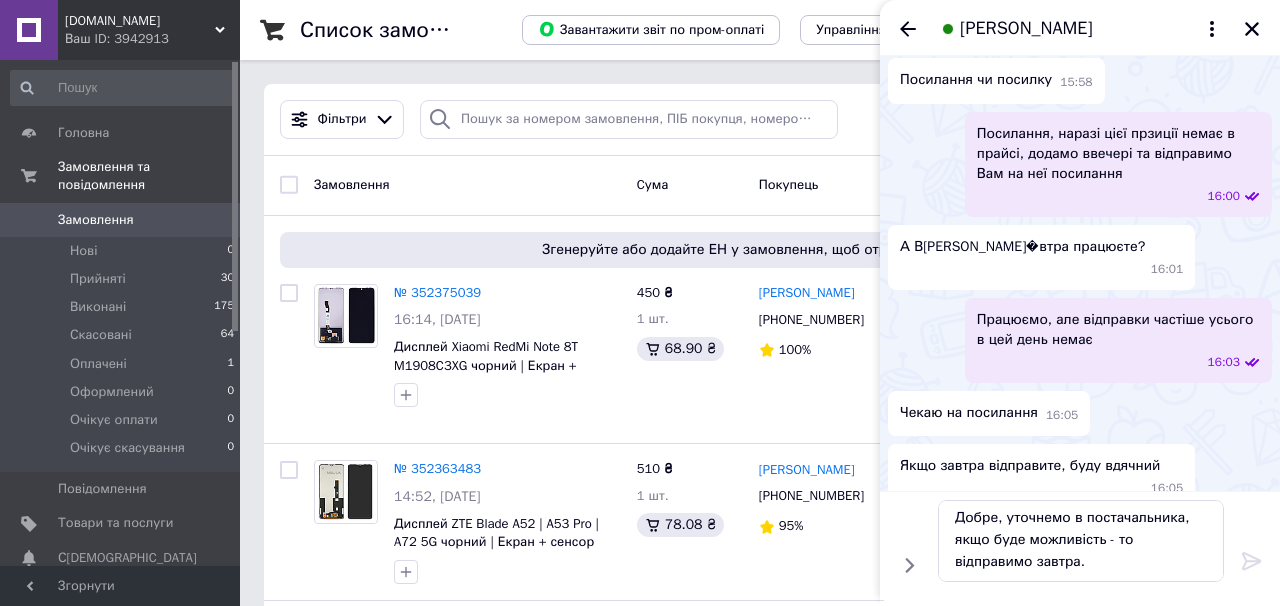 type 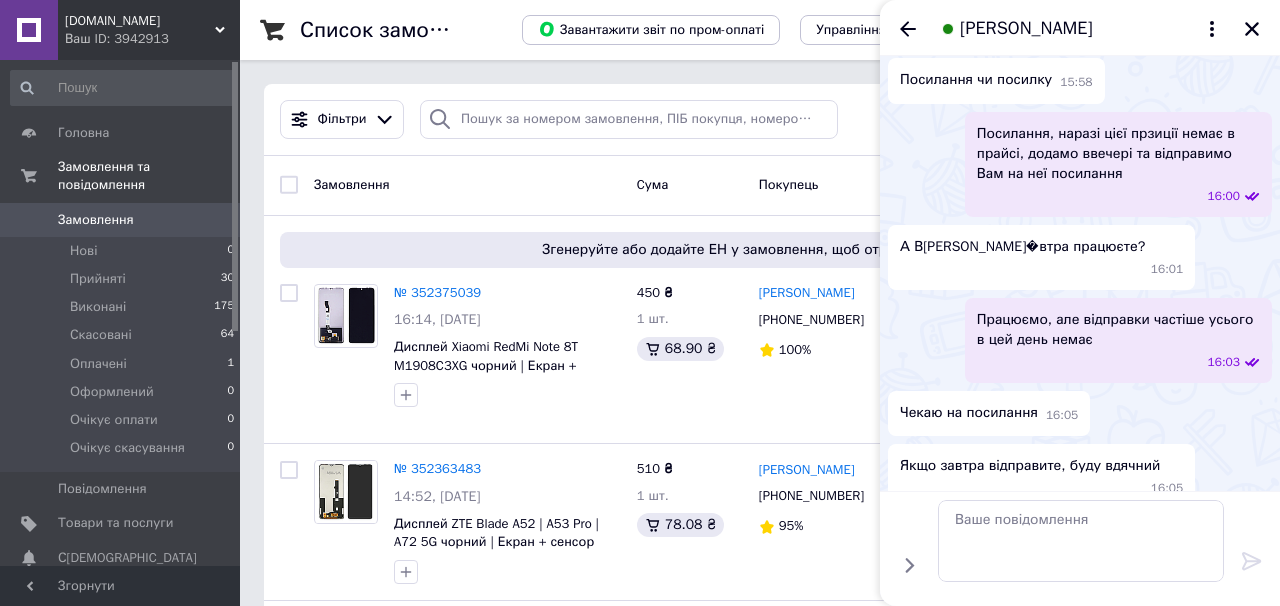 scroll, scrollTop: 0, scrollLeft: 0, axis: both 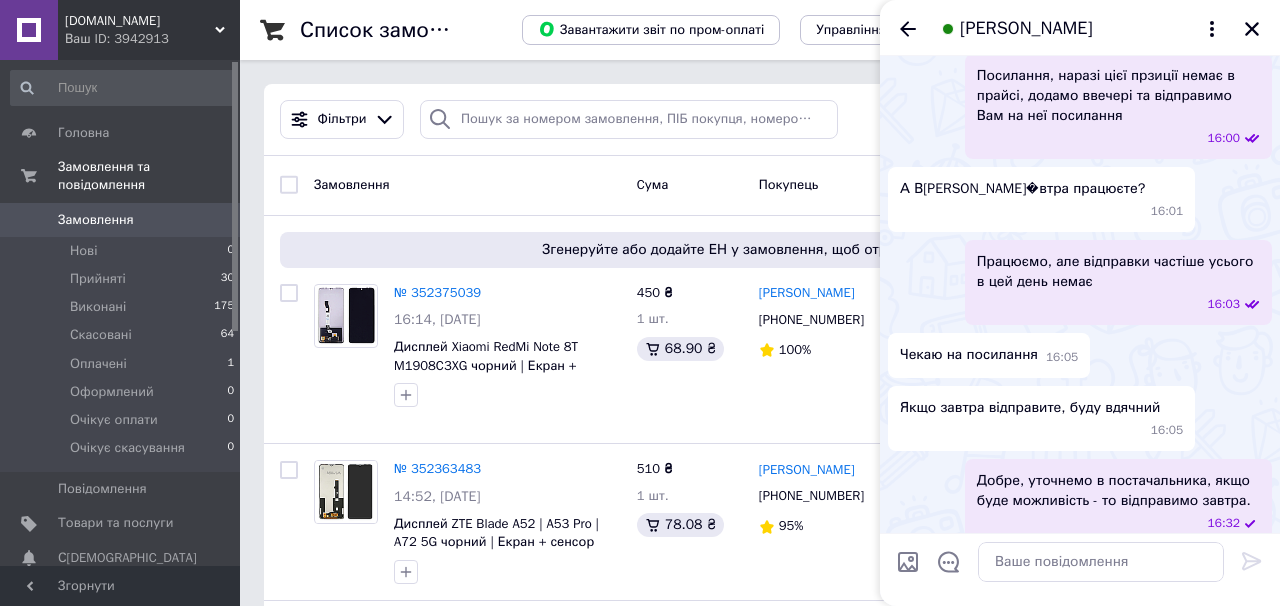 click 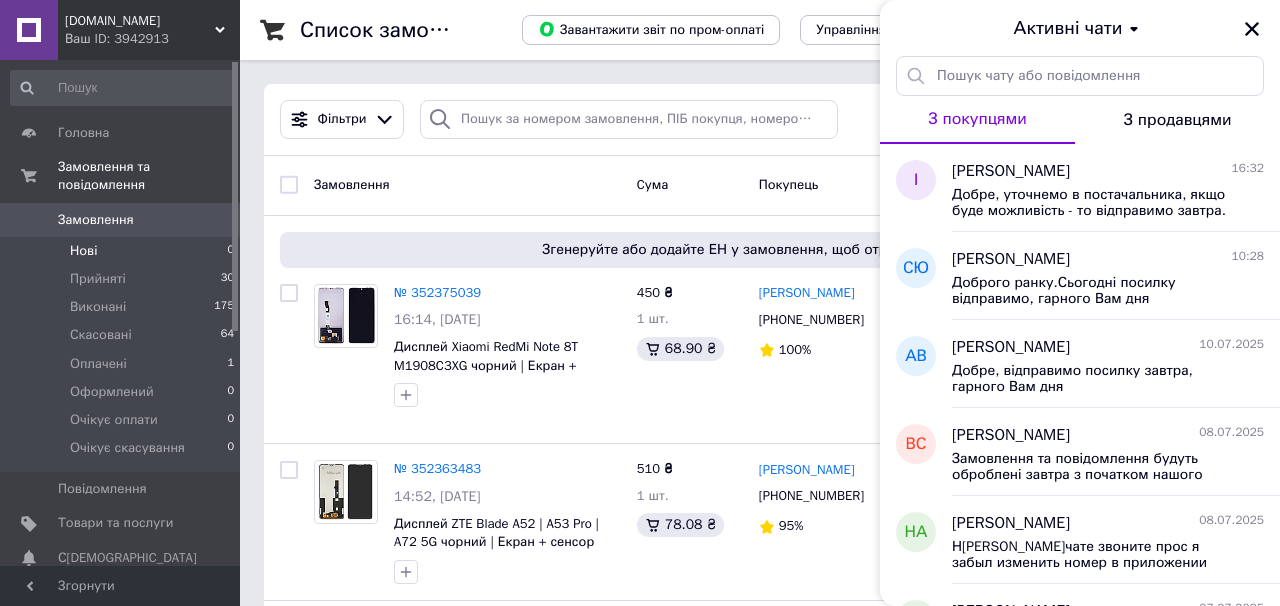 click on "Нові 0" at bounding box center [123, 251] 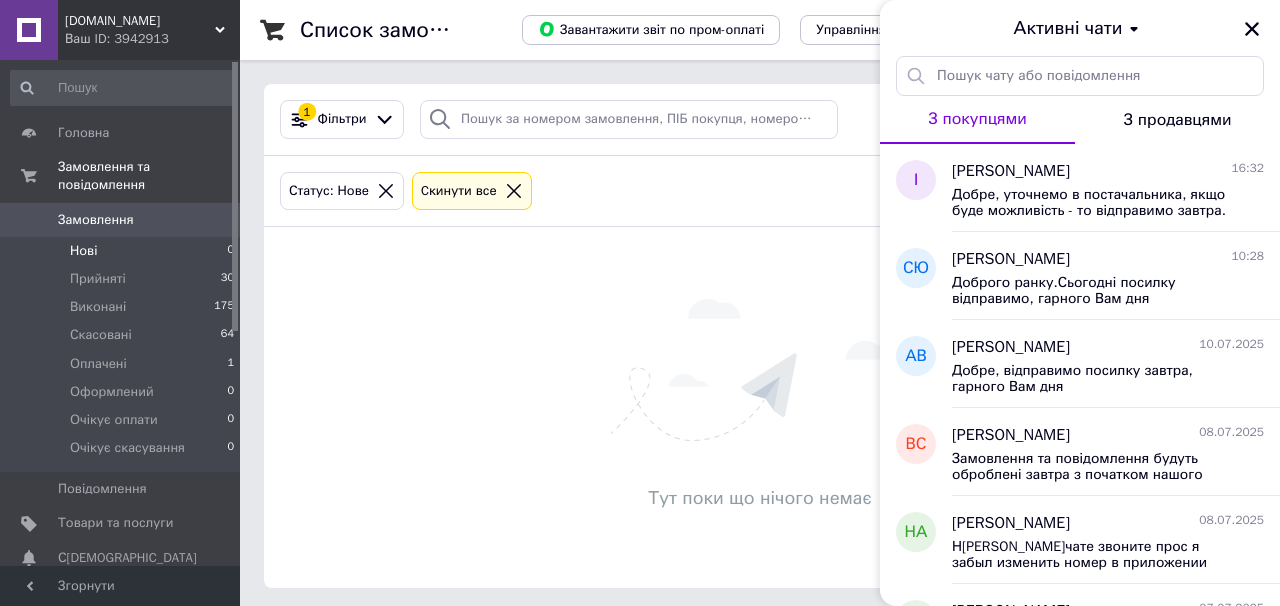 click at bounding box center [1252, 29] 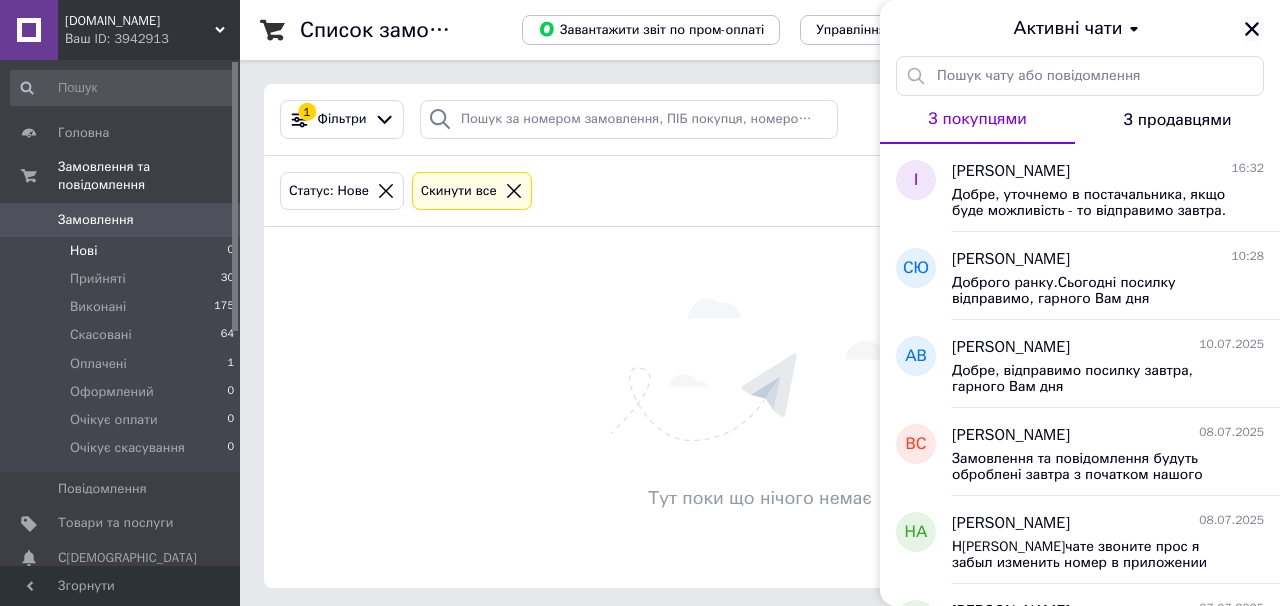 click at bounding box center [1252, 29] 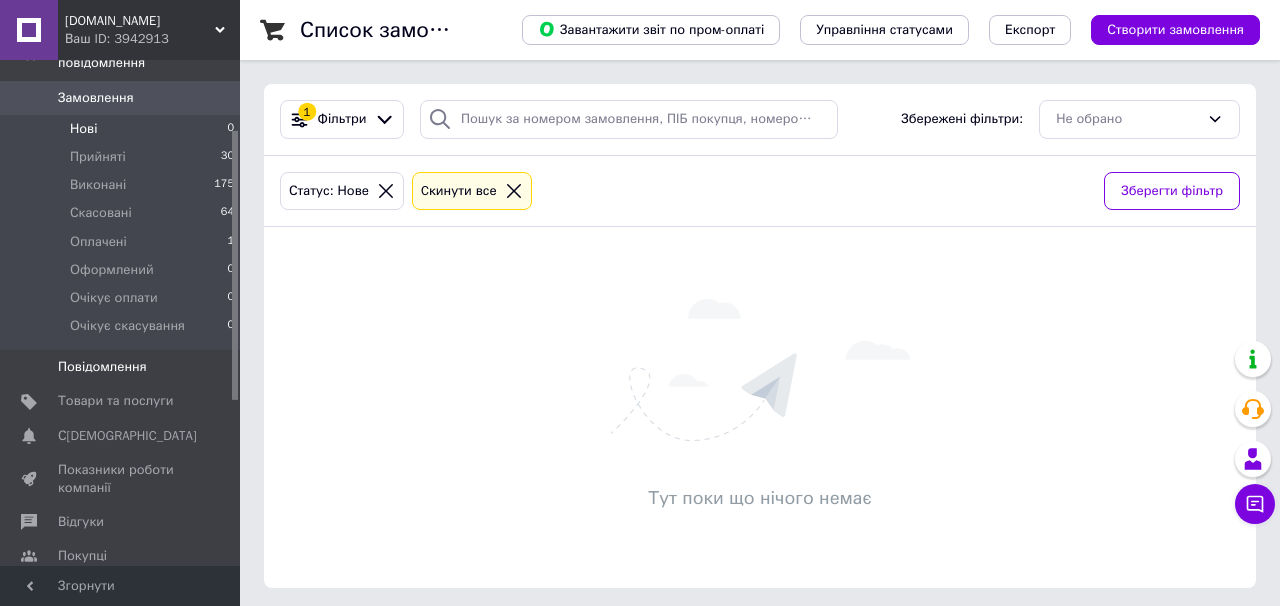 scroll, scrollTop: 132, scrollLeft: 0, axis: vertical 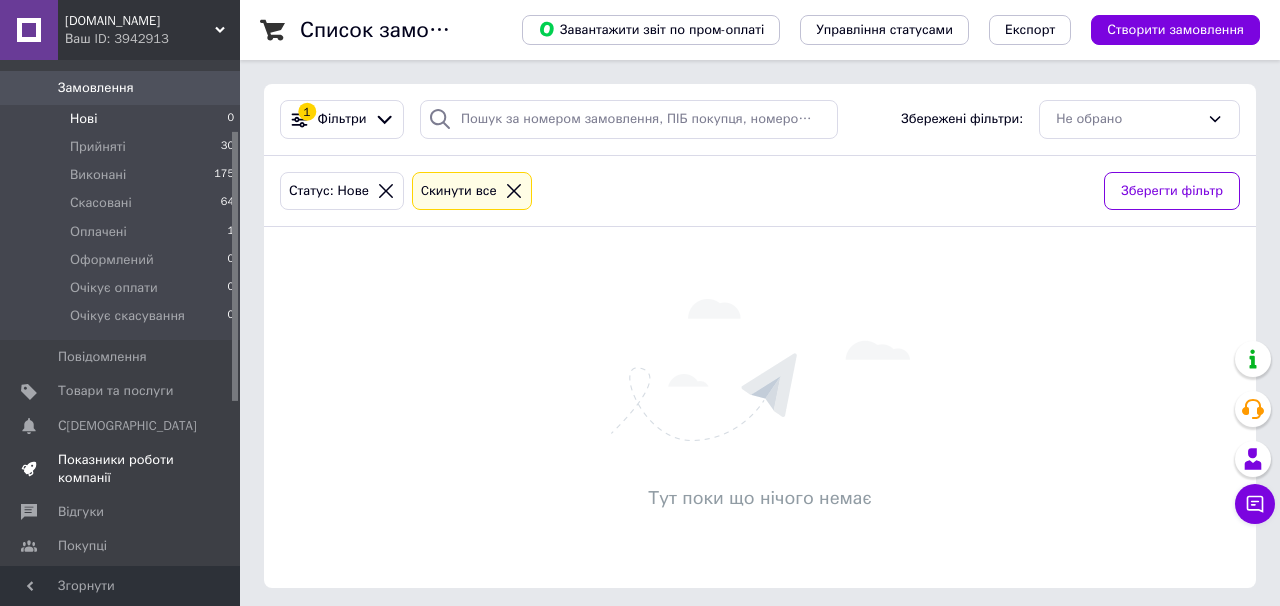 click on "Показники роботи компанії" at bounding box center [121, 469] 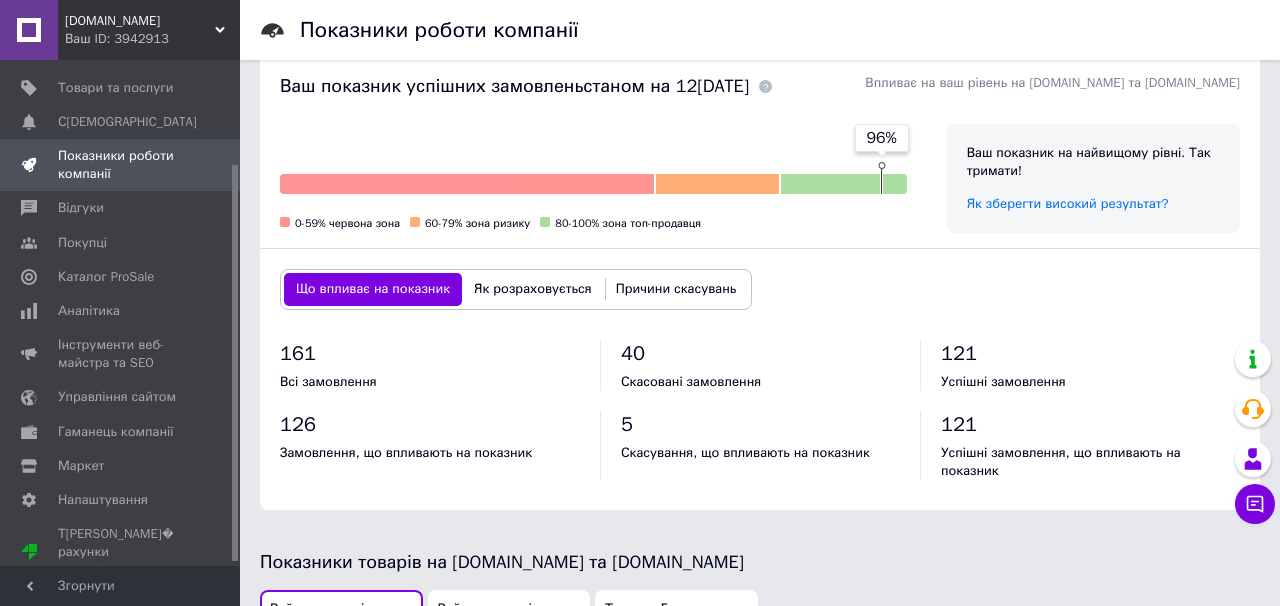 scroll, scrollTop: 0, scrollLeft: 0, axis: both 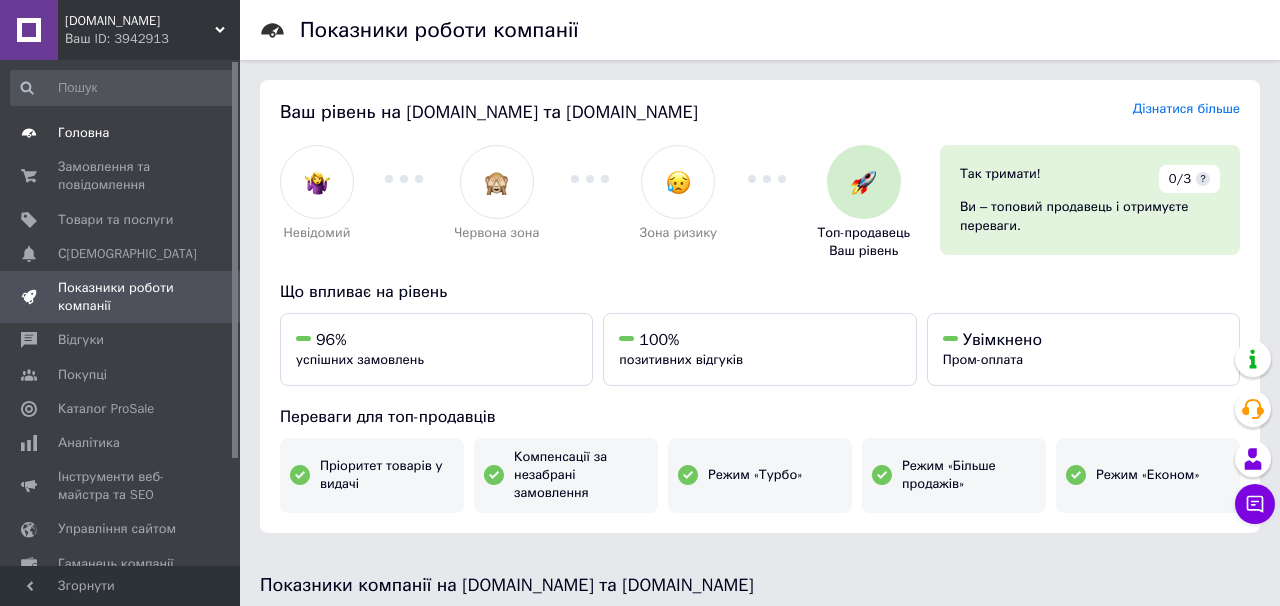click on "Головна" at bounding box center (121, 133) 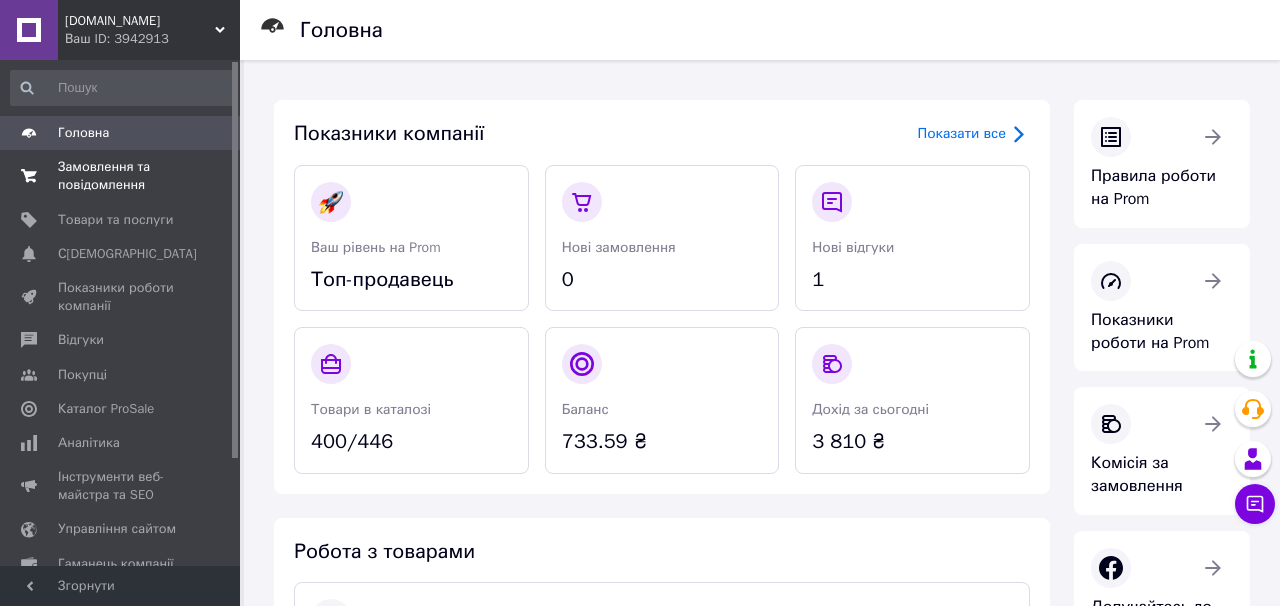 click on "Замовлення та повідомлення" at bounding box center [121, 176] 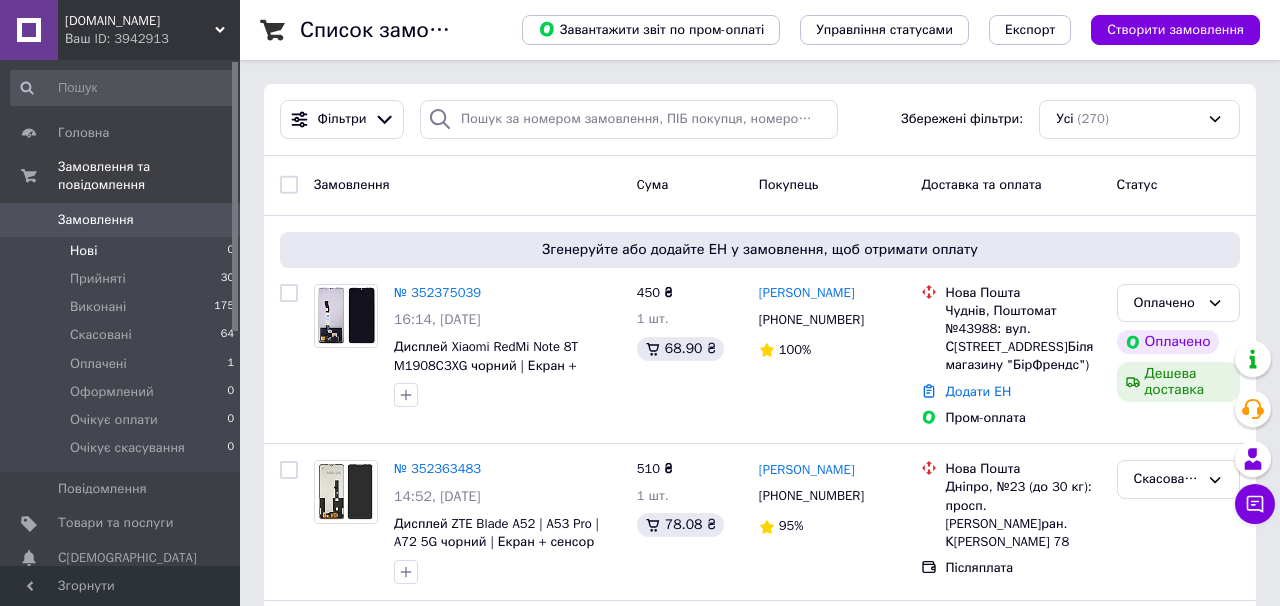 click on "Нові 0" at bounding box center (123, 251) 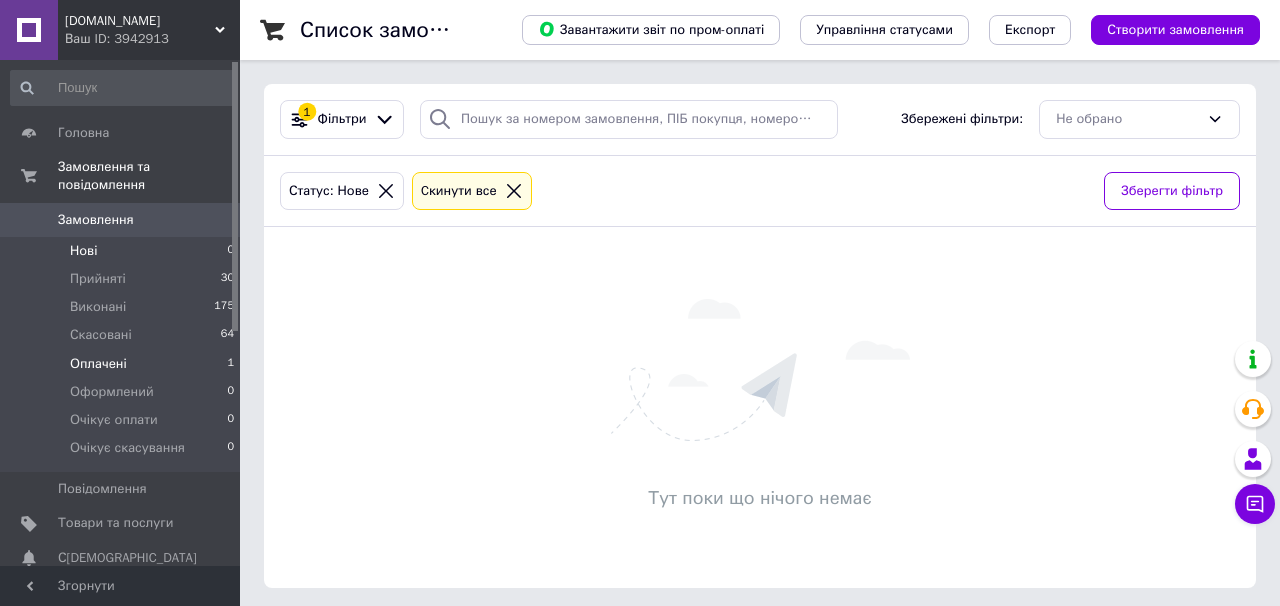 click on "Оплачені 1" at bounding box center [123, 364] 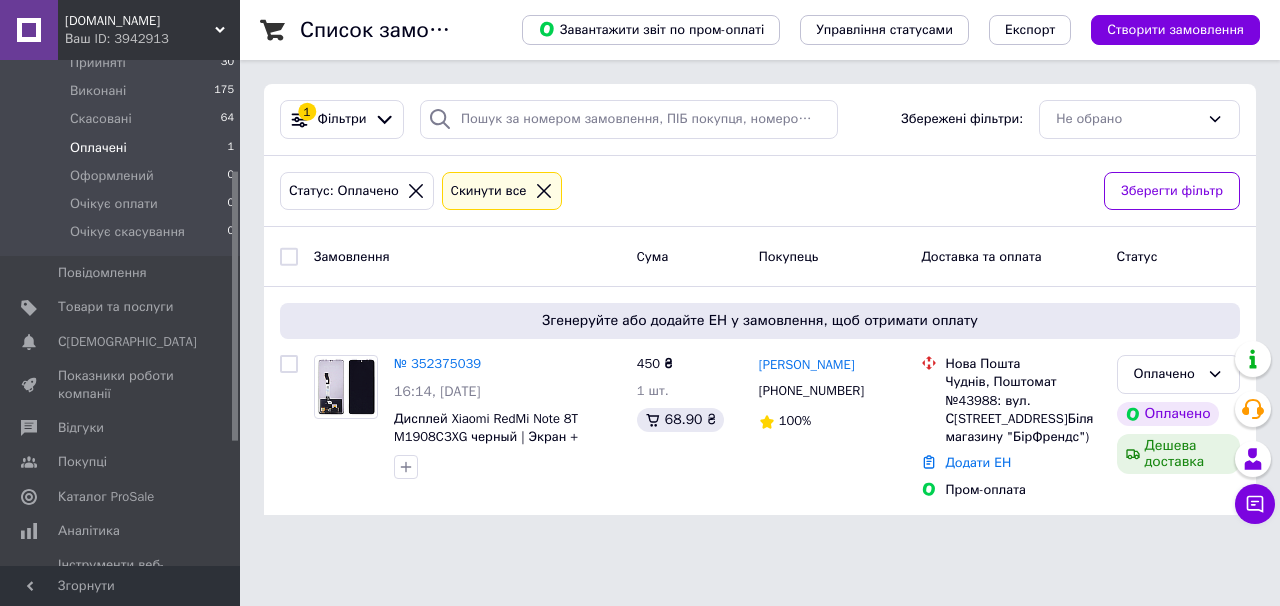 scroll, scrollTop: 227, scrollLeft: 0, axis: vertical 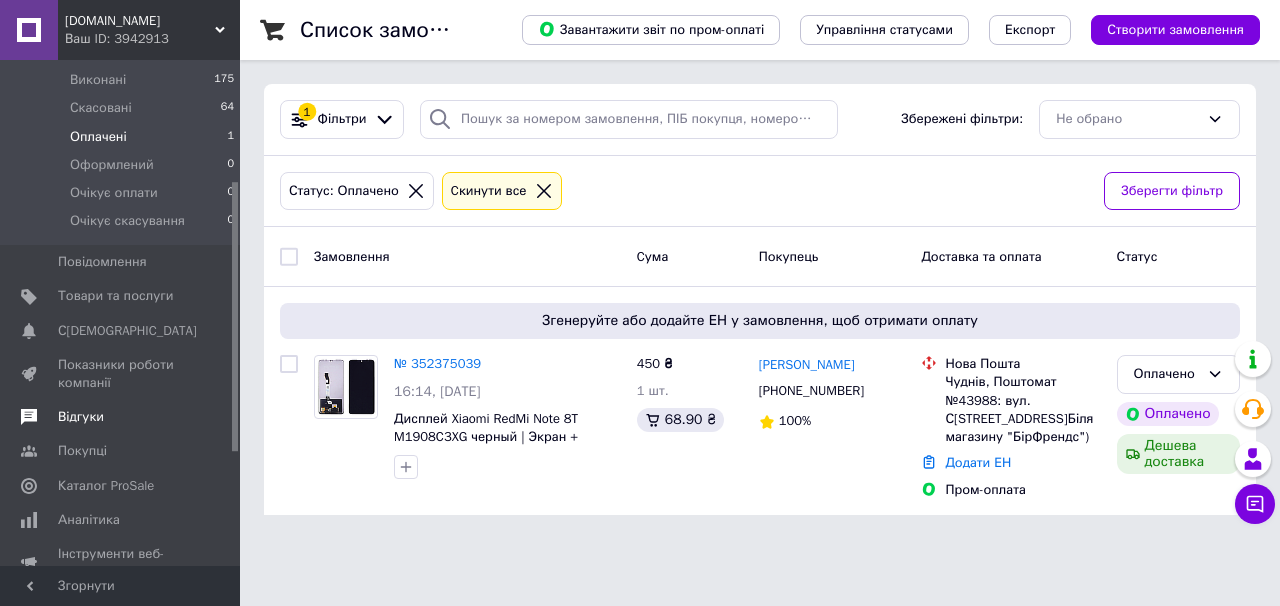 click on "Відгуки" at bounding box center [81, 417] 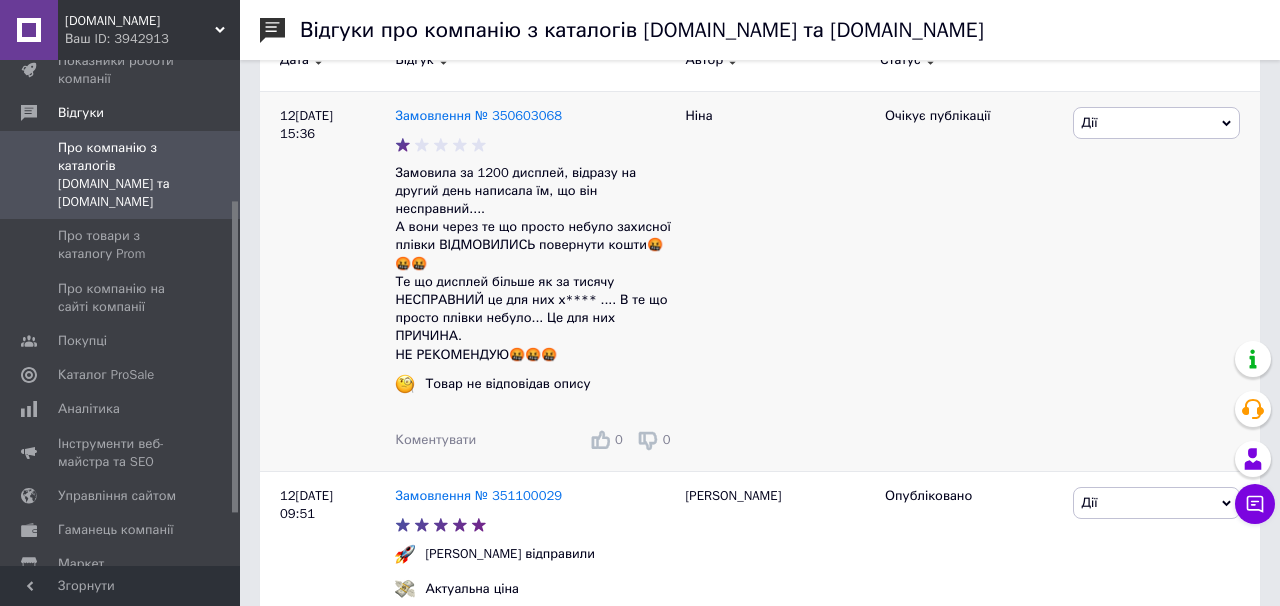 scroll, scrollTop: 336, scrollLeft: 0, axis: vertical 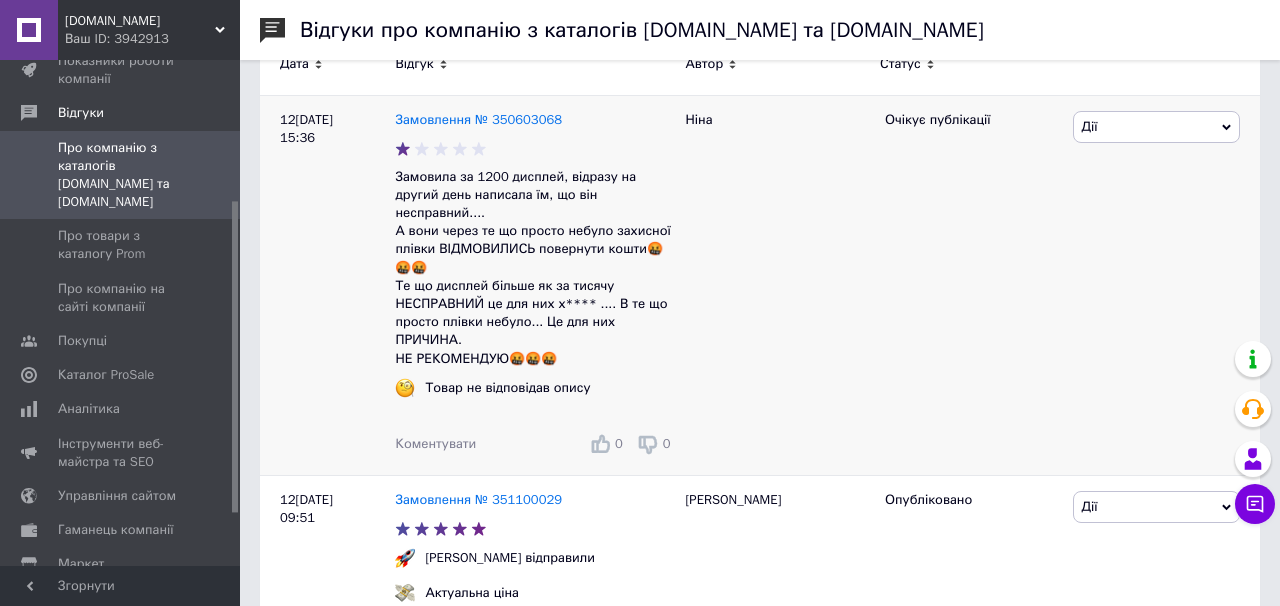 click on "Коментувати" at bounding box center (435, 443) 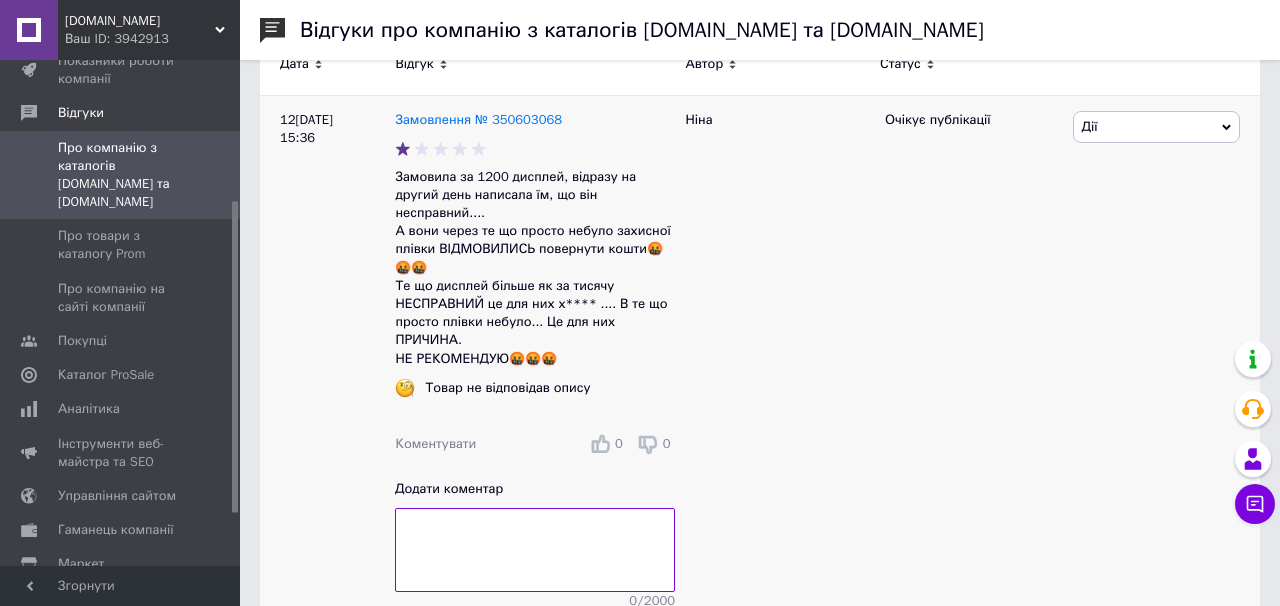 click at bounding box center (535, 550) 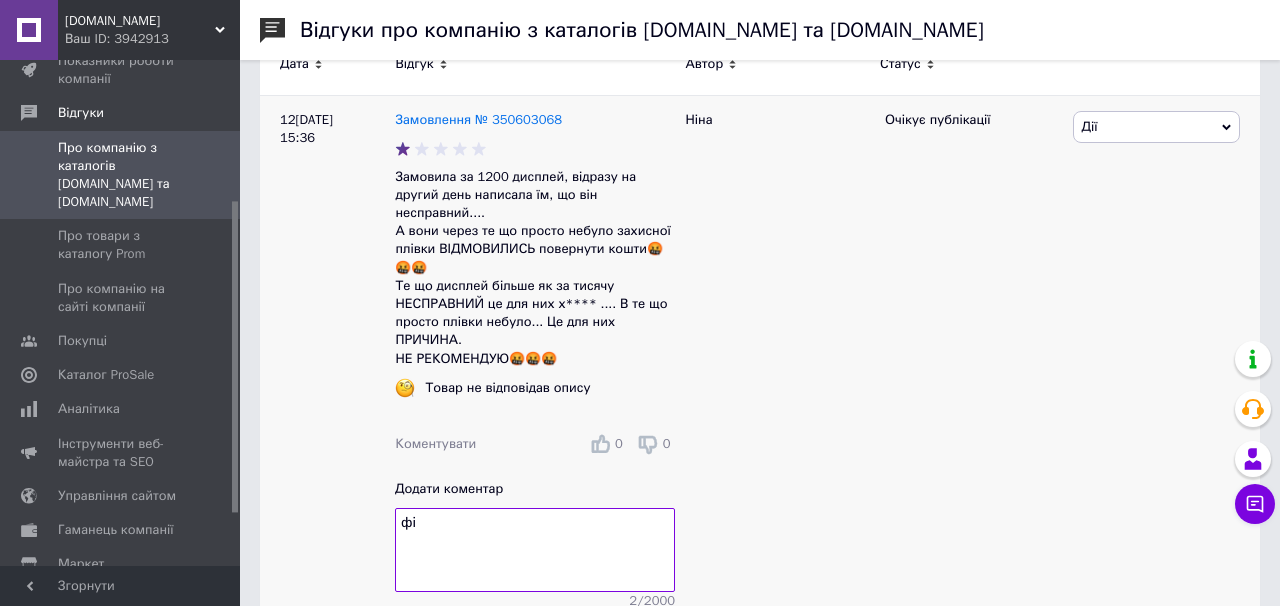type on "ф" 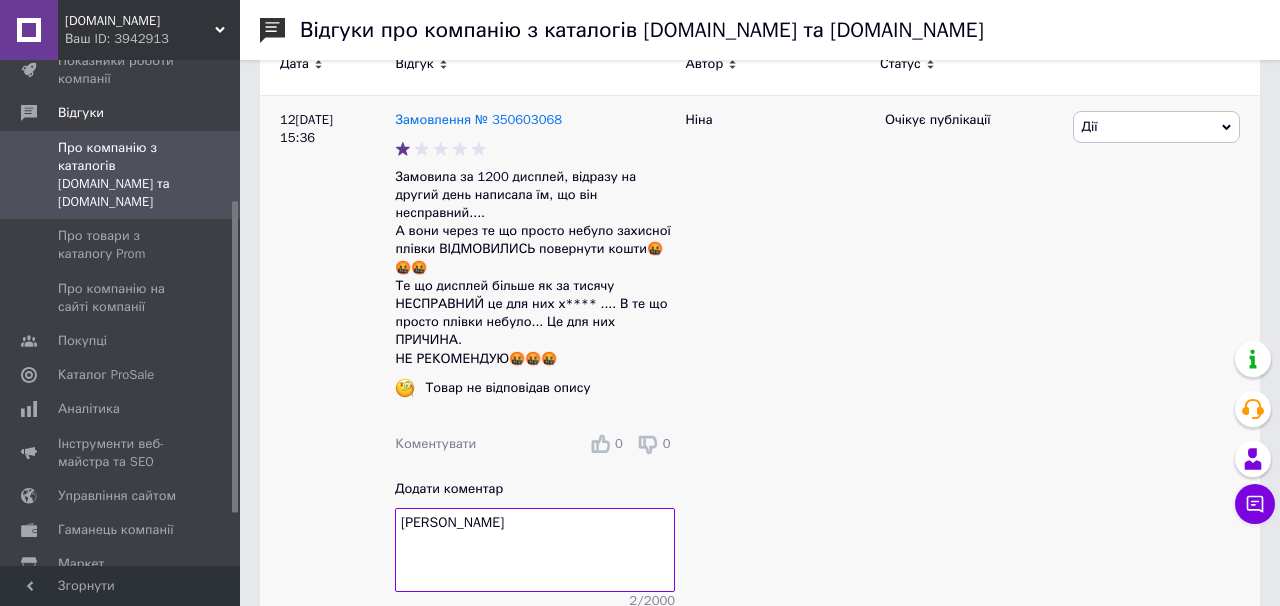 type on "Т" 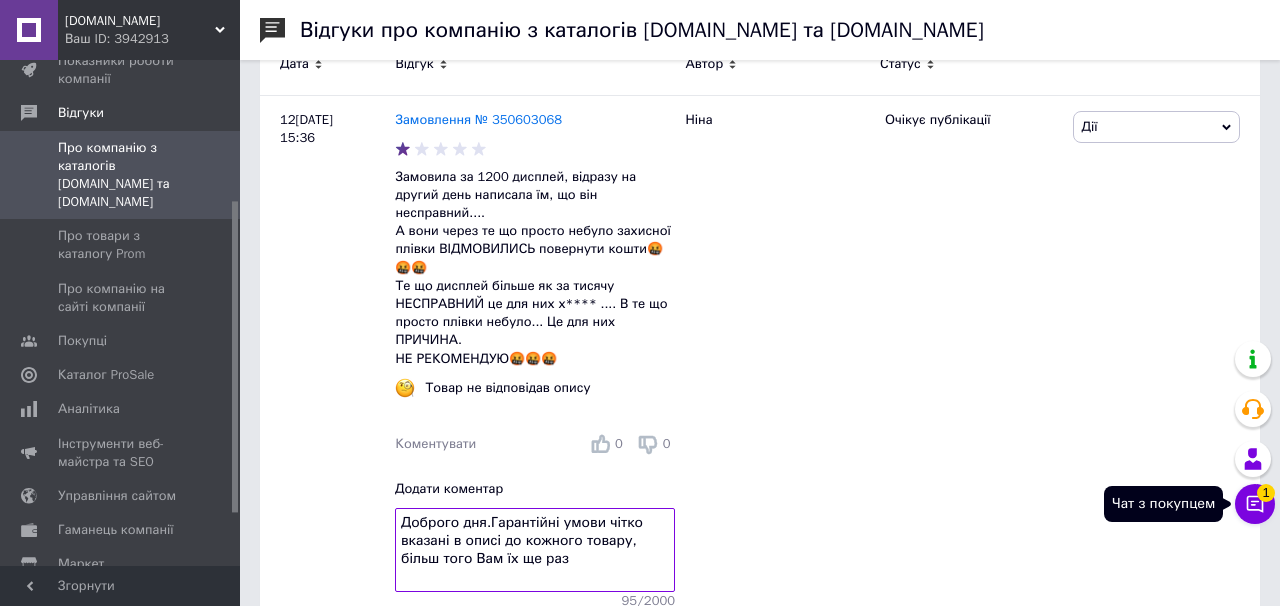 click on "Чат з покупцем 1" at bounding box center (1255, 504) 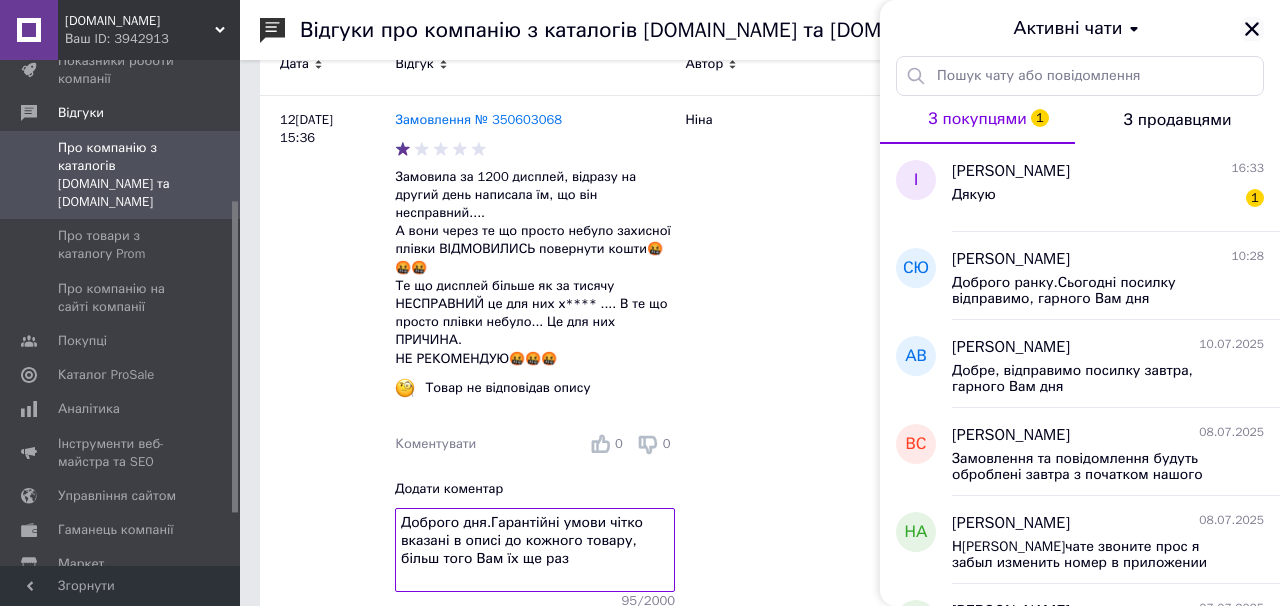 click 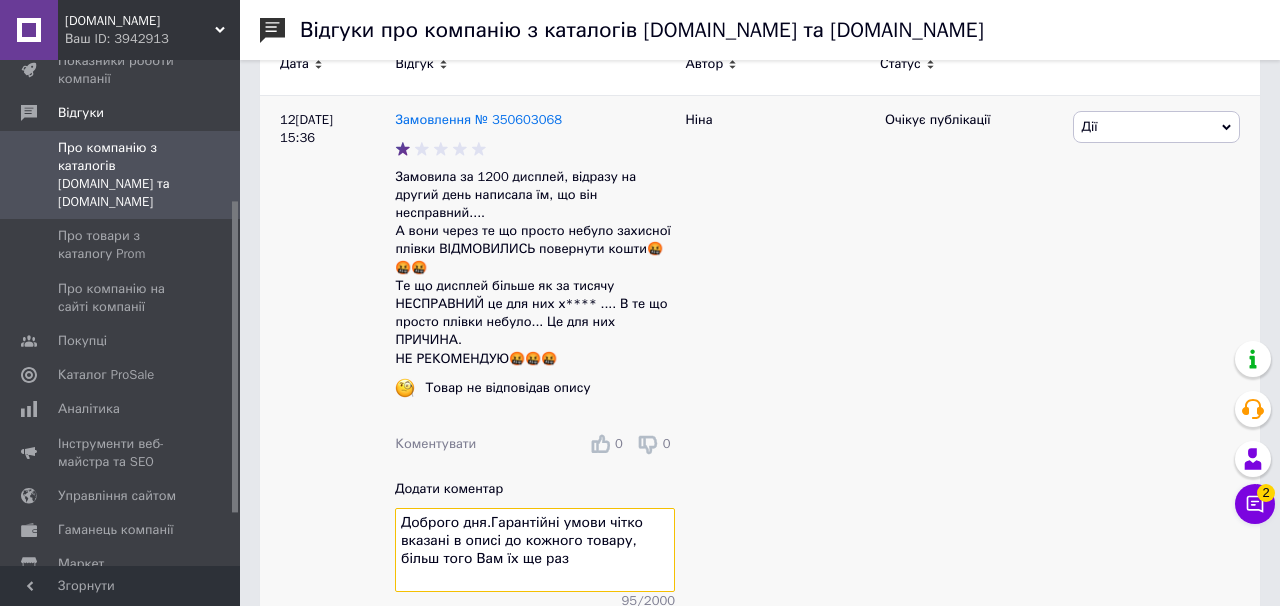 click on "Доброго дня.Гарантійні умови чітко вказані в описі до кожного товару, більш того Вам їх ще раз" at bounding box center (535, 550) 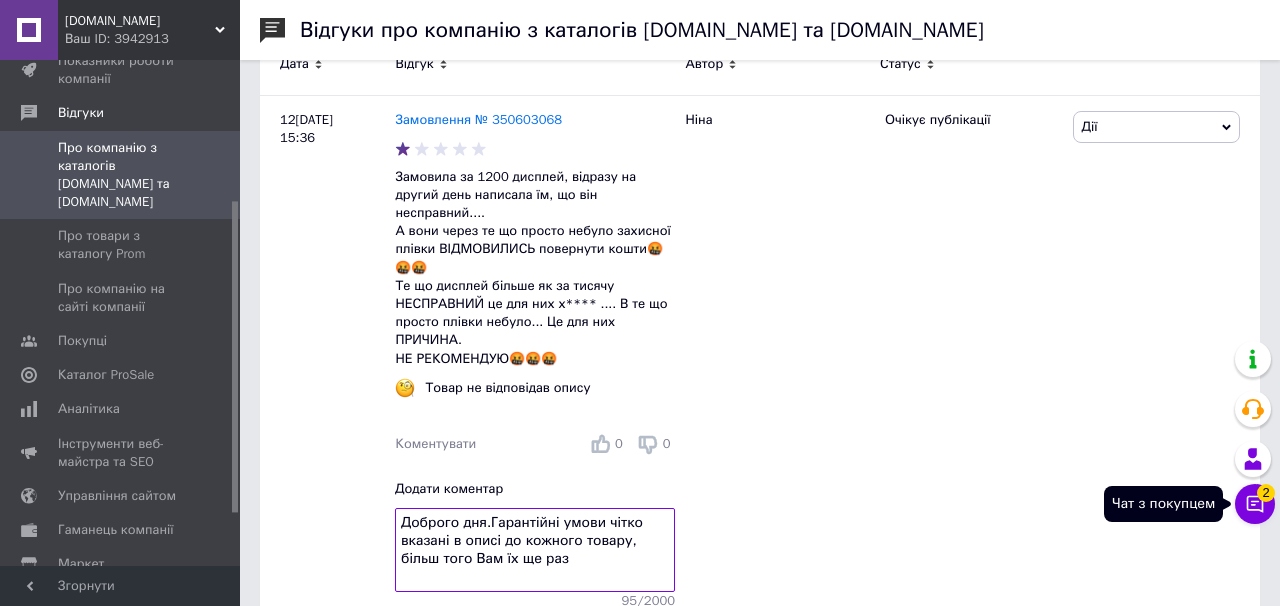 click on "Чат з покупцем 2" at bounding box center (1255, 504) 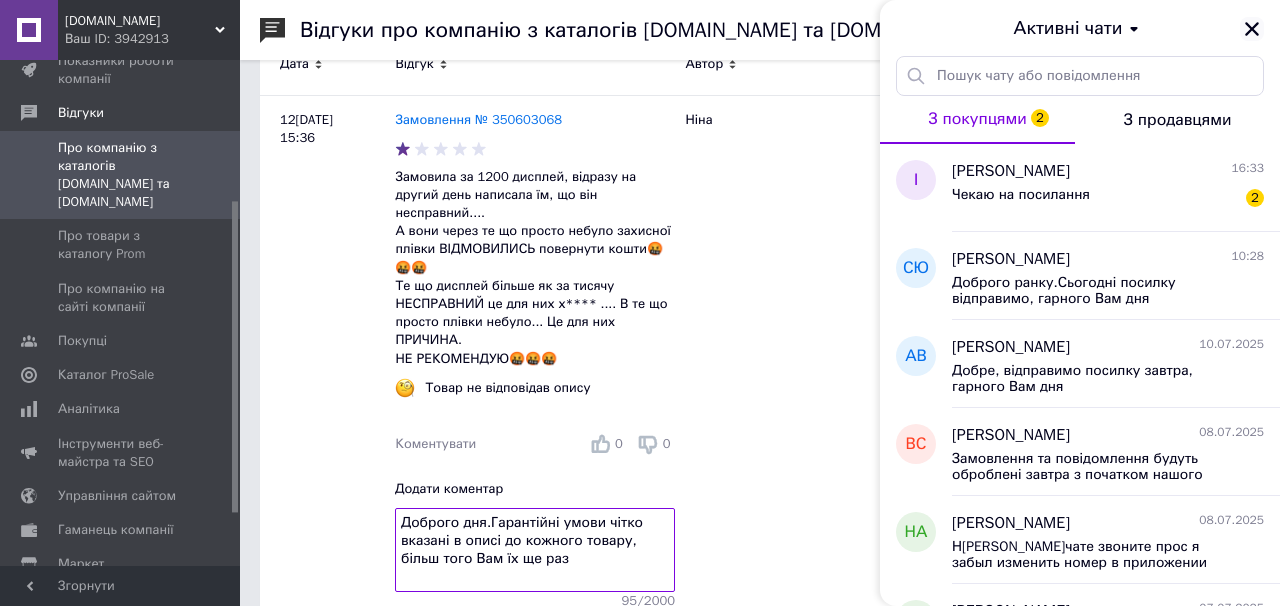 click 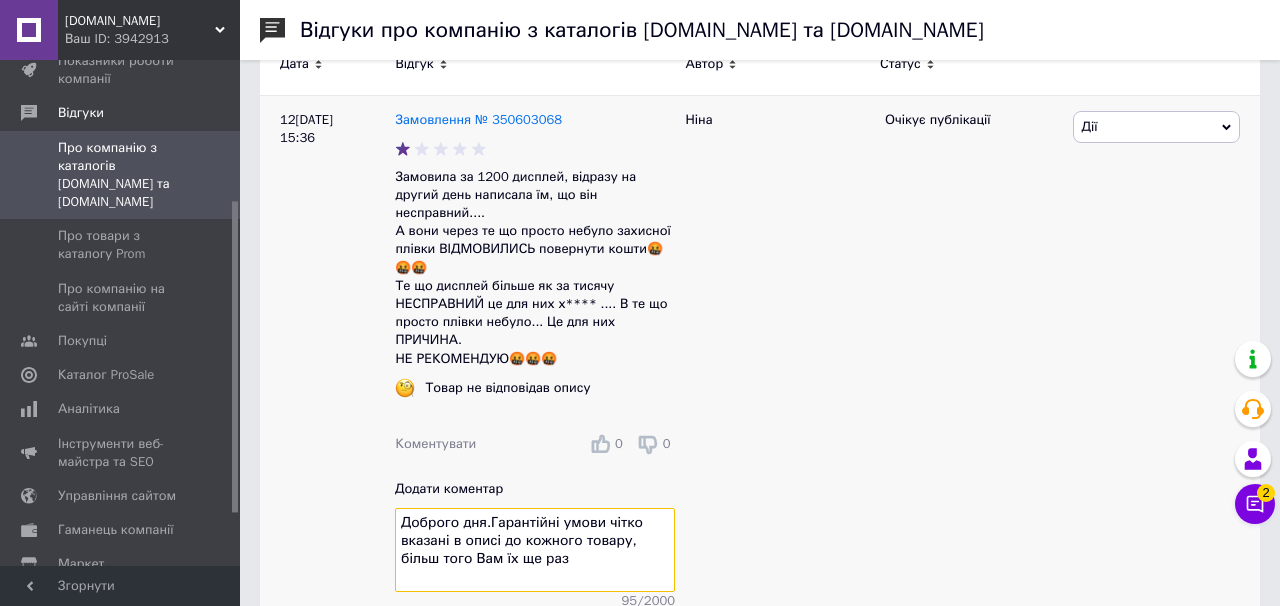 click on "Доброго дня.Гарантійні умови чітко вказані в описі до кожного товару, більш того Вам їх ще раз" at bounding box center (535, 550) 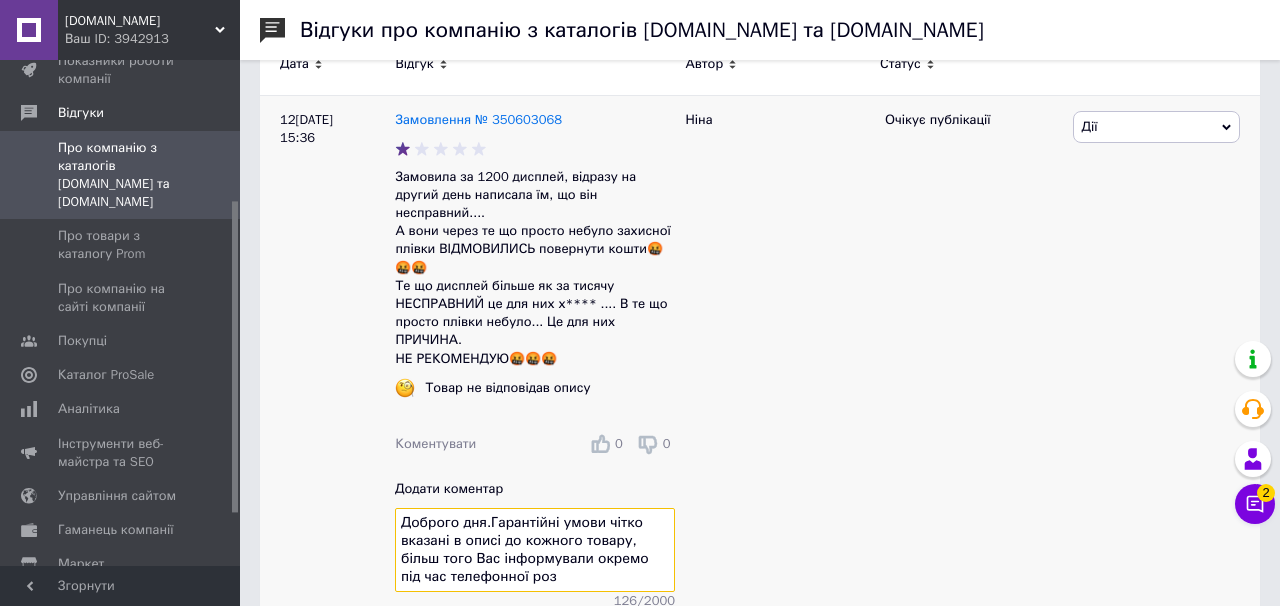 click on "Доброго дня.Гарантійні умови чітко вказані в описі до кожного товару, більш того Вас інформували окремо під час телефонної роз" at bounding box center (535, 550) 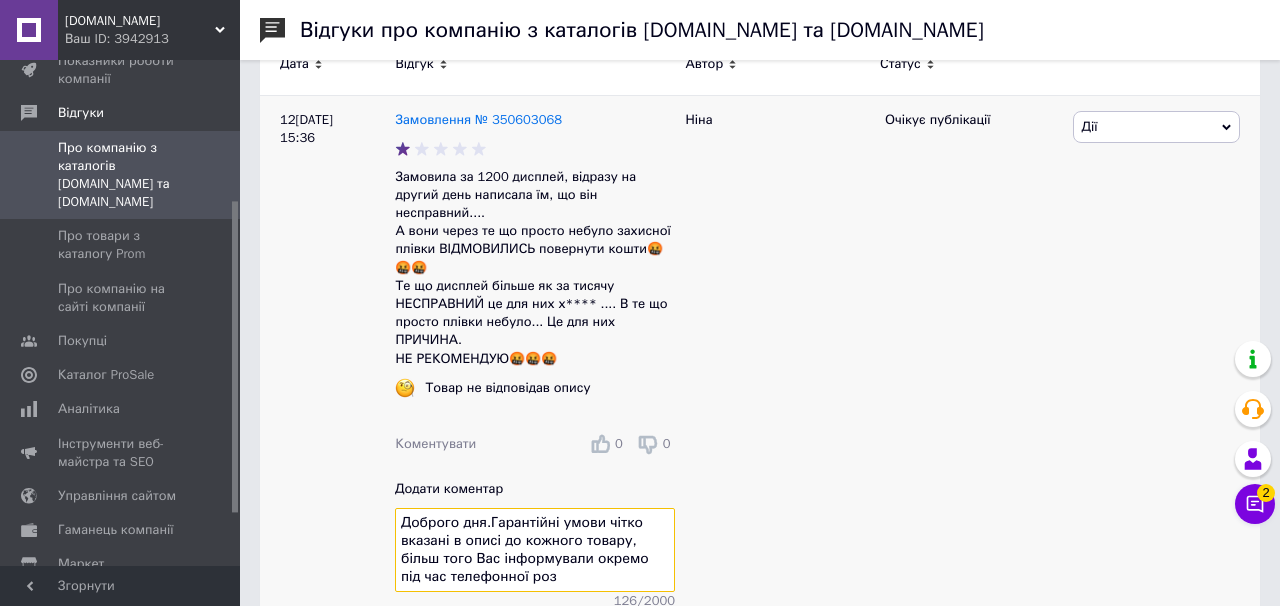 drag, startPoint x: 591, startPoint y: 582, endPoint x: 600, endPoint y: 558, distance: 25.632011 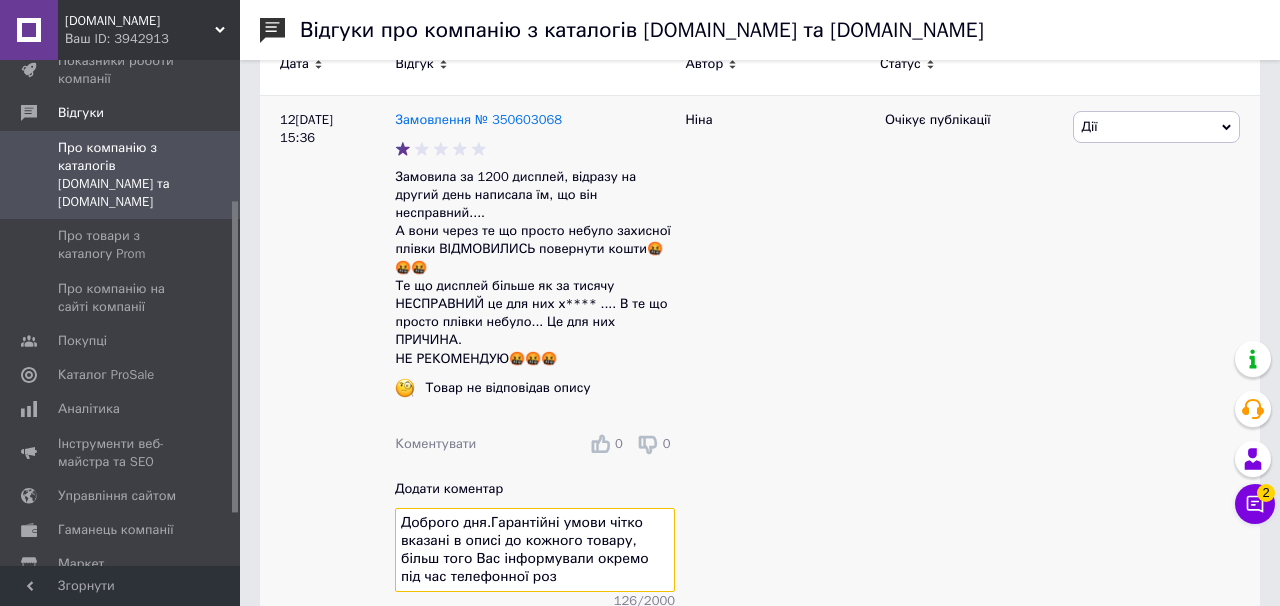 click on "Доброго дня.Гарантійні умови чітко вказані в описі до кожного товару, більш того Вас інформували окремо під час телефонної роз" at bounding box center (535, 550) 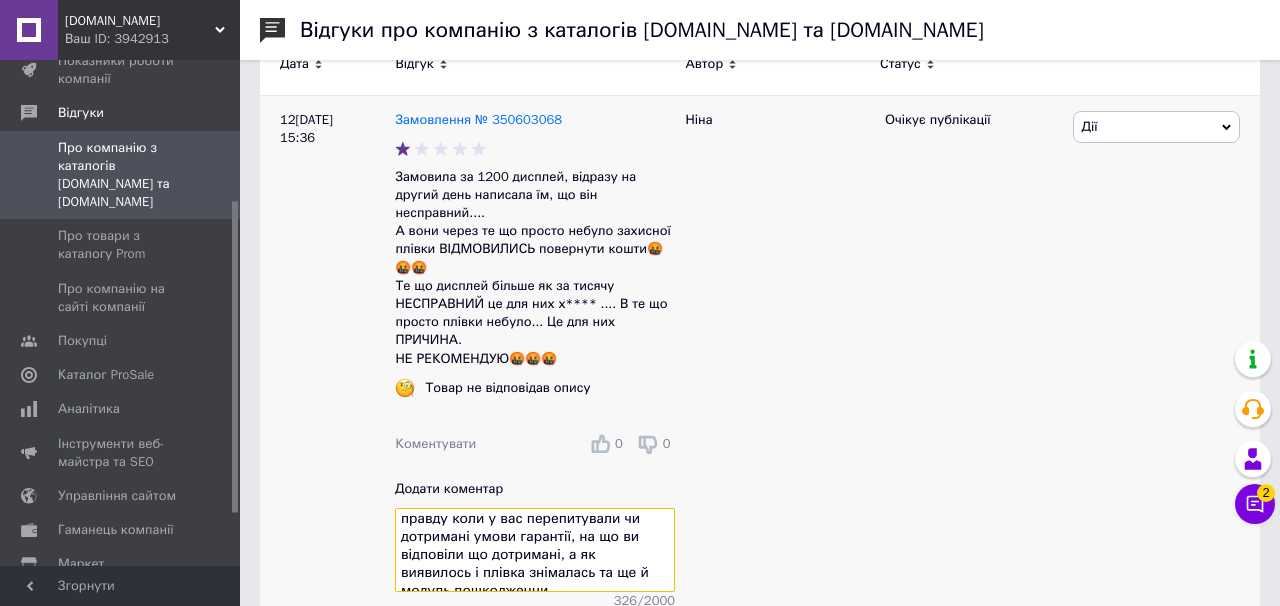 scroll, scrollTop: 111, scrollLeft: 0, axis: vertical 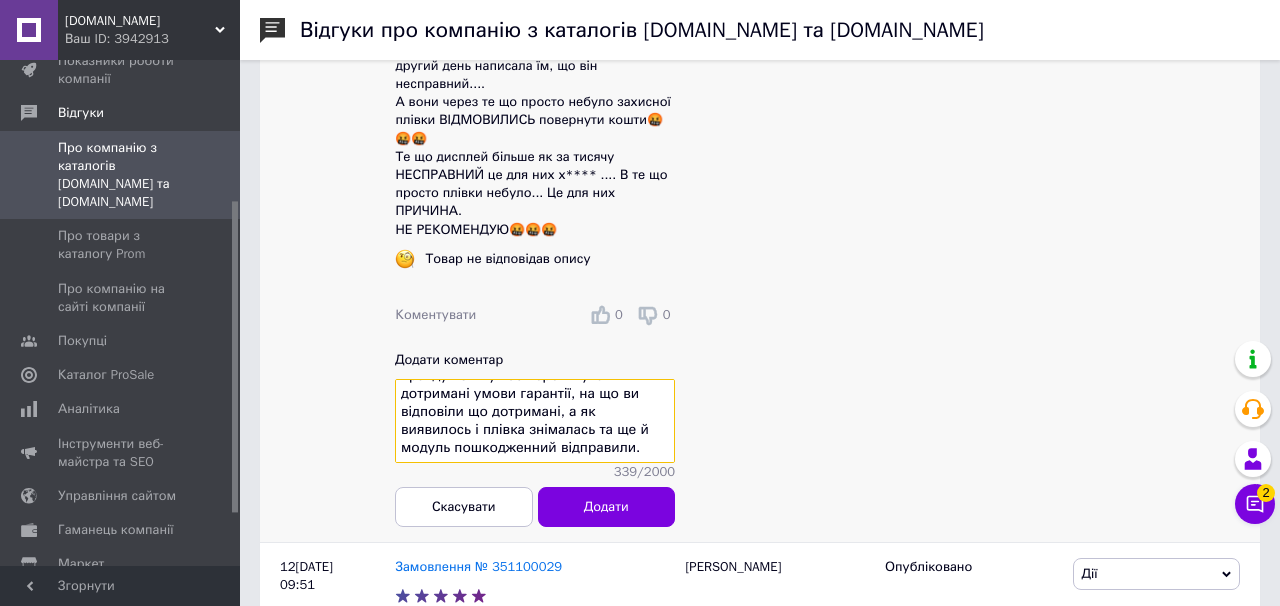 click on "Доброго дня.Гарантійні умови чітко вказані в описі до кожного товару, більш того менеджер ще раз додатково Вас інформував під час телефонної розмови.Ви мало того сказали не правду коли у вас перепитували чи дотримані умови гарантії, на що ви відповіли що дотримані, а як виявилось і плівка знімалась та ще й модуль пошкодженний відправили." at bounding box center [535, 421] 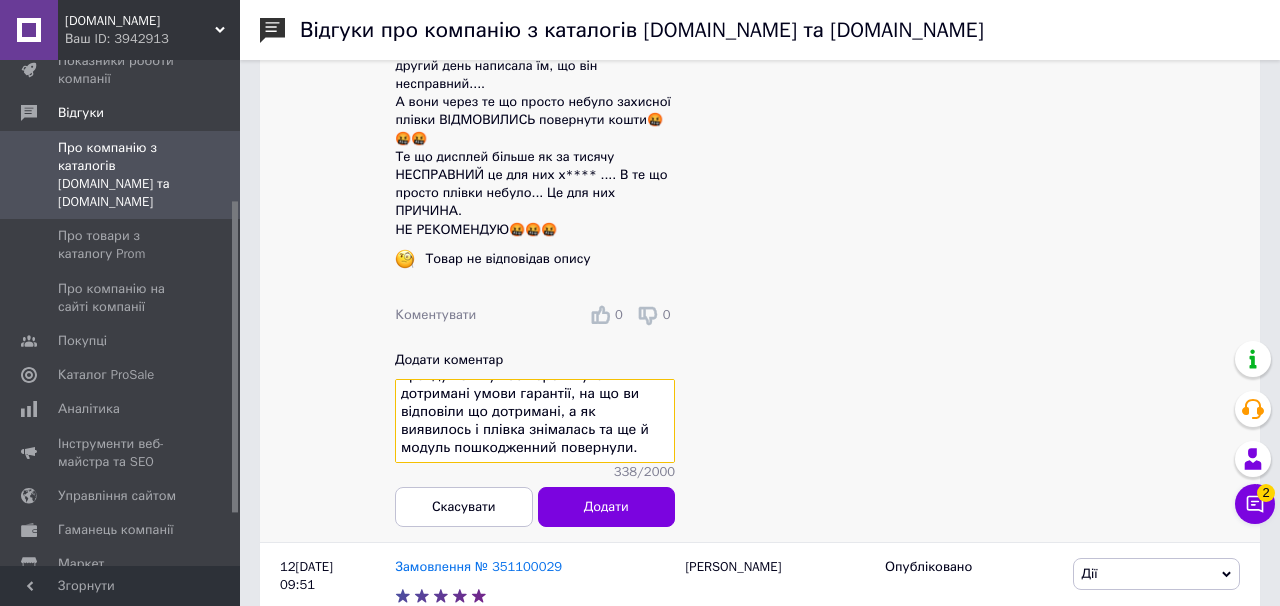 click on "Доброго дня.Гарантійні умови чітко вказані в описі до кожного товару, більш того менеджер ще раз додатково Вас інформував під час телефонної розмови.Ви мало того сказали не правду коли у вас перепитували чи дотримані умови гарантії, на що ви відповіли що дотримані, а як виявилось і плівка знімалась та ще й модуль пошкодженний повернули." at bounding box center [535, 421] 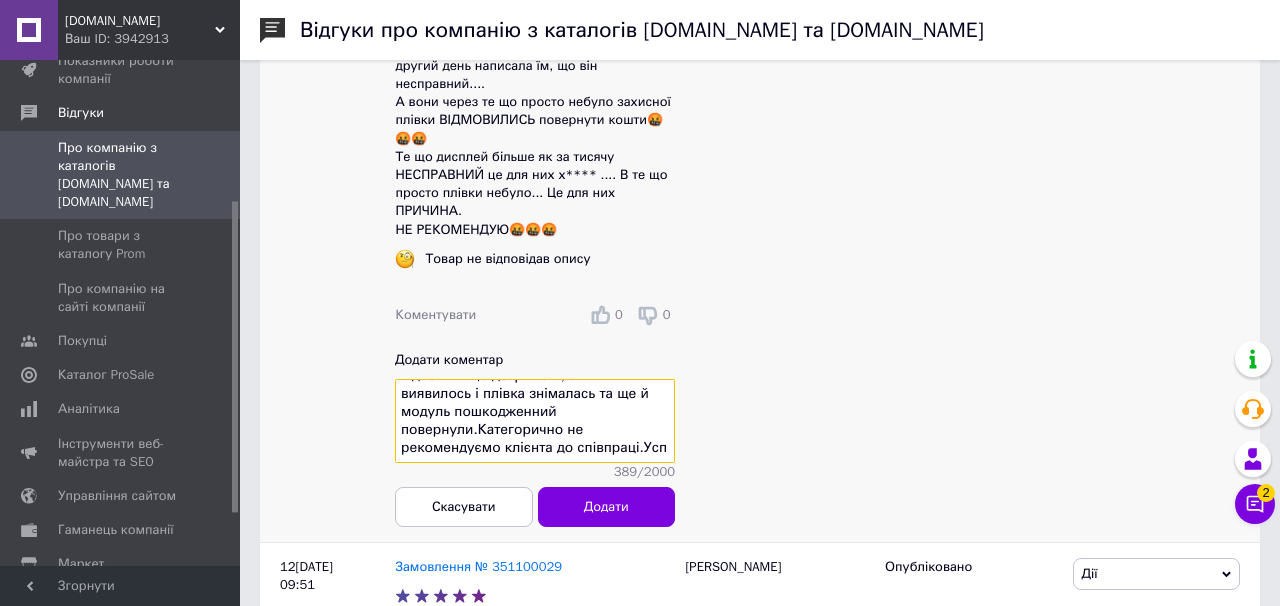 scroll, scrollTop: 160, scrollLeft: 0, axis: vertical 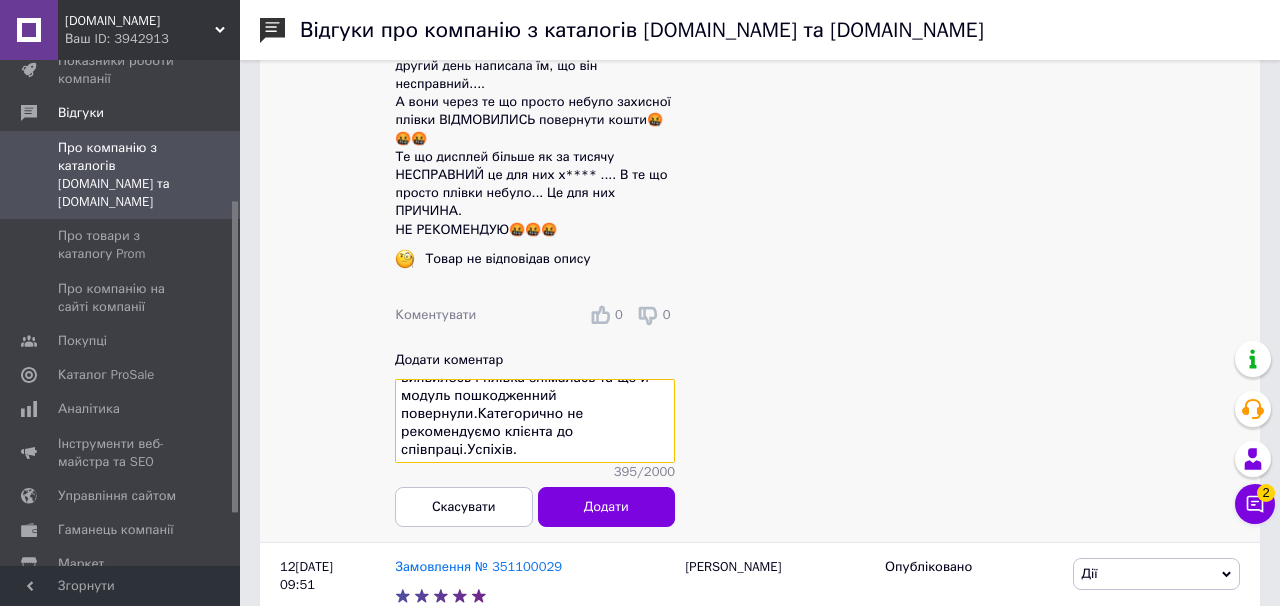 click on "Доброго дня.Гарантійні умови чітко вказані в описі до кожного товару, більш того менеджер ще раз додатково Вас інформував під час телефонної розмови.Ви мало того сказали не правду коли у вас перепитували чи дотримані умови гарантії, на що ви відповіли що дотримані, а як виявилось і плівка знімалась та ще й модуль пошкодженний повернули.Категорично не рекомендуємо клієнта до співпраці.Успіхів." at bounding box center (535, 421) 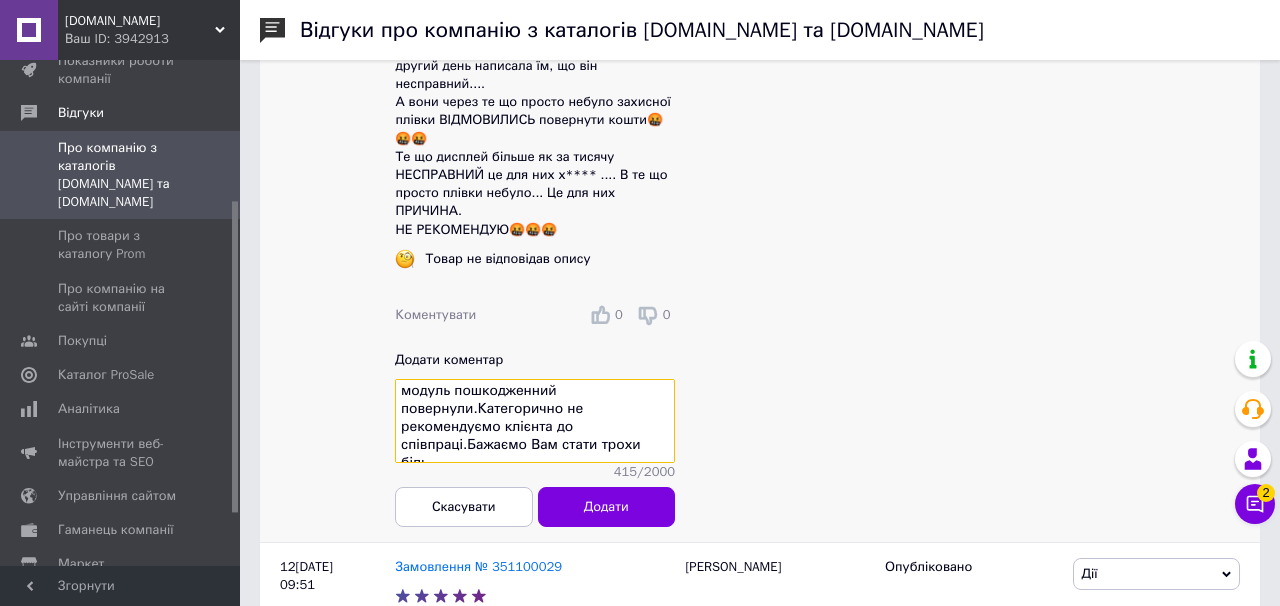 scroll, scrollTop: 177, scrollLeft: 0, axis: vertical 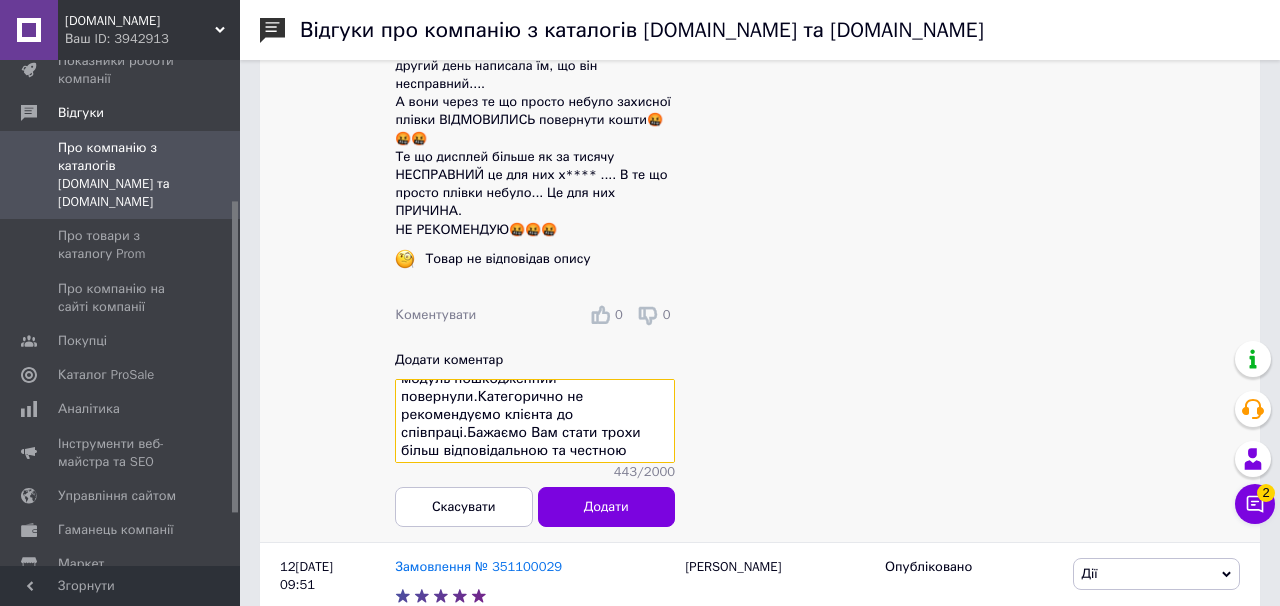 drag, startPoint x: 567, startPoint y: 435, endPoint x: 643, endPoint y: 445, distance: 76.655075 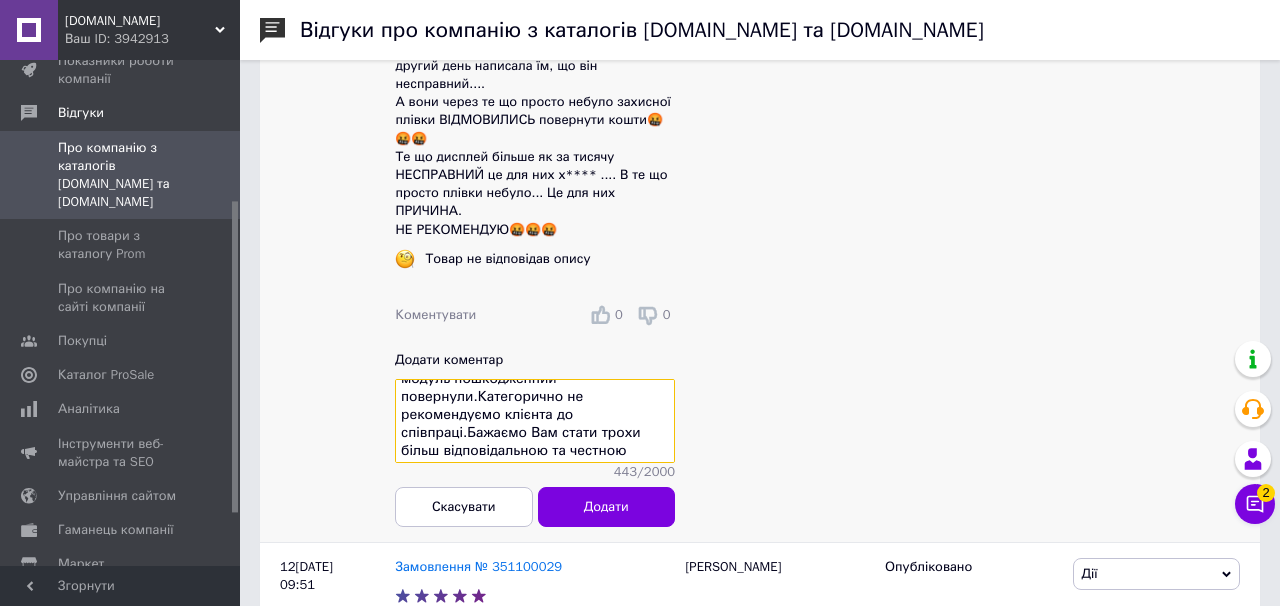 click on "Доброго дня.Гарантійні умови чітко вказані в описі до кожного товару, більш того менеджер ще раз додатково Вас інформував під час телефонної розмови.Ви мало того сказали не правду коли у вас перепитували чи дотримані умови гарантії, на що ви відповіли що дотримані, а як виявилось і плівка знімалась та ще й модуль пошкодженний повернули.Категорично не рекомендуємо клієнта до співпраці.Бажаємо Вам стати трохи більш відповідальною та честною" at bounding box center (535, 421) 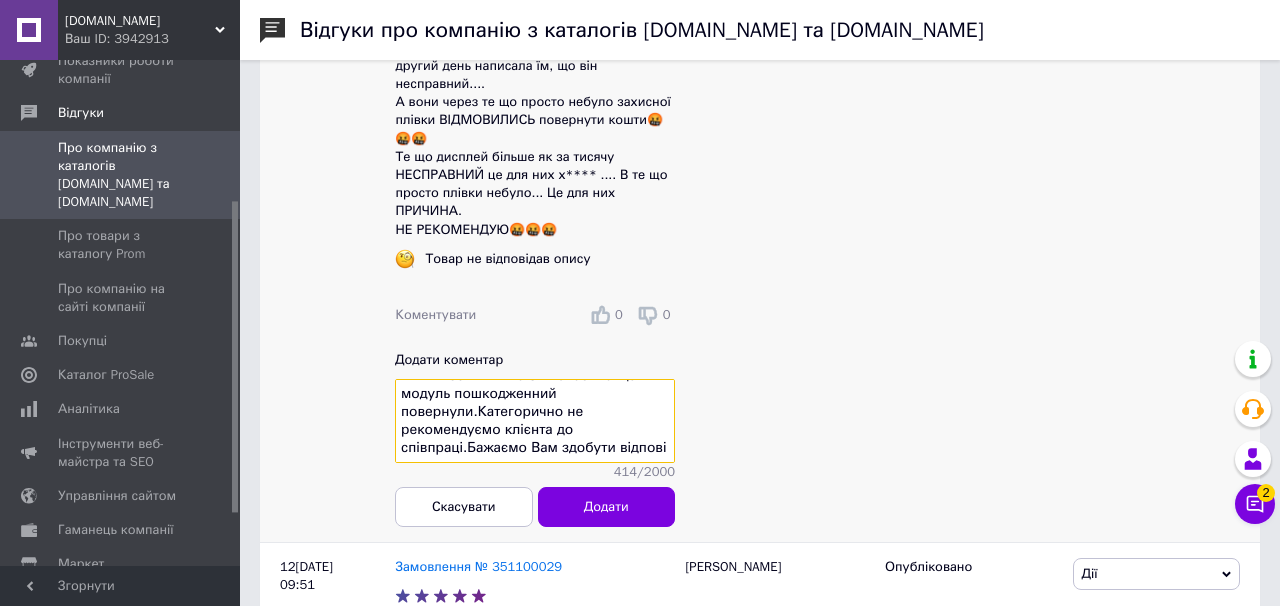 scroll, scrollTop: 177, scrollLeft: 0, axis: vertical 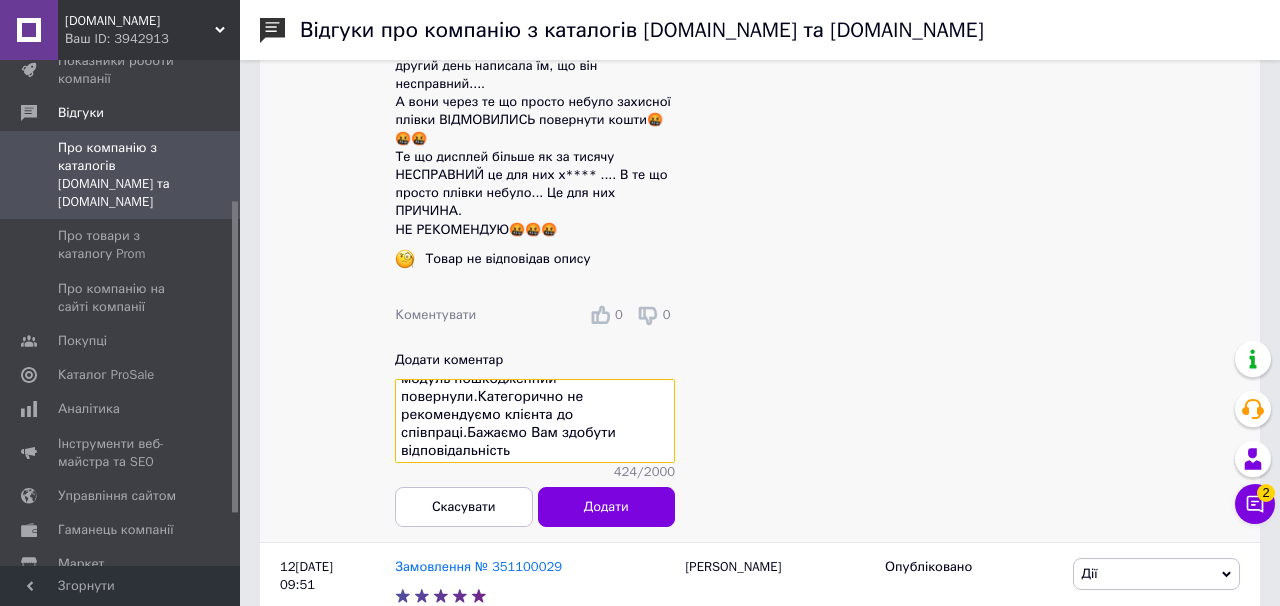 click on "Доброго дня.Гарантійні умови чітко вказані в описі до кожного товару, більш того менеджер ще раз додатково Вас інформував під час телефонної розмови.Ви мало того сказали не правду коли у вас перепитували чи дотримані умови гарантії, на що ви відповіли що дотримані, а як виявилось і плівка знімалась та ще й модуль пошкодженний повернули.Категорично не рекомендуємо клієнта до співпраці.Бажаємо Вам здобути відповідальність" at bounding box center (535, 421) 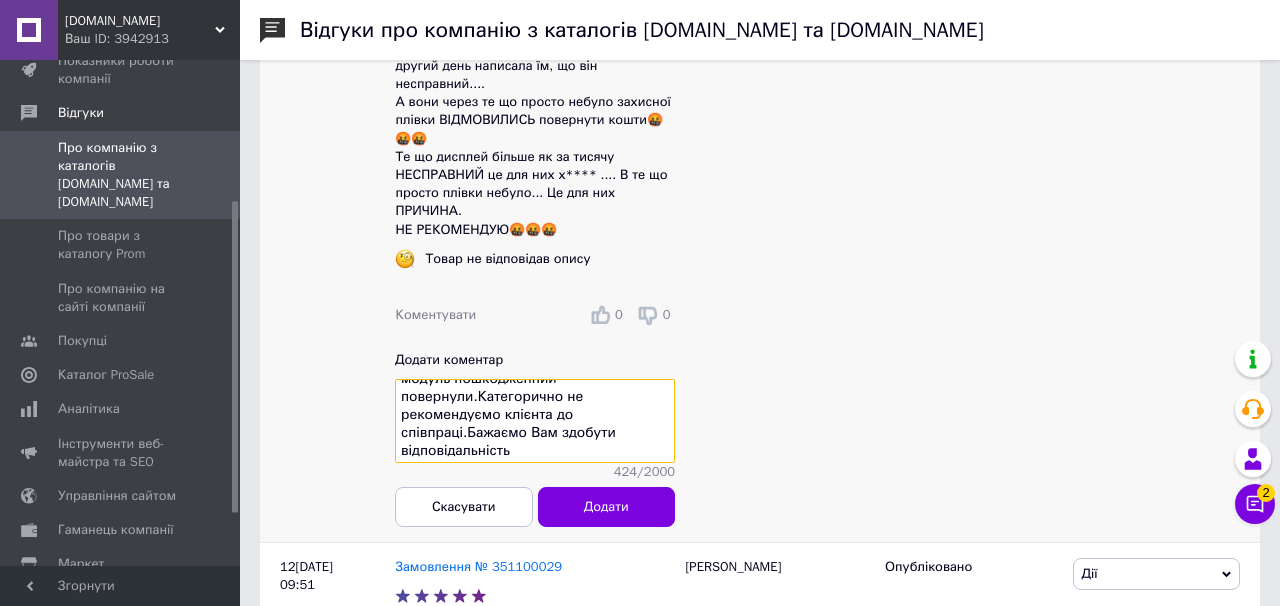 drag, startPoint x: 566, startPoint y: 432, endPoint x: 577, endPoint y: 443, distance: 15.556349 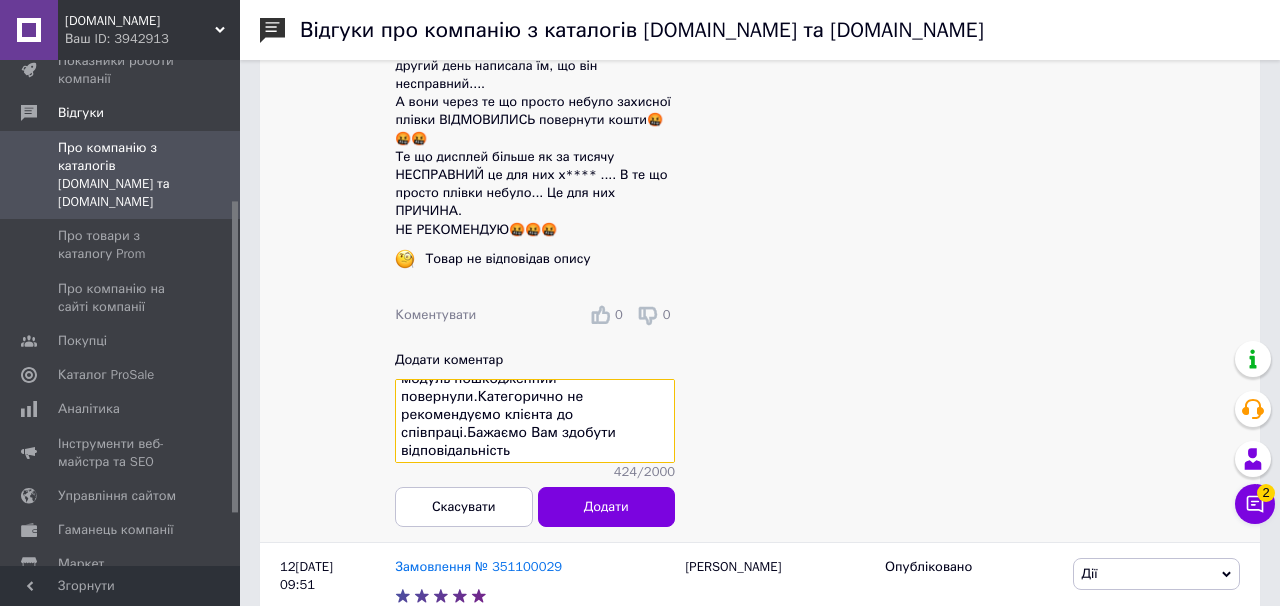 click on "Доброго дня.Гарантійні умови чітко вказані в описі до кожного товару, більш того менеджер ще раз додатково Вас інформував під час телефонної розмови.Ви мало того сказали не правду коли у вас перепитували чи дотримані умови гарантії, на що ви відповіли що дотримані, а як виявилось і плівка знімалась та ще й модуль пошкодженний повернули.Категорично не рекомендуємо клієнта до співпраці.Бажаємо Вам здобути відповідальність" at bounding box center (535, 421) 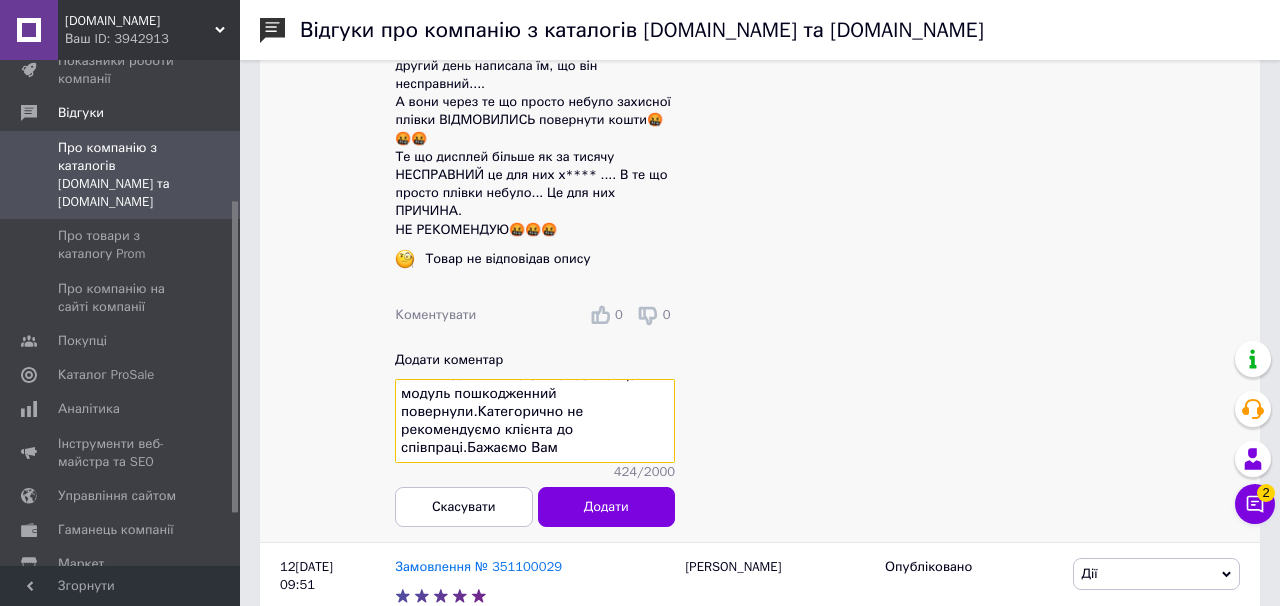 scroll, scrollTop: 165, scrollLeft: 0, axis: vertical 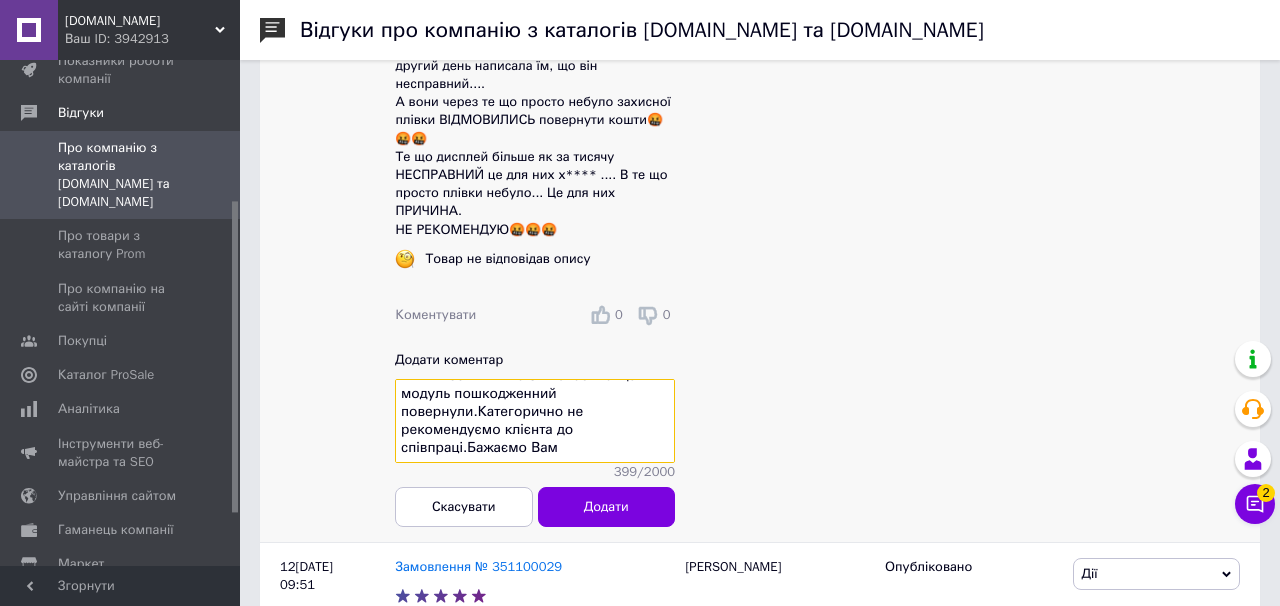 paste on "обзавестися" 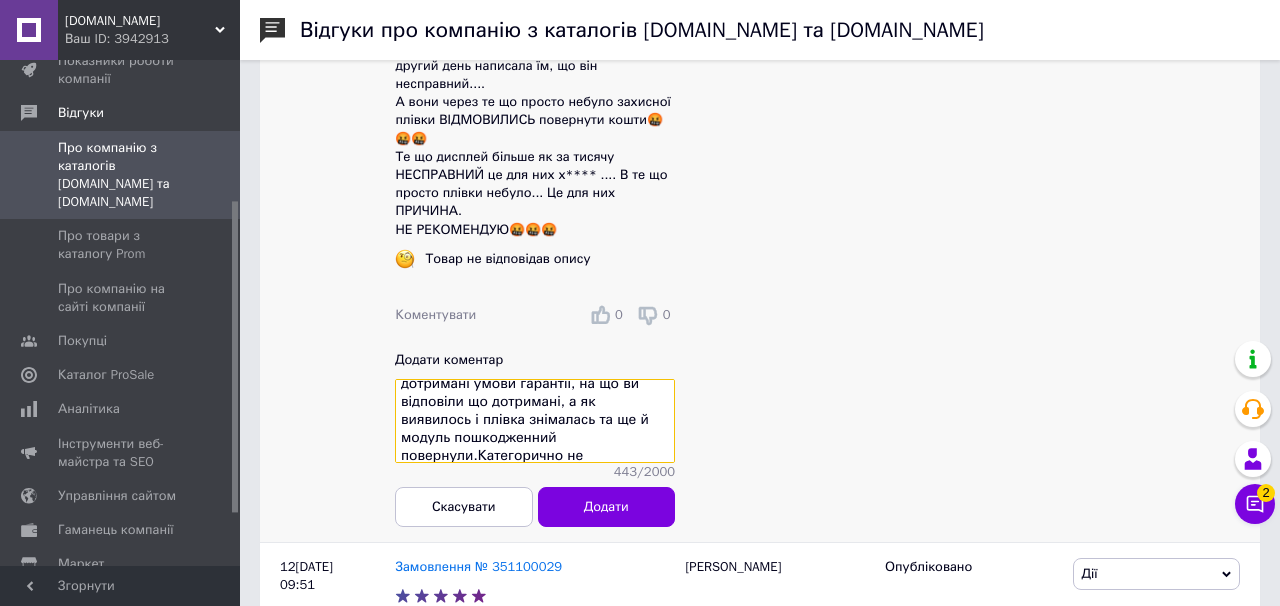 scroll, scrollTop: 181, scrollLeft: 0, axis: vertical 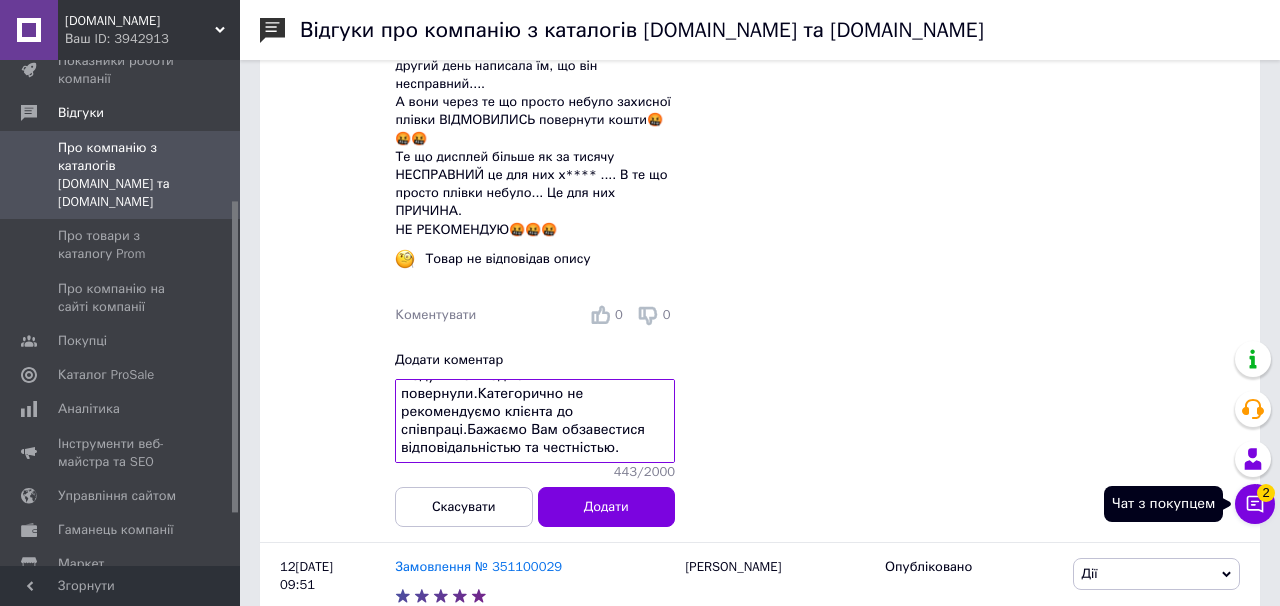 click 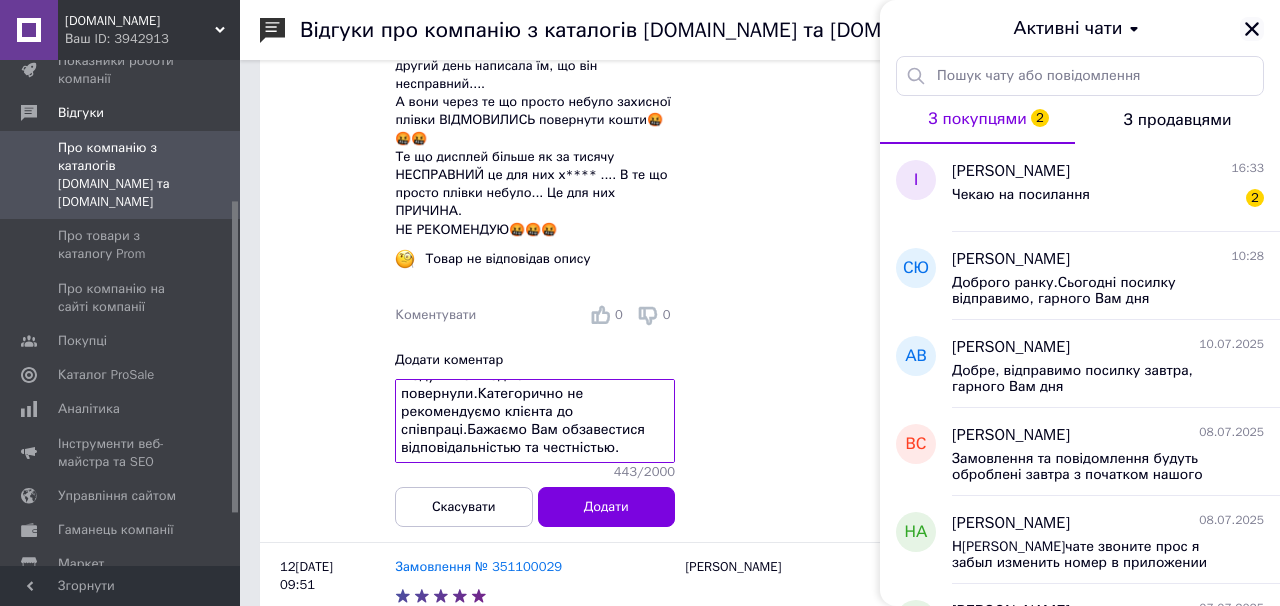 click 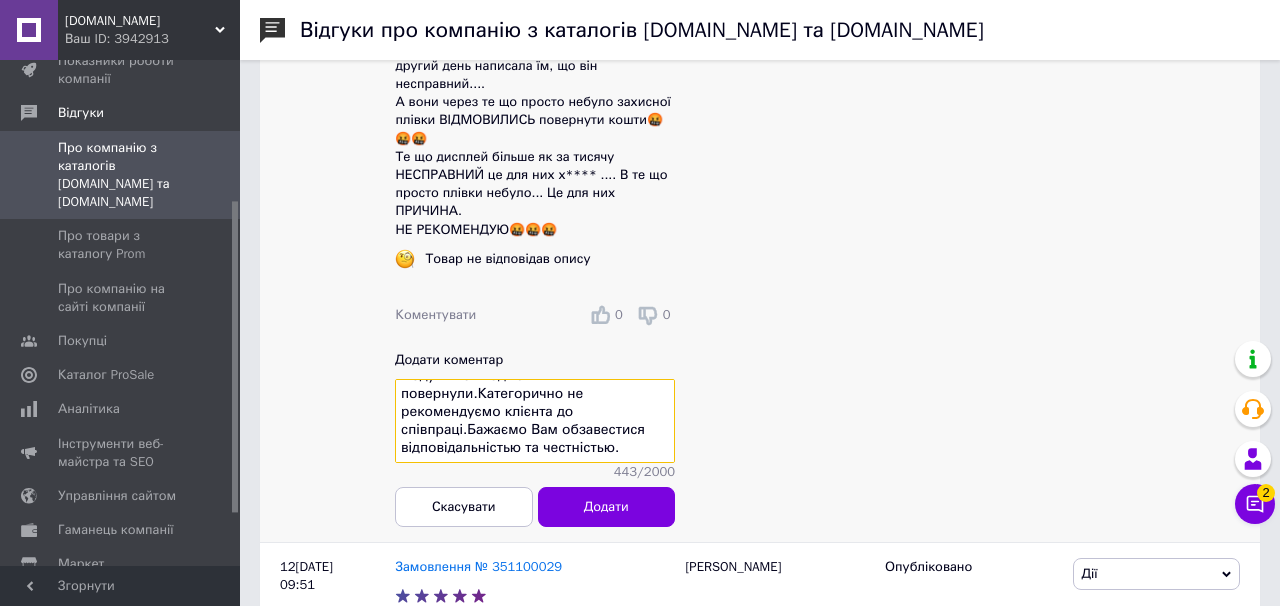 click on "Доброго дня.Гарантійні умови чітко вказані в описі до кожного товару, більш того менеджер ще раз додатково Вас інформував під час телефонної розмови.Ви мало того сказали не правду коли у вас перепитували чи дотримані умови гарантії, на що ви відповіли що дотримані, а як виявилось і плівка знімалась та ще й модуль пошкодженний повернули.Категорично не рекомендуємо клієнта до співпраці.Бажаємо Вам обзавестися відповідальністью та честністью." at bounding box center (535, 421) 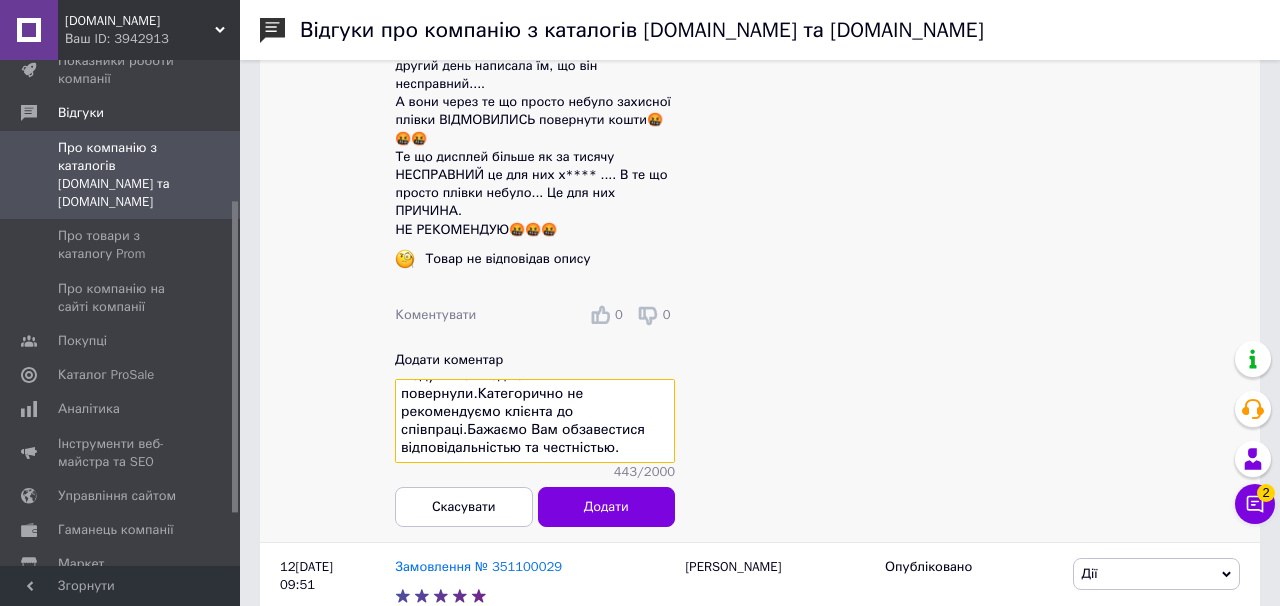 drag, startPoint x: 468, startPoint y: 426, endPoint x: 617, endPoint y: 444, distance: 150.08331 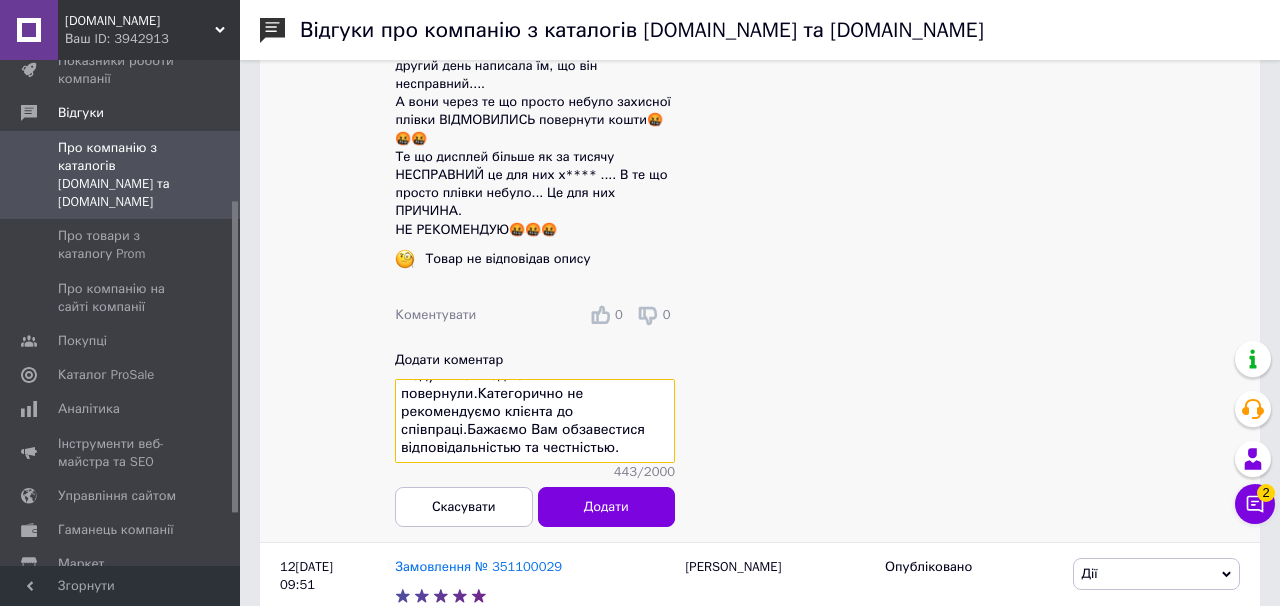 click on "Доброго дня.Гарантійні умови чітко вказані в описі до кожного товару, більш того менеджер ще раз додатково Вас інформував під час телефонної розмови.Ви мало того сказали не правду коли у вас перепитували чи дотримані умови гарантії, на що ви відповіли що дотримані, а як виявилось і плівка знімалась та ще й модуль пошкодженний повернули.Категорично не рекомендуємо клієнта до співпраці.Бажаємо Вам обзавестися відповідальністью та честністью." at bounding box center [535, 421] 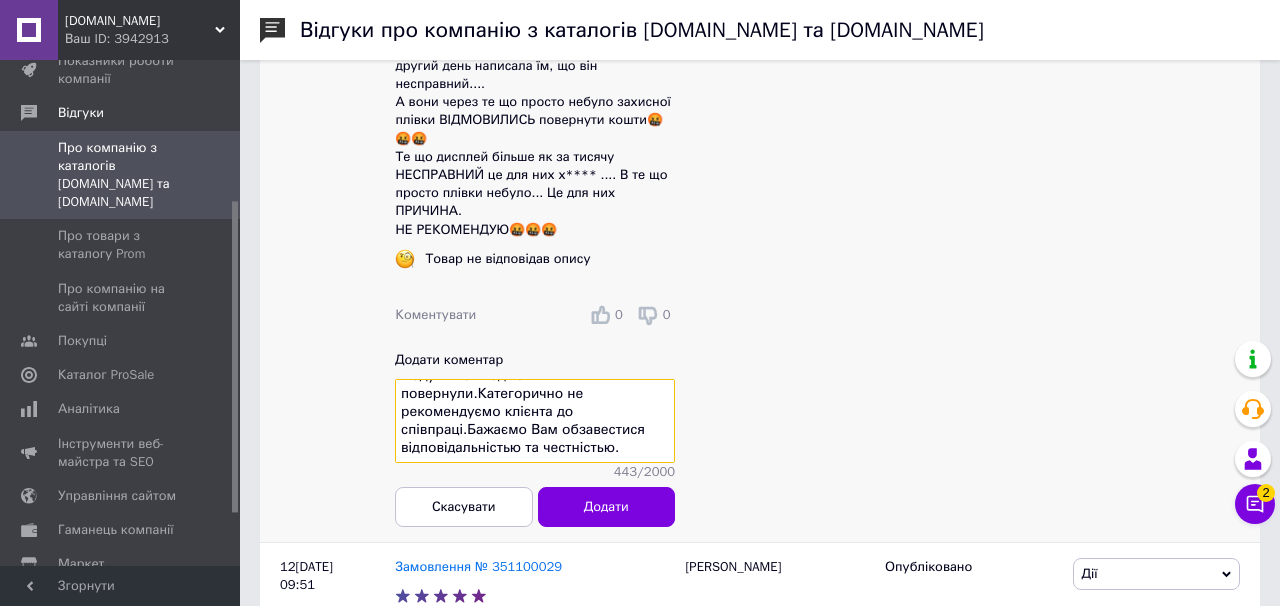 drag, startPoint x: 472, startPoint y: 425, endPoint x: 615, endPoint y: 439, distance: 143.68369 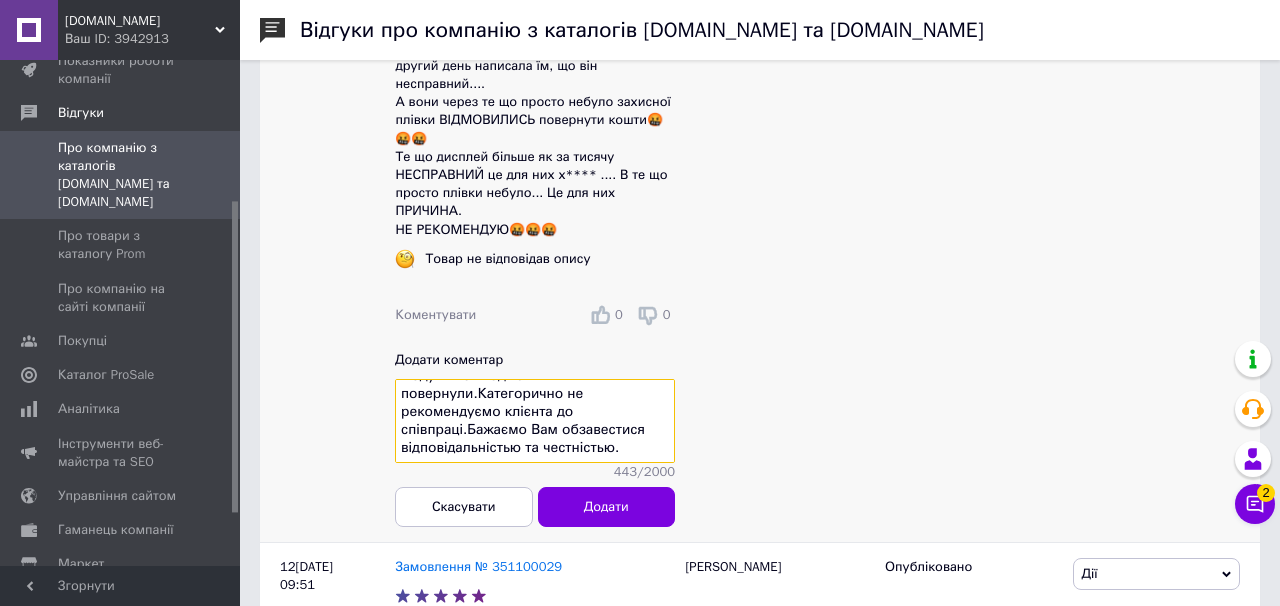click on "Доброго дня.Гарантійні умови чітко вказані в описі до кожного товару, більш того менеджер ще раз додатково Вас інформував під час телефонної розмови.Ви мало того сказали не правду коли у вас перепитували чи дотримані умови гарантії, на що ви відповіли що дотримані, а як виявилось і плівка знімалась та ще й модуль пошкодженний повернули.Категорично не рекомендуємо клієнта до співпраці.Бажаємо Вам обзавестися відповідальністью та честністью." at bounding box center [535, 421] 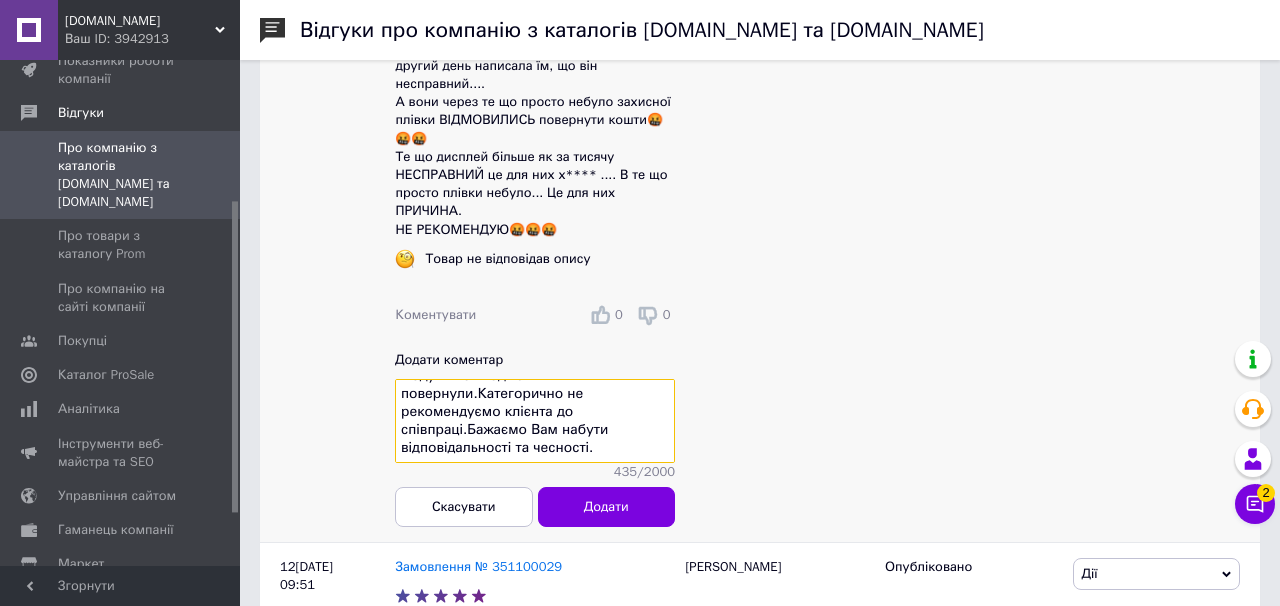 click on "Доброго дня.Гарантійні умови чітко вказані в описі до кожного товару, більш того менеджер ще раз додатково Вас інформував під час телефонної розмови.Ви мало того сказали не правду коли у вас перепитували чи дотримані умови гарантії, на що ви відповіли що дотримані, а як виявилось і плівка знімалась та ще й модуль пошкодженний повернули.Категорично не рекомендуємо клієнта до співпраці.Бажаємо Вам набути відповідальності та чесності." at bounding box center [535, 421] 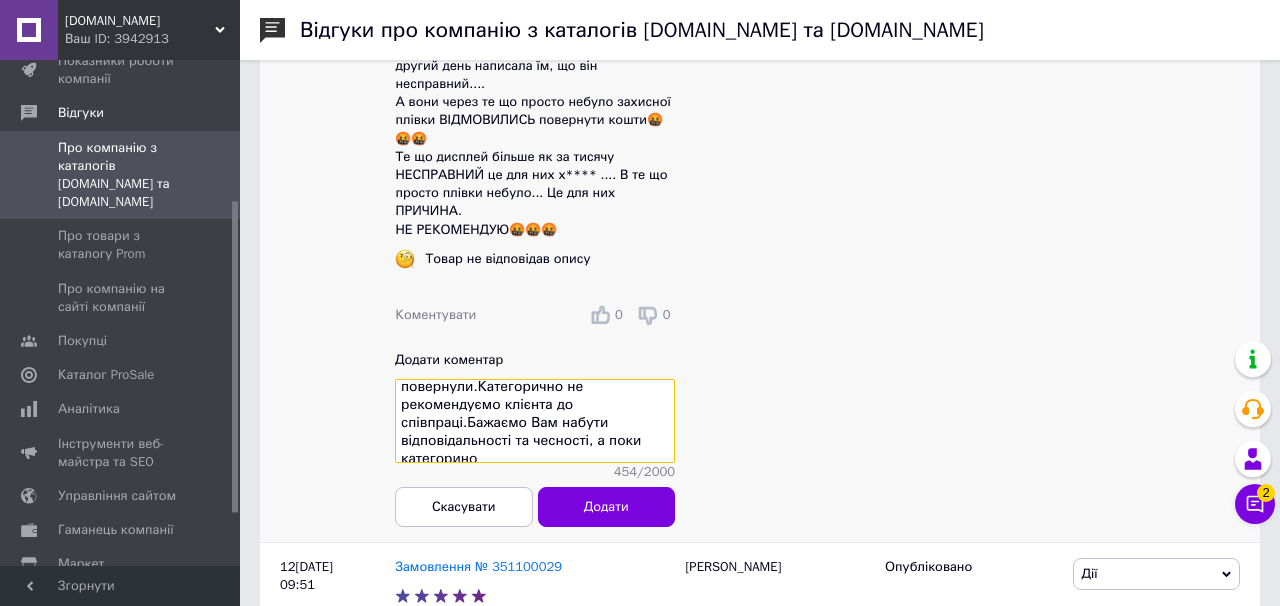scroll, scrollTop: 191, scrollLeft: 0, axis: vertical 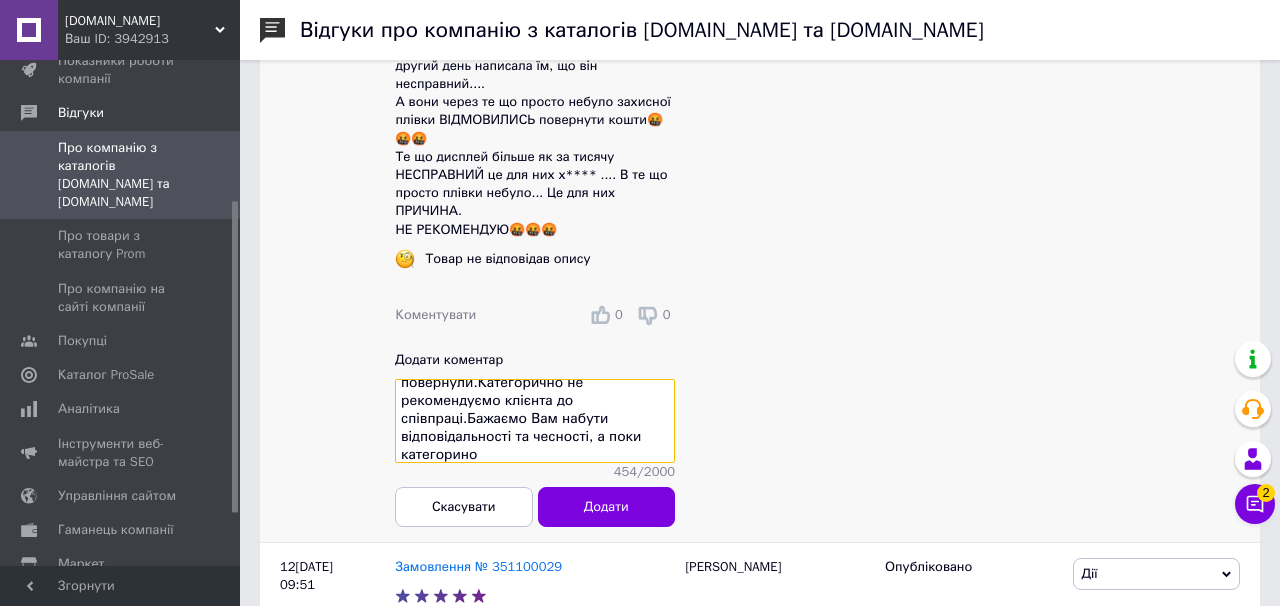 drag, startPoint x: 481, startPoint y: 389, endPoint x: 465, endPoint y: 413, distance: 28.84441 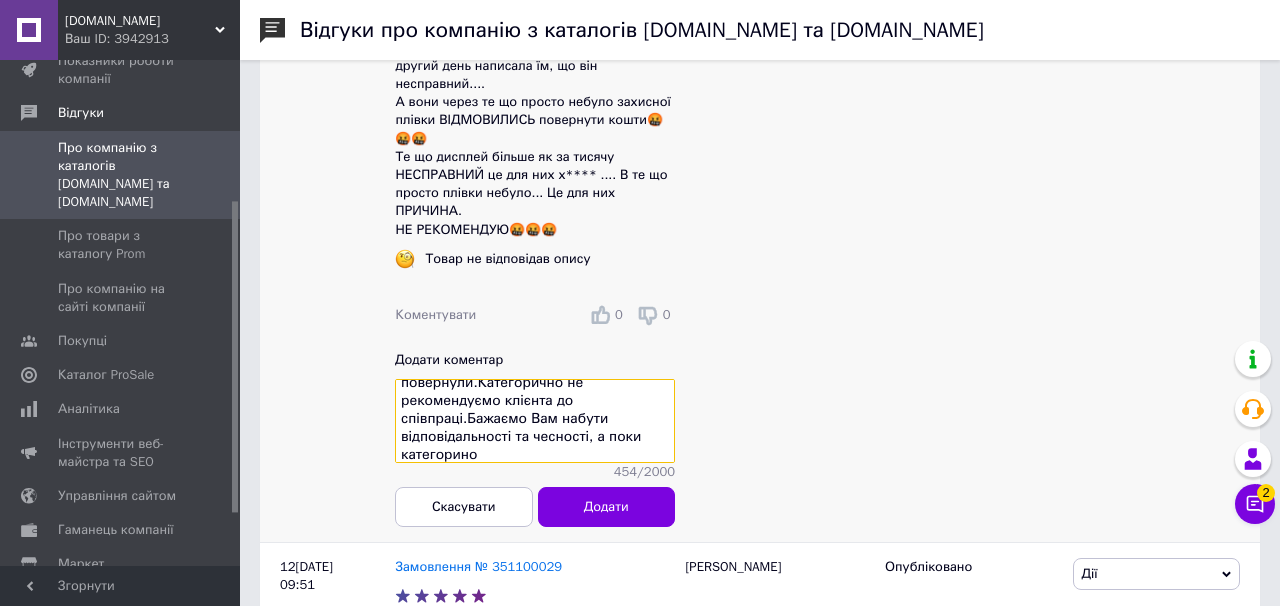click on "Доброго дня.Гарантійні умови чітко вказані в описі до кожного товару, більш того менеджер ще раз додатково Вас інформував під час телефонної розмови.Ви мало того сказали не правду коли у вас перепитували чи дотримані умови гарантії, на що ви відповіли що дотримані, а як виявилось і плівка знімалась та ще й модуль пошкодженний повернули.Категорично не рекомендуємо клієнта до співпраці.Бажаємо Вам набути відповідальності та чесності, а поки категорино" at bounding box center (535, 421) 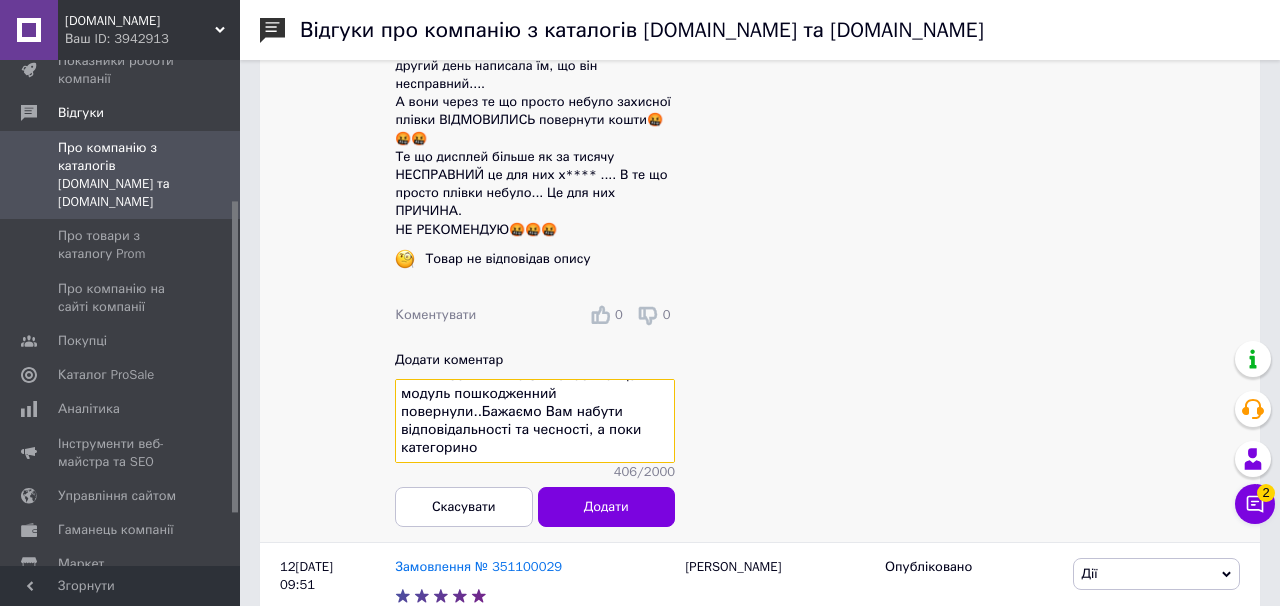 scroll, scrollTop: 148, scrollLeft: 0, axis: vertical 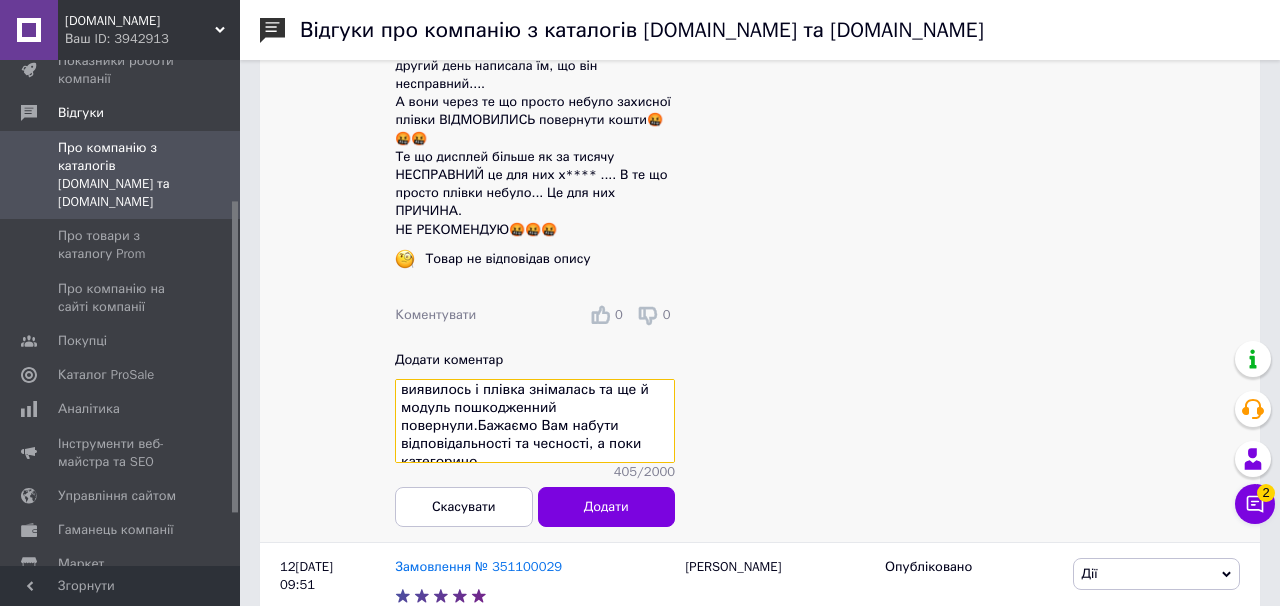 click on "Доброго дня.Гарантійні умови чітко вказані в описі до кожного товару, більш того менеджер ще раз додатково Вас інформував під час телефонної розмови.Ви мало того сказали не правду коли у вас перепитували чи дотримані умови гарантії, на що ви відповіли що дотримані, а як виявилось і плівка знімалась та ще й модуль пошкодженний повернули.Бажаємо Вам набути відповідальності та чесності, а поки категорино" at bounding box center [535, 421] 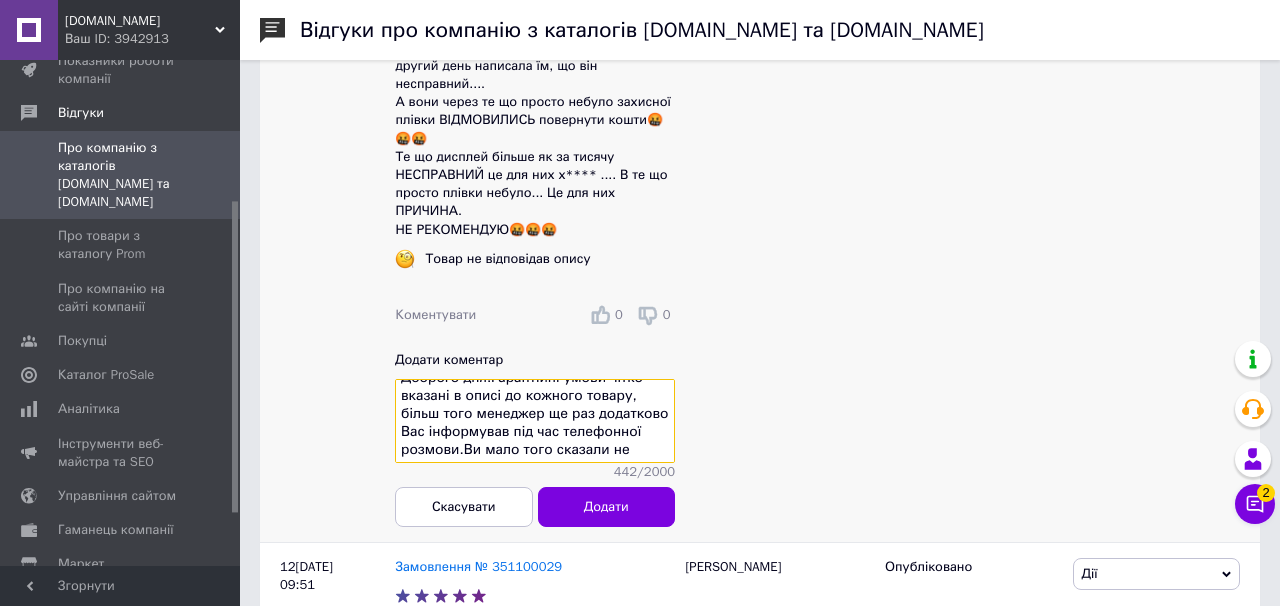scroll, scrollTop: 0, scrollLeft: 0, axis: both 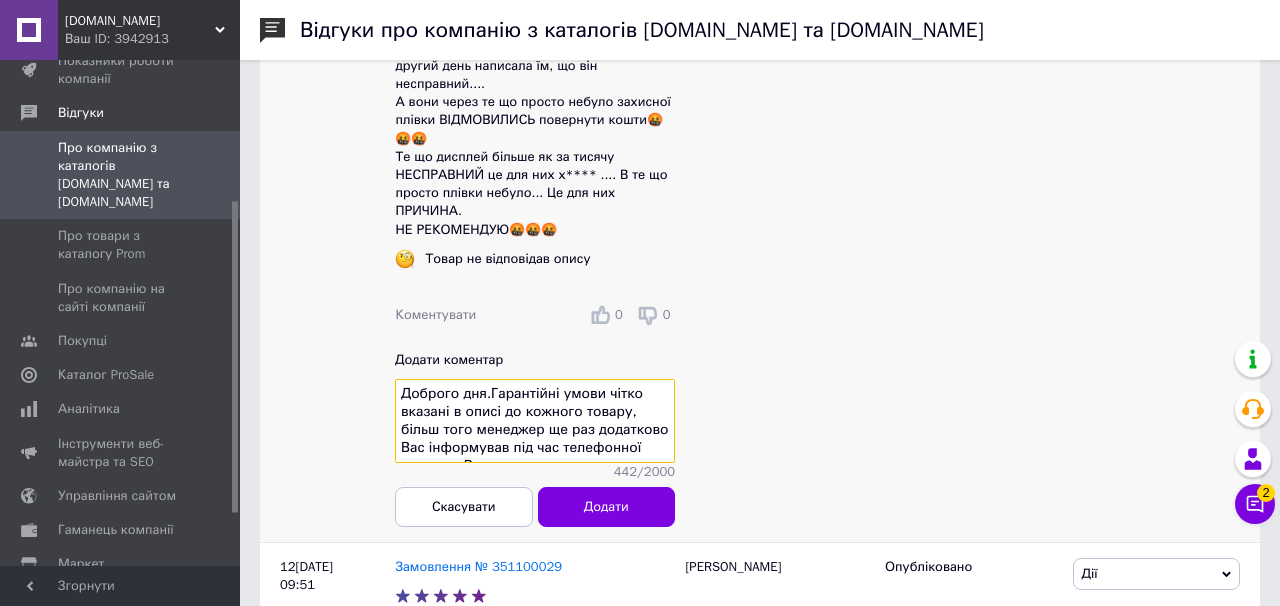 click on "Доброго дня.Гарантійні умови чітко вказані в описі до кожного товару, більш того менеджер ще раз додатково Вас інформував під час телефонної розмови.Ви мало того сказали не правду коли у вас перепитували чи дотримані умови гарантії, на що ви відповіли що дотримані, а як виявилось і плівка знімалась та ще й модуль пошкодженний повернули.Бажаємо Вам набути відповідальності та чесності, а поки категорино не рекомендуємо клієнта до співпраці." at bounding box center [535, 421] 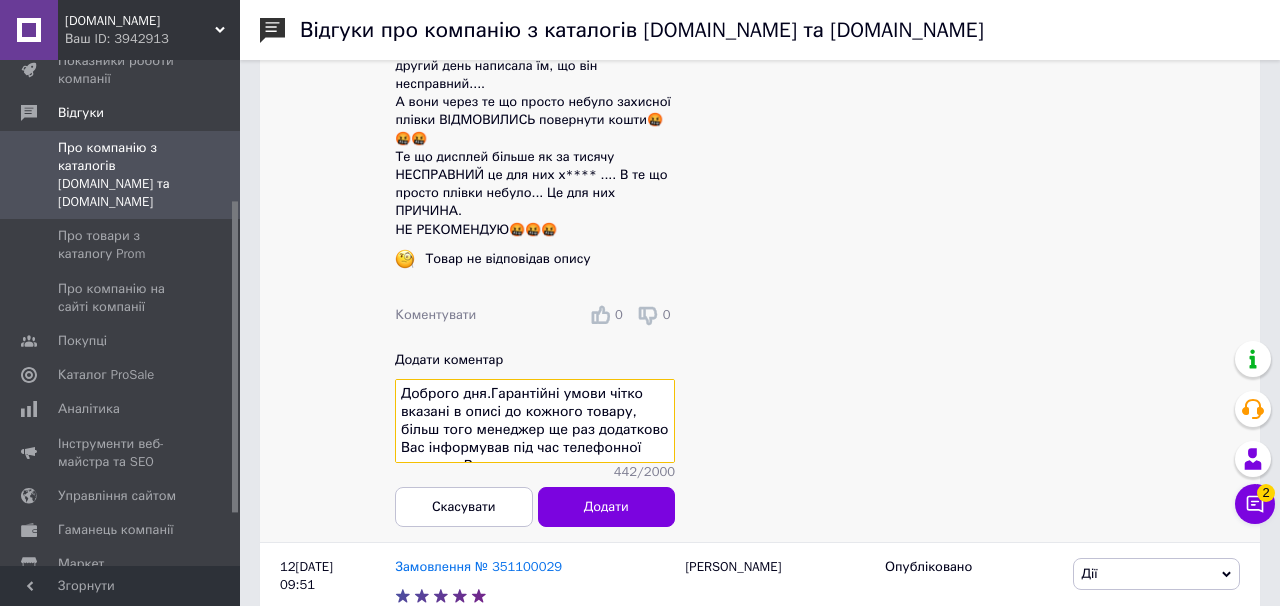 paste on "Гарантійні умови чітко вказані в описі кожного товару, а також були додатково озвучені менеджером під час телефонної розмови. На жаль, у даному випадку умови гарантії не були дотримані: плівка була знята, а сам модуль – пошкоджений. Крім того, під час уточнення Ви надали неправдиву інформацію щодо дотримання умов.
Ми завжди відкриті до діалогу, але у таких випадках змушені діяти відповідно до правил. Сподіваємось на Ваше розуміння. Поки що – утримуємось від подальшої" 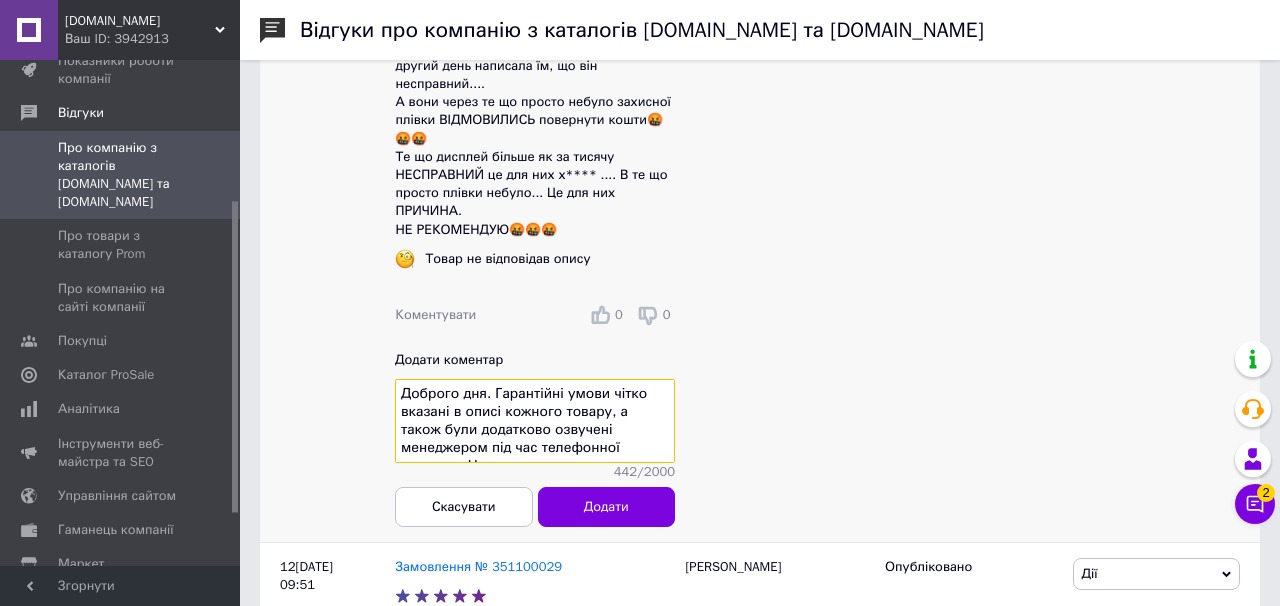 scroll, scrollTop: 177, scrollLeft: 0, axis: vertical 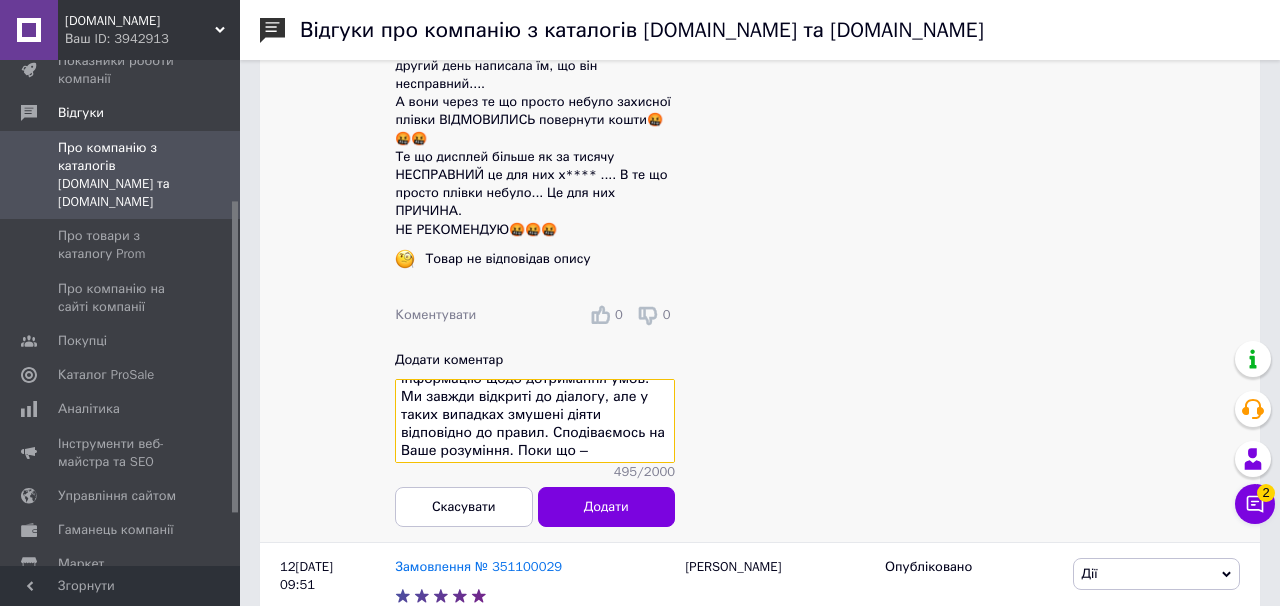 click on "Доброго дня. Гарантійні умови чітко вказані в описі кожного товару, а також були додатково озвучені менеджером під час телефонної розмови. На жаль, у даному випадку умови гарантії не були дотримані: плівка була знята, а сам модуль – пошкоджений. Крім того, під час уточнення Ви надали неправдиву інформацію щодо дотримання умов.
Ми завжди відкриті до діалогу, але у таких випадках змушені діяти відповідно до правил. Сподіваємось на Ваше розуміння. Поки що – утримуємось від подальшої співпраці." at bounding box center (535, 421) 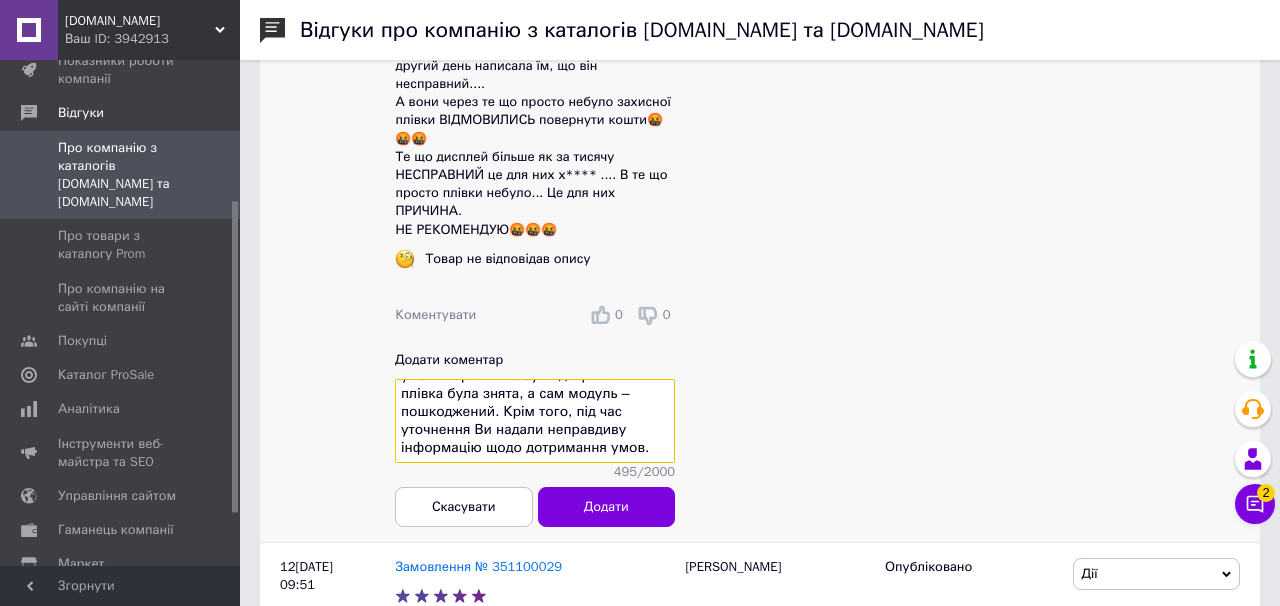 type on "Доброго дня. Гарантійні умови чітко вказані в описі кожного товару, а також були додатково озвучені менеджером під час телефонної розмови. На жаль, у даному випадку умови гарантії не були дотримані: плівка була знята, а сам модуль – пошкоджений. Крім того, під час уточнення Ви надали неправдиву інформацію щодо дотримання умов." 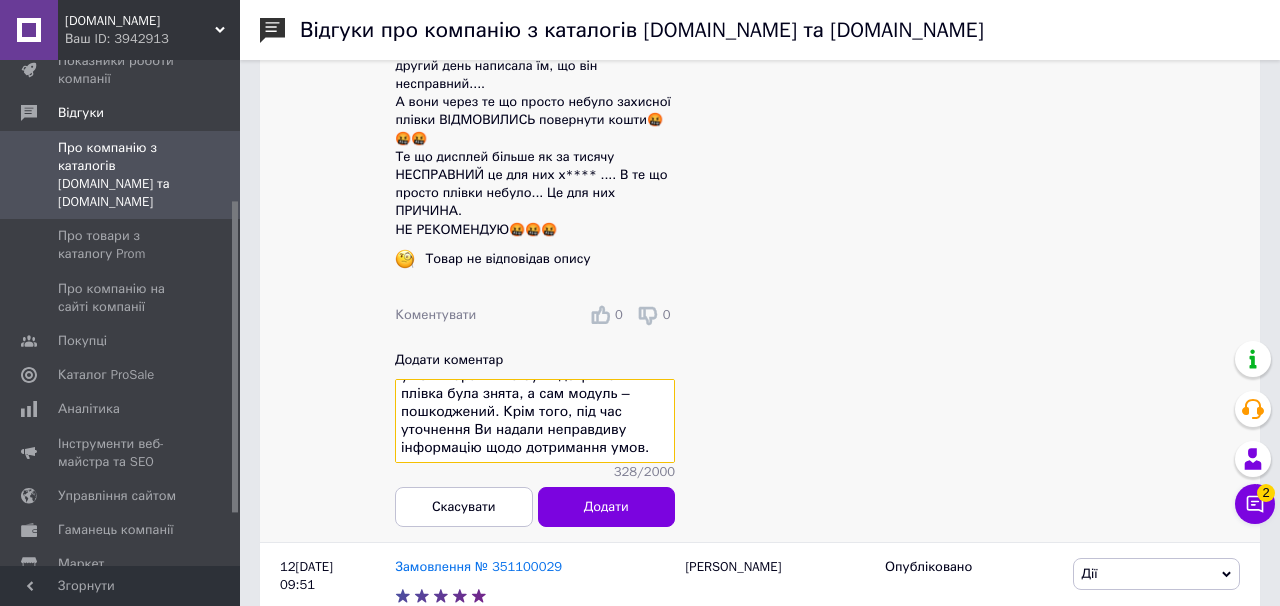 scroll, scrollTop: 99, scrollLeft: 0, axis: vertical 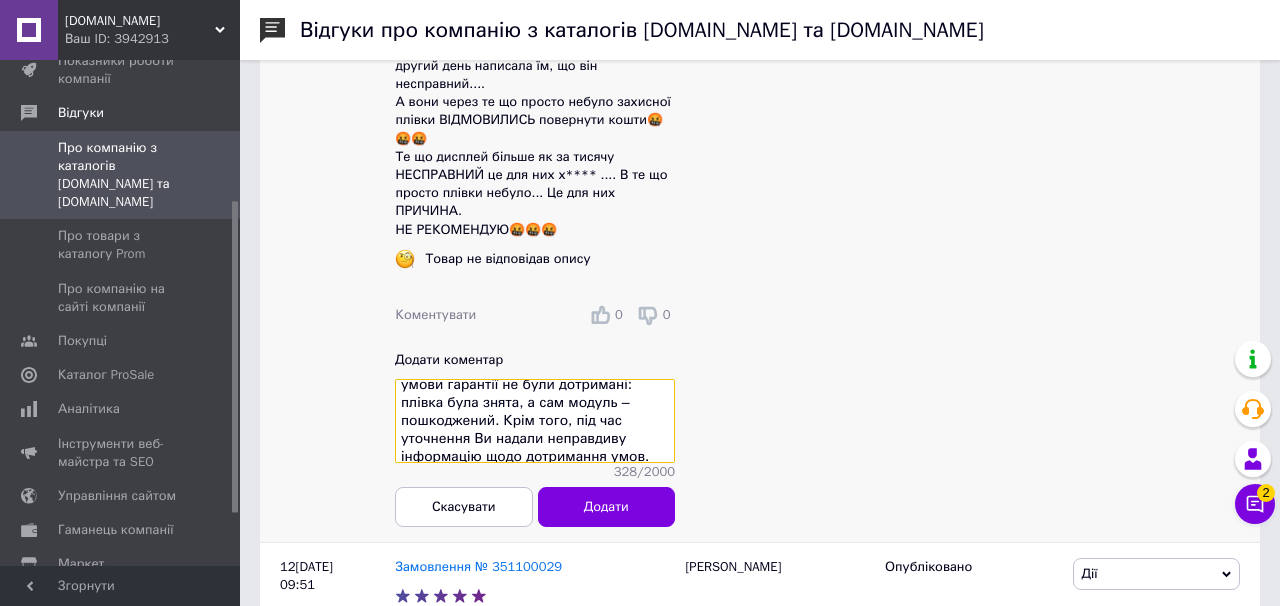 click on "Доброго дня. Гарантійні умови чітко вказані в описі кожного товару, а також були додатково озвучені менеджером під час телефонної розмови. На жаль, у даному випадку умови гарантії не були дотримані: плівка була знята, а сам модуль – пошкоджений. Крім того, під час уточнення Ви надали неправдиву інформацію щодо дотримання умов." at bounding box center [535, 421] 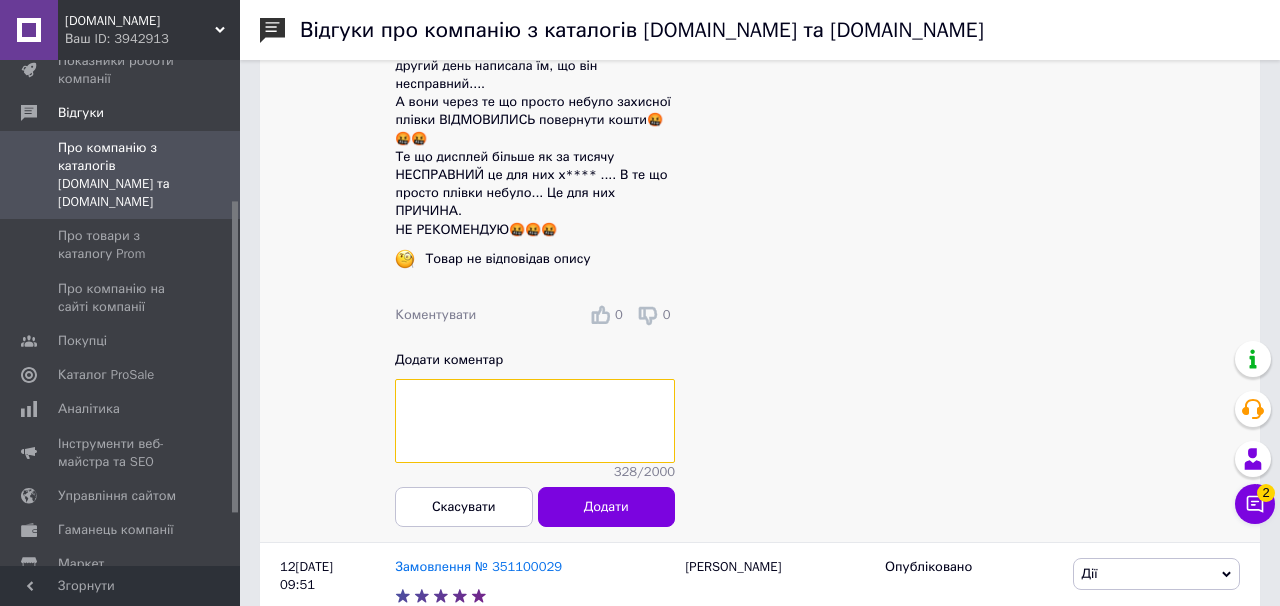 scroll, scrollTop: 0, scrollLeft: 0, axis: both 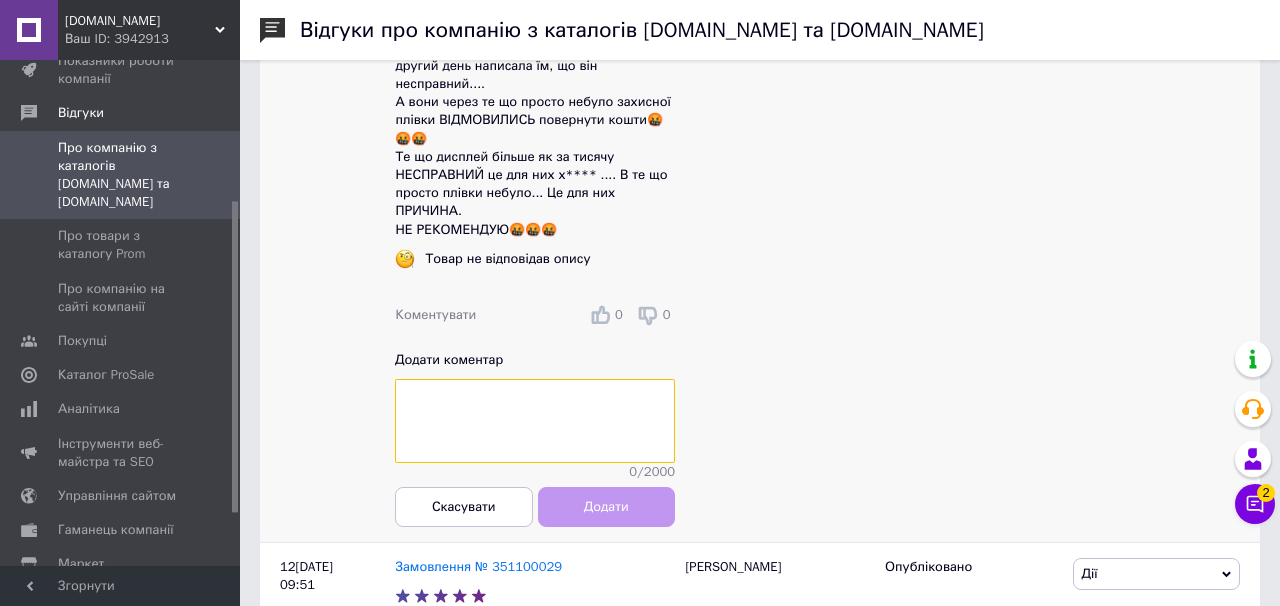 paste on "Доброго дня. Гарантійні умови чітко вказані в описі кожного товару, а також були додатково озвучені менеджером під час телефонної розмови. На жаль, у даному випадку умови гарантії не були дотримані: плівка була знята, а сам модуль – пошкоджений. Крім того, під час уточнення Ви надали неправдиву інформацію щодо дотримання умов.
Ми завжди відкриті до діалогу, але у таких випадках змушені діяти відповідно до правил. Сподіваємось на Ваше розуміння. Поки що – утримуємось від подальшої співпраці." 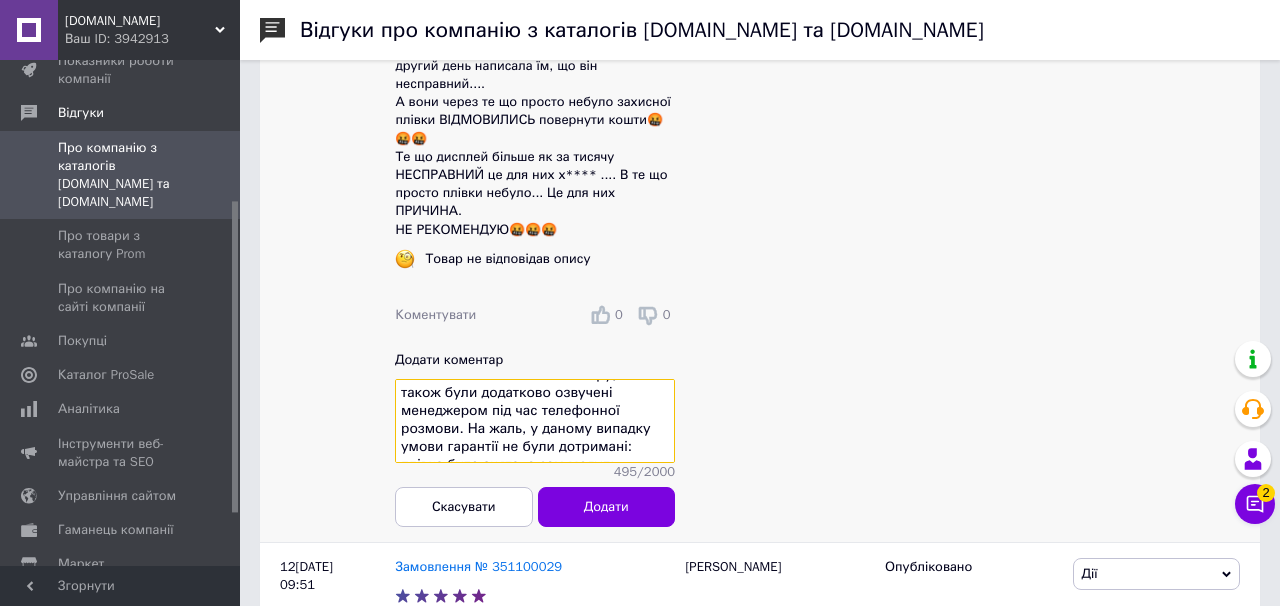 scroll, scrollTop: 0, scrollLeft: 0, axis: both 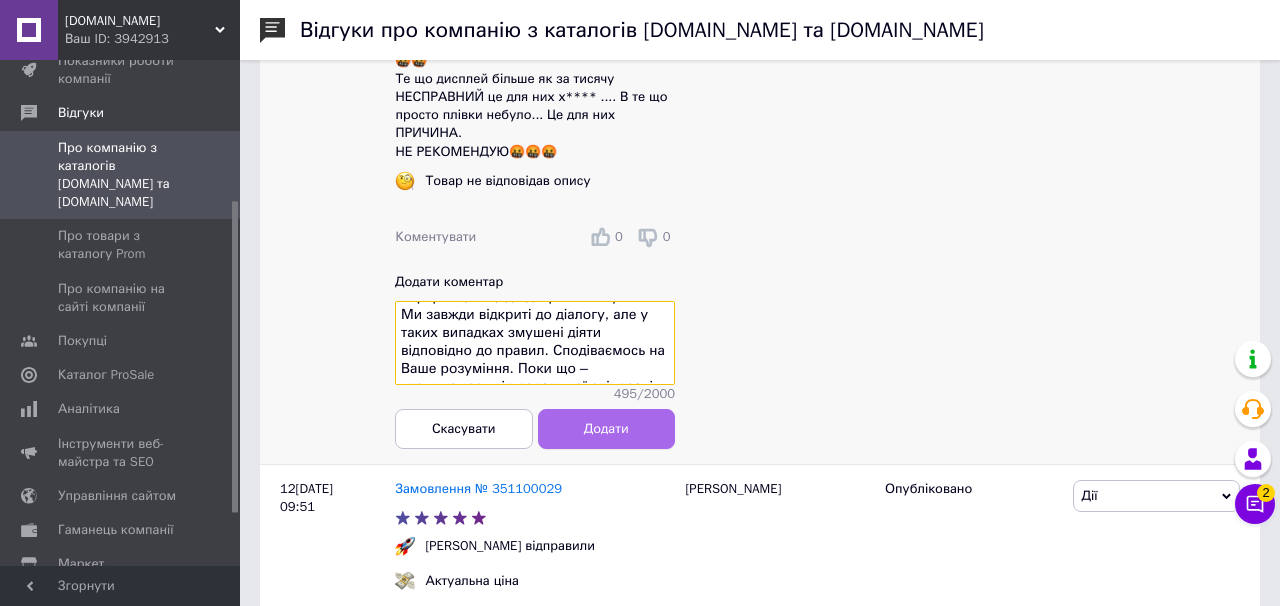 type on "Доброго дня. Гарантійні умови чітко вказані в описі кожного товару, а також були додатково озвучені менеджером під час телефонної розмови. На жаль, у даному випадку умови гарантії не були дотримані: плівка була знята, а сам модуль – пошкоджений. Крім того, під час уточнення Ви надали неправдиву інформацію щодо дотримання умов.
Ми завжди відкриті до діалогу, але у таких випадках змушені діяти відповідно до правил. Сподіваємось на Ваше розуміння. Поки що – утримуємось від подальшої співпраці." 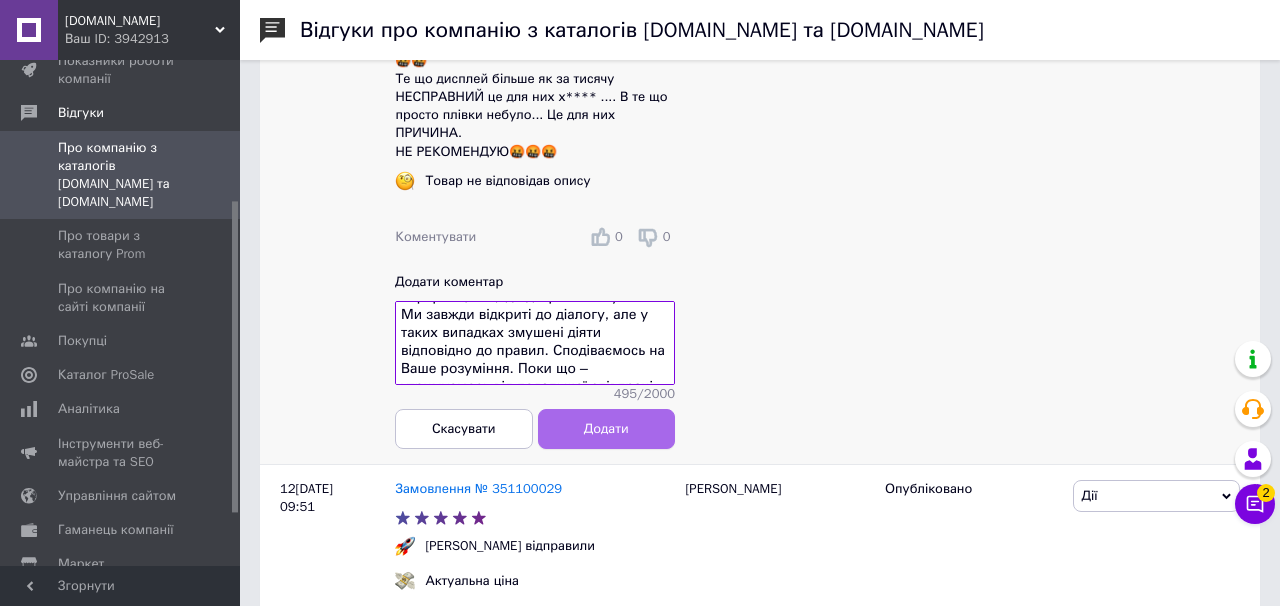 click on "Додати" at bounding box center [607, 429] 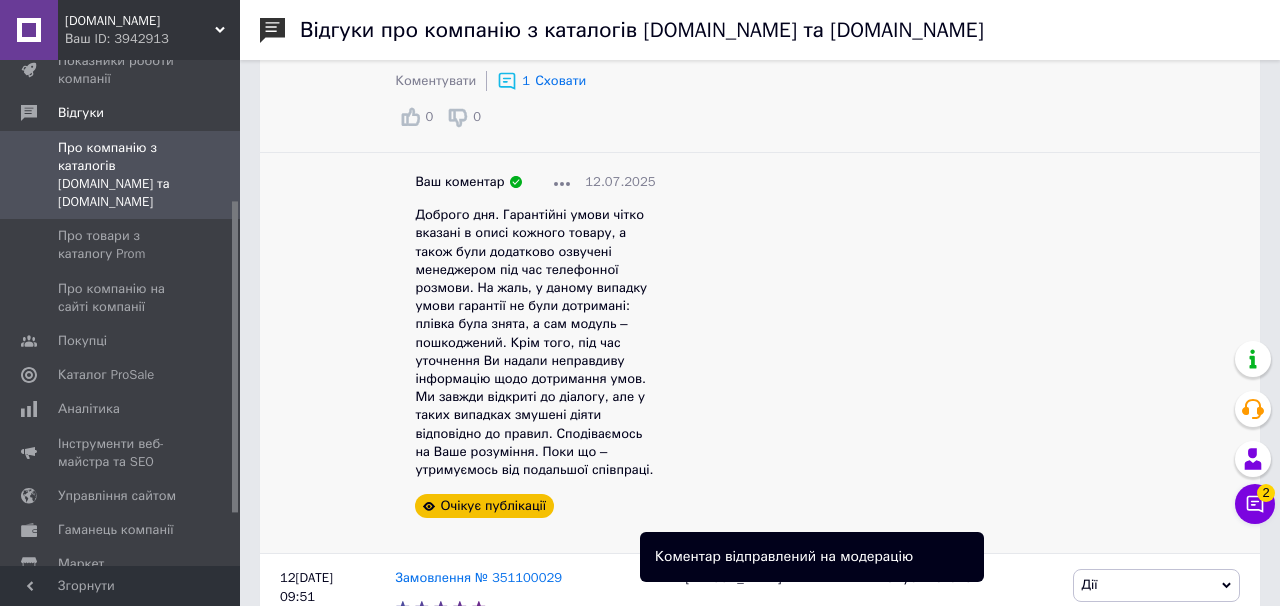 scroll, scrollTop: 705, scrollLeft: 0, axis: vertical 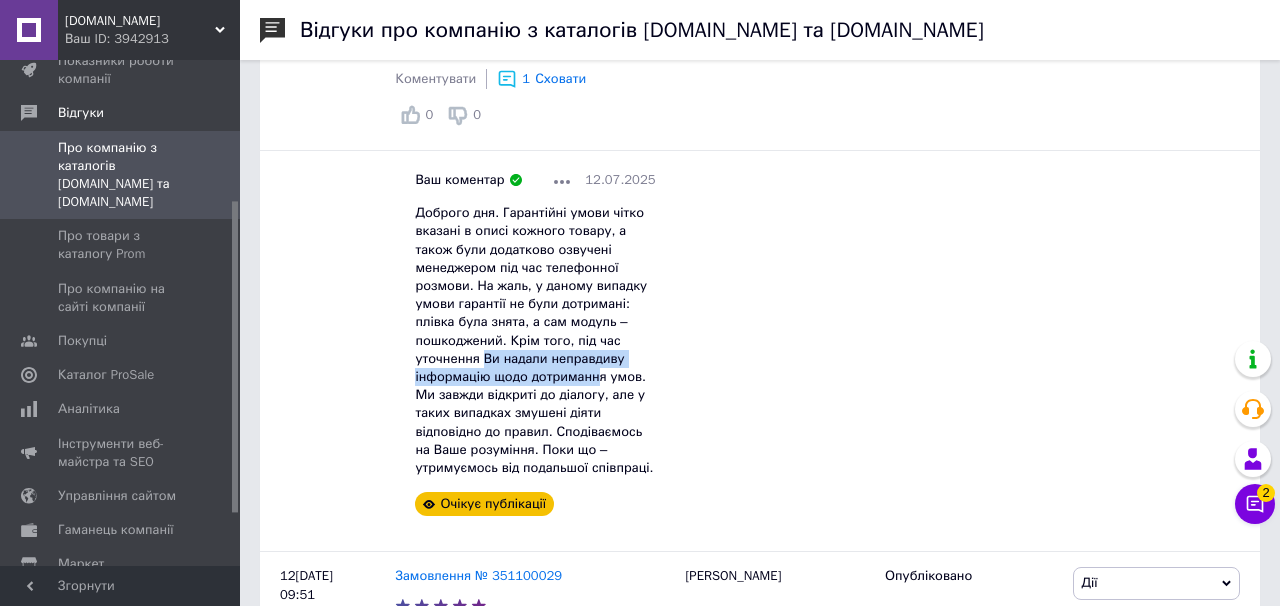 drag, startPoint x: 486, startPoint y: 356, endPoint x: 598, endPoint y: 370, distance: 112.871605 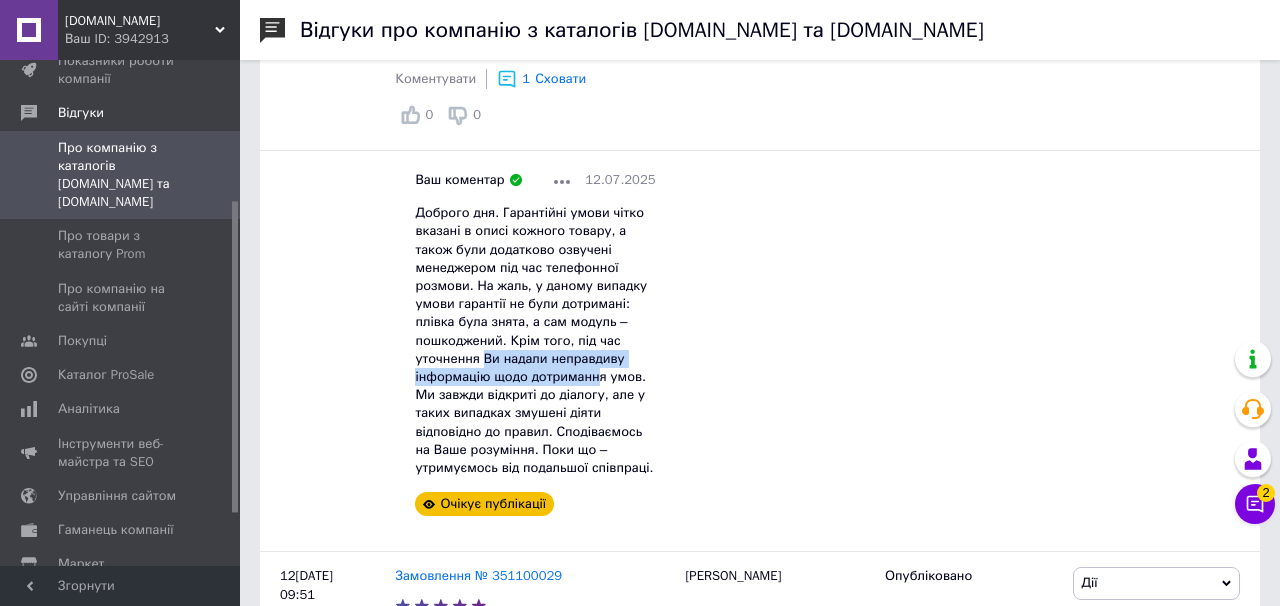 click on "Доброго дня. Гарантійні умови чітко вказані в описі кожного товару, а також були додатково озвучені менеджером під час телефонної розмови. На жаль, у даному випадку умови гарантії не були дотримані: плівка була знята, а сам модуль – пошкоджений. Крім того, під час уточнення Ви надали неправдиву інформацію щодо дотримання умов.
Ми завжди відкриті до діалогу, але у таких випадках змушені діяти відповідно до правил. Сподіваємось на Ваше розуміння. Поки що – утримуємось від подальшої співпраці." at bounding box center (534, 340) 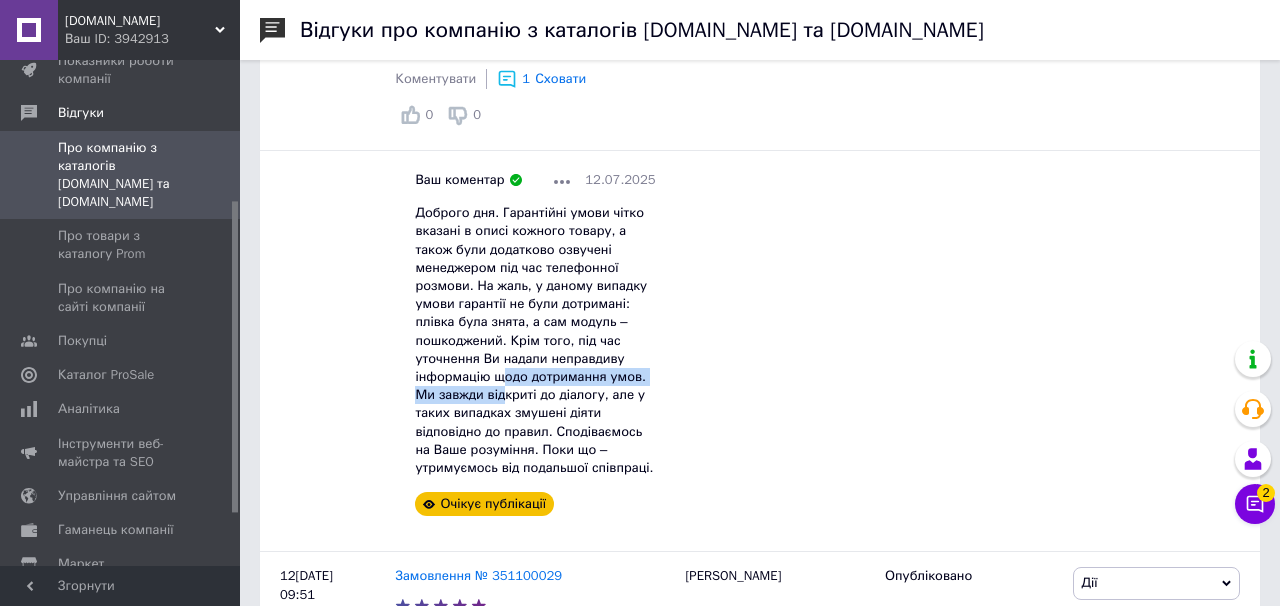 drag, startPoint x: 500, startPoint y: 383, endPoint x: 510, endPoint y: 393, distance: 14.142136 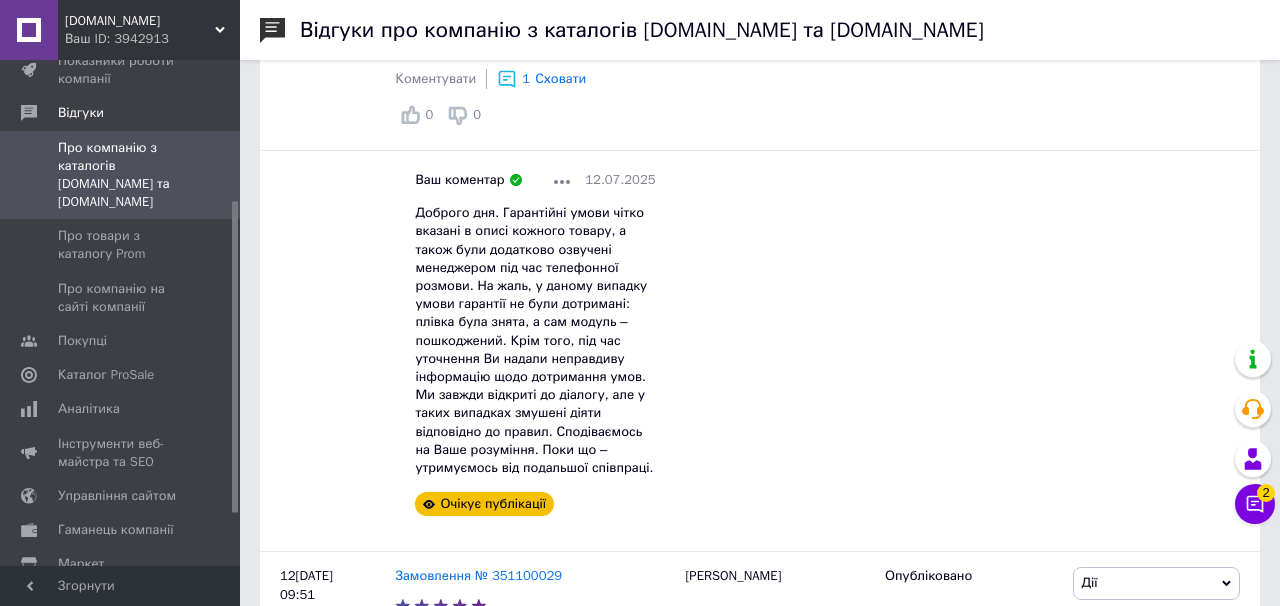 click on "Доброго дня. Гарантійні умови чітко вказані в описі кожного товару, а також були додатково озвучені менеджером під час телефонної розмови. На жаль, у даному випадку умови гарантії не були дотримані: плівка була знята, а сам модуль – пошкоджений. Крім того, під час уточнення Ви надали неправдиву інформацію щодо дотримання умов.
Ми завжди відкриті до діалогу, але у таких випадках змушені діяти відповідно до правил. Сподіваємось на Ваше розуміння. Поки що – утримуємось від подальшої співпраці." at bounding box center [534, 340] 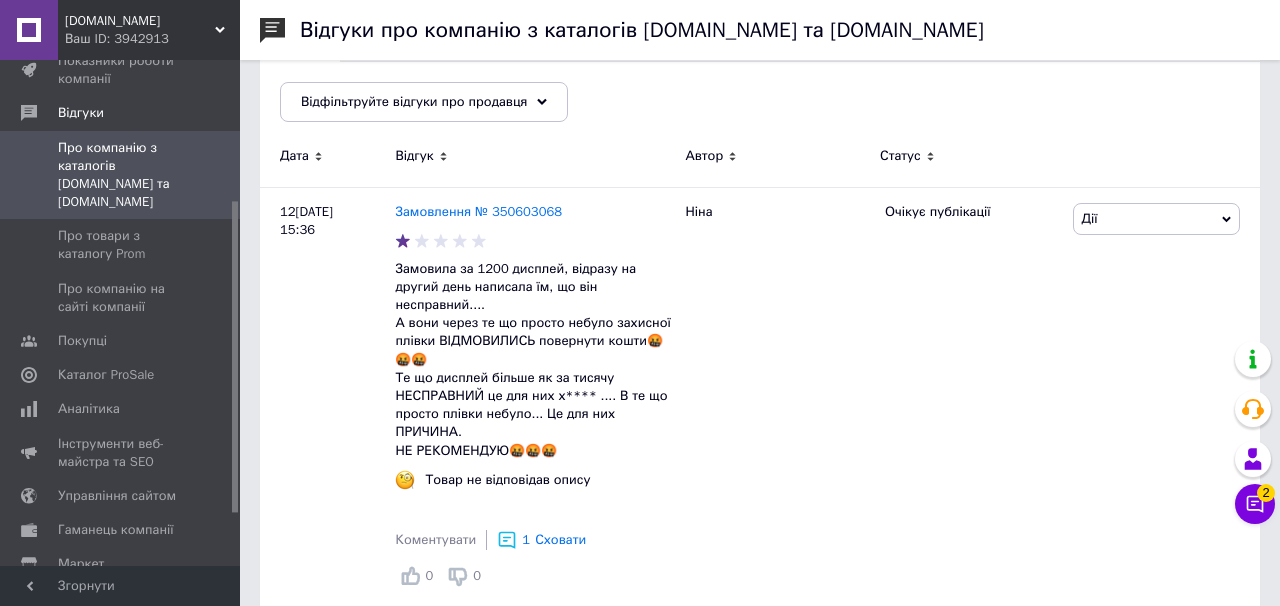 scroll, scrollTop: 0, scrollLeft: 0, axis: both 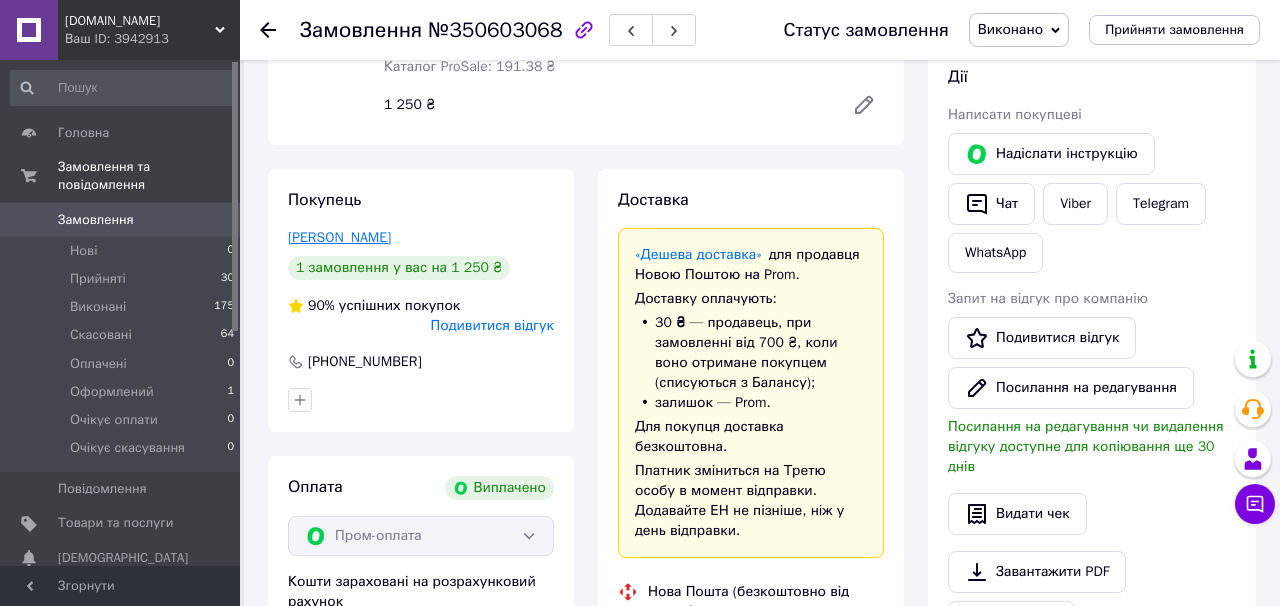 click on "[PERSON_NAME]" at bounding box center (339, 237) 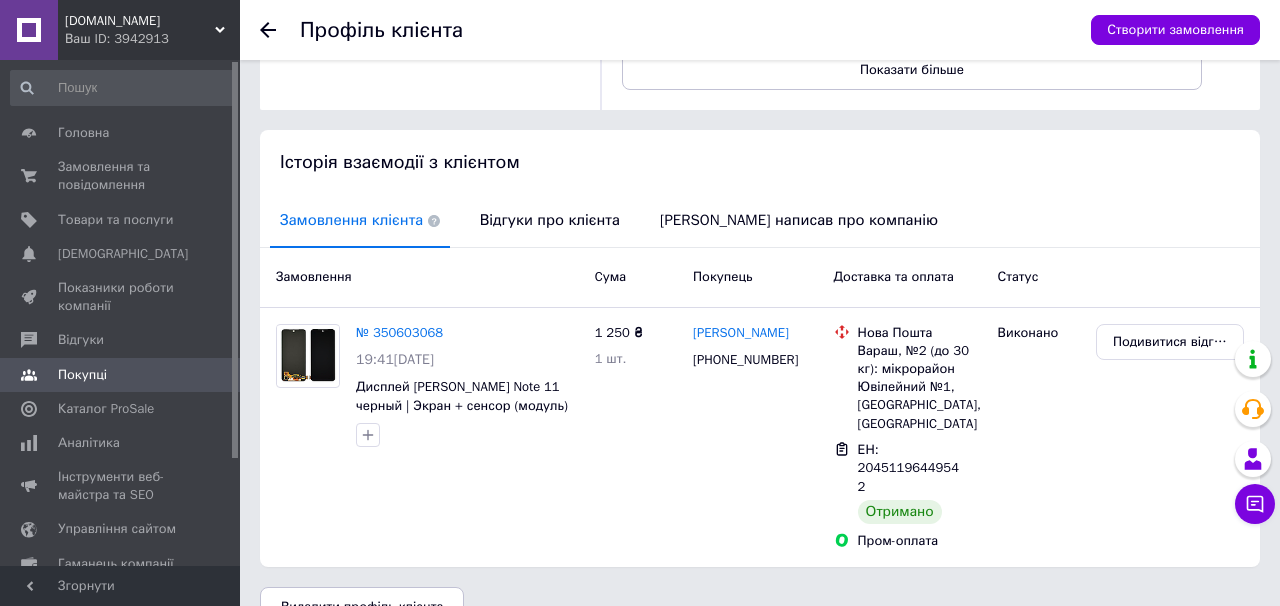 scroll, scrollTop: 330, scrollLeft: 0, axis: vertical 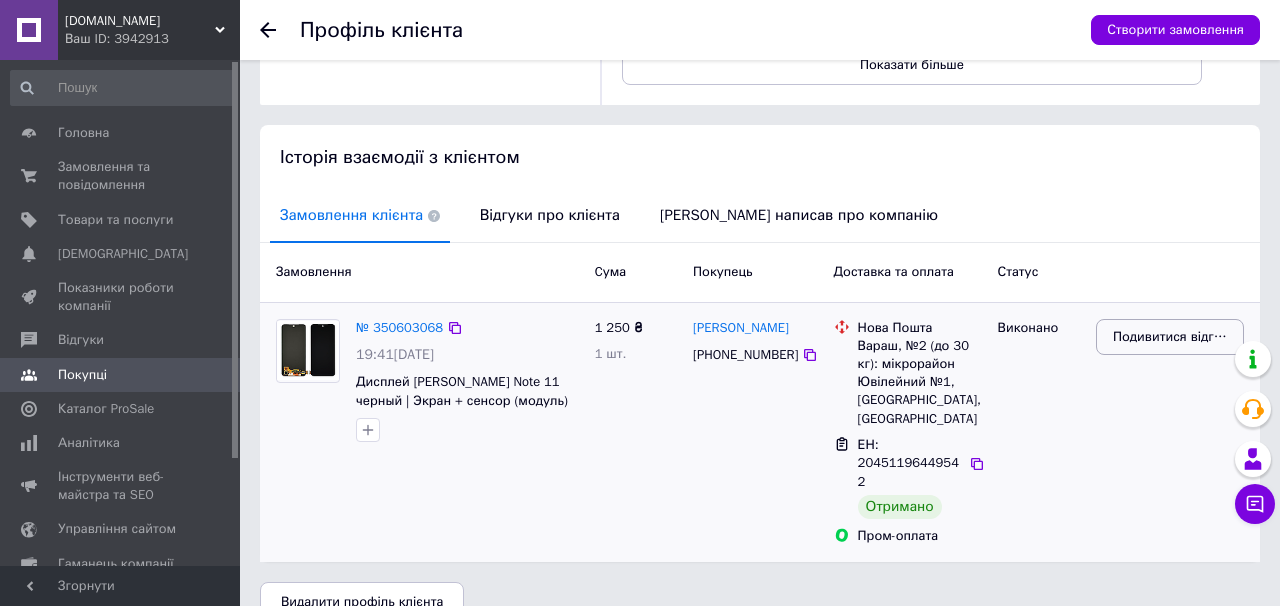 click on "Подивитися відгук" at bounding box center (1170, 337) 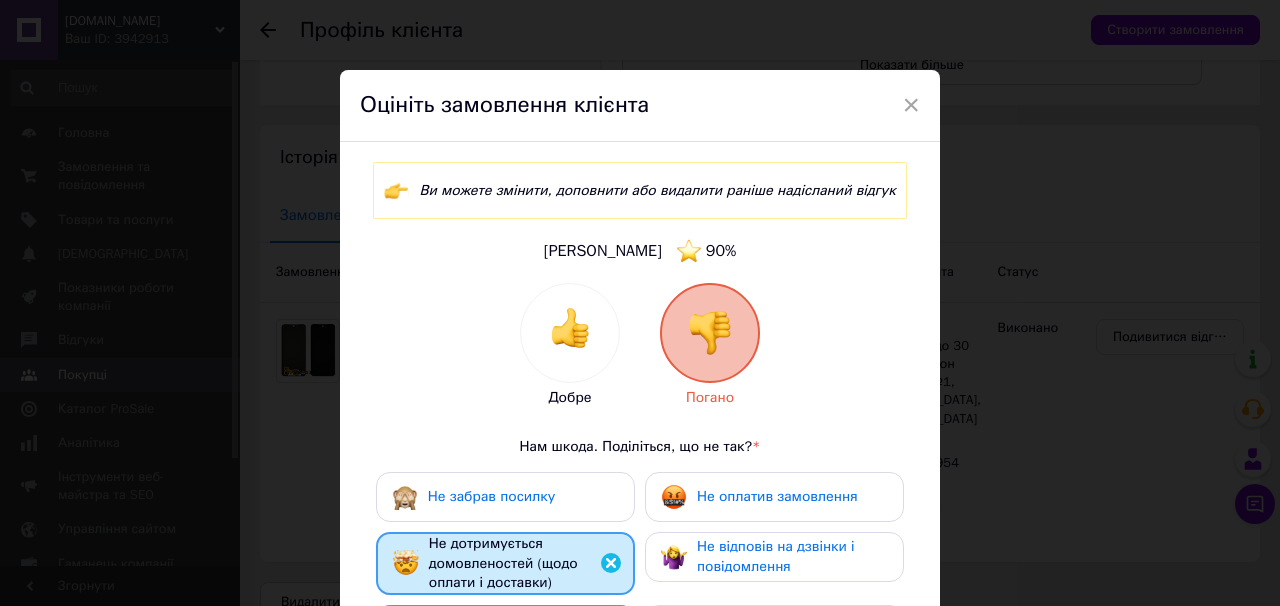 click on "× Оцініть замовлення клієнта Ви можете змінити, доповнити або видалити раніше надісланий відгук Мамчур Ніна 90 % Добре Погано Нам шкода. Поділіться, що не так?  * Не забрав посилку Не оплатив замовлення Не дотримується домовленостей (щодо оплати і доставки) Не відповів на дзвінки і повідомлення Спілкування — неприємне Інше... Додайте особистий коментар 0   з   500 Видалити відгук Редагувати відгук" at bounding box center [640, 303] 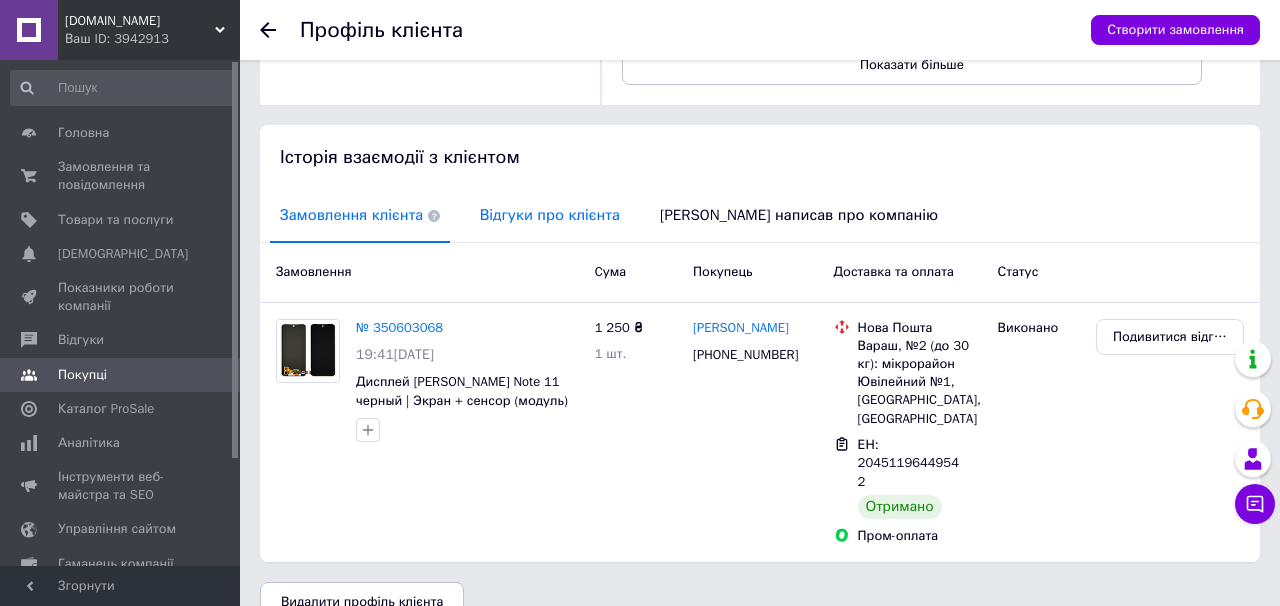 click on "Відгуки про клієнта" at bounding box center [550, 215] 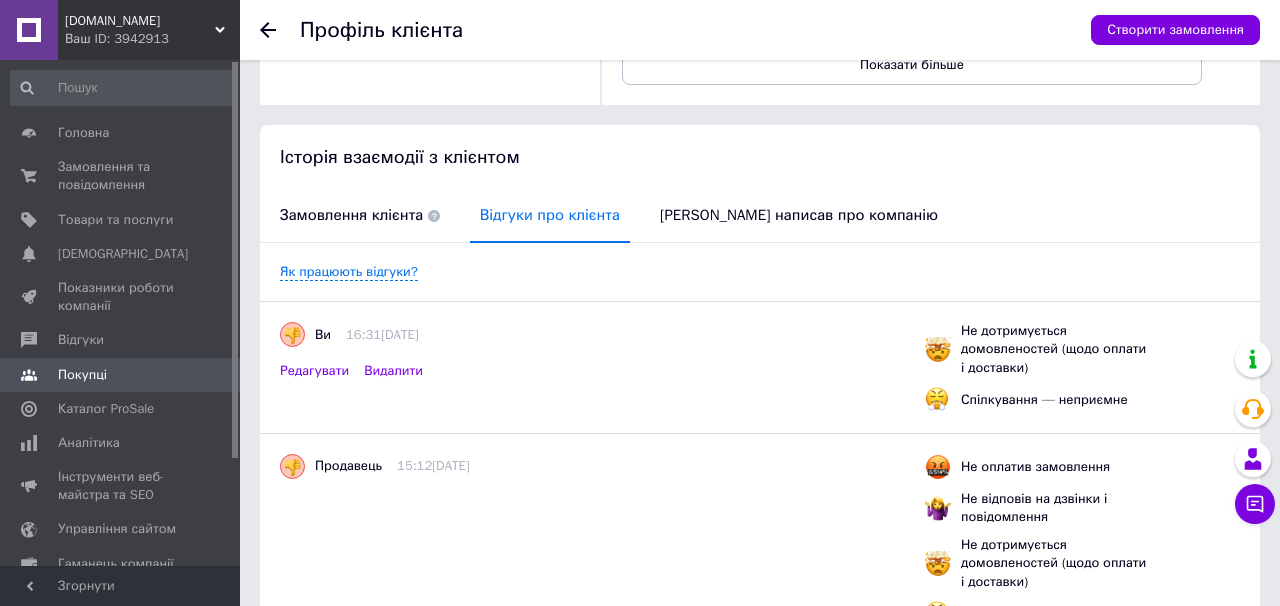 click on "Замовлення клієнта" at bounding box center (360, 216) 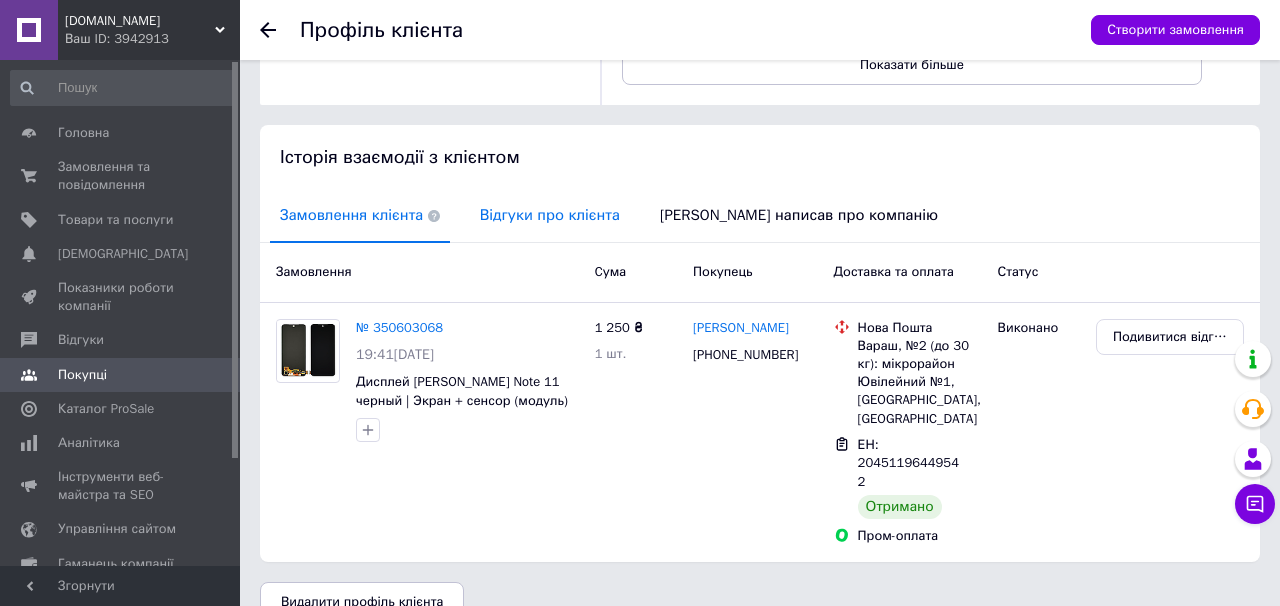 click on "Відгуки про клієнта" at bounding box center [550, 215] 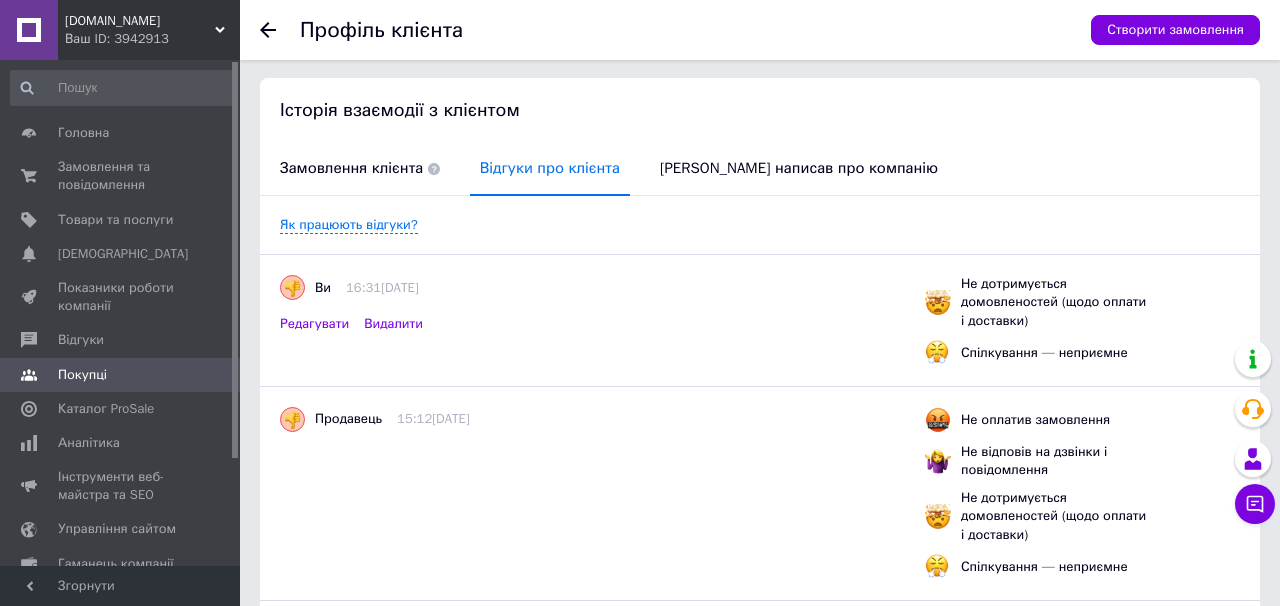 scroll, scrollTop: 0, scrollLeft: 0, axis: both 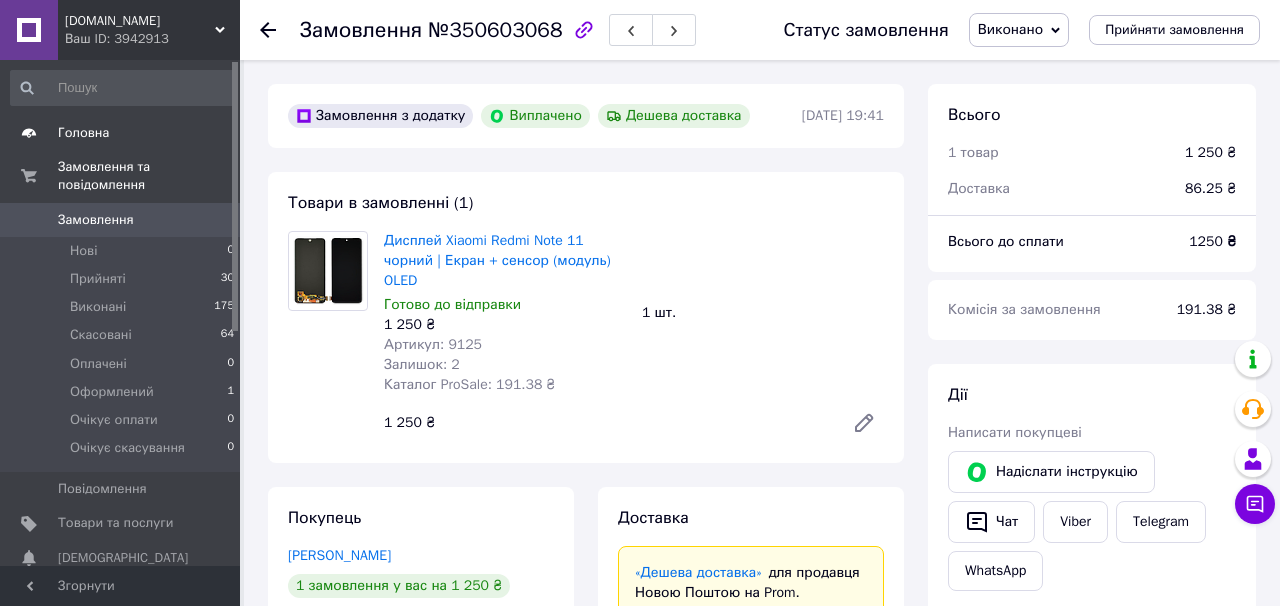 click on "Головна" at bounding box center (123, 133) 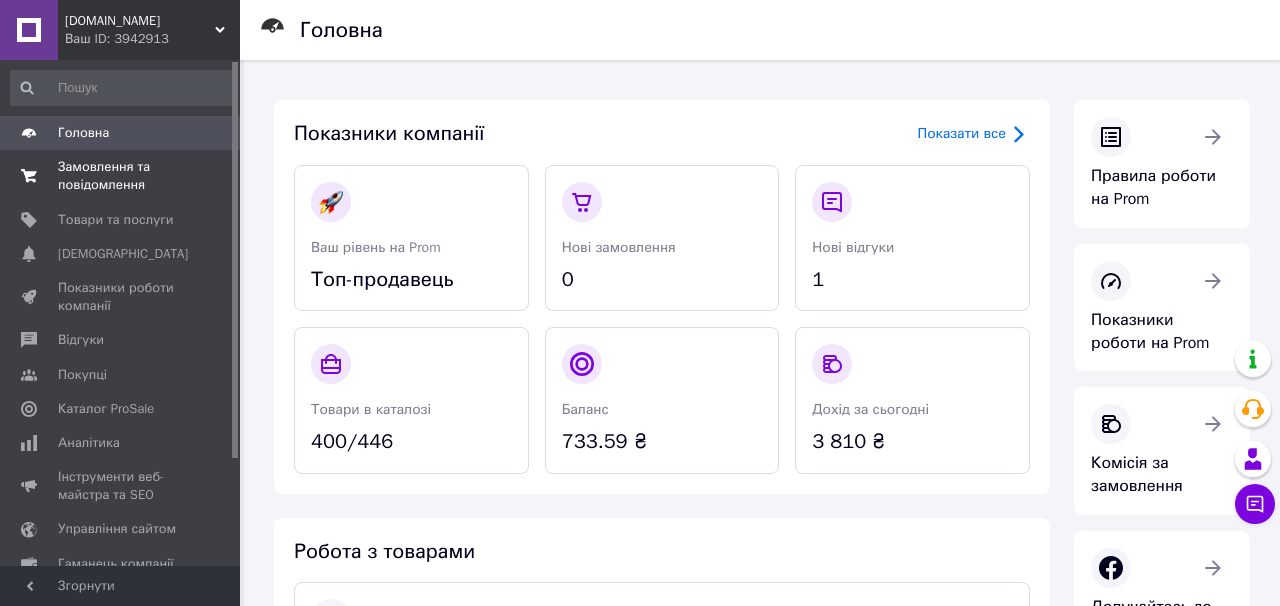 click on "Замовлення та повідомлення" at bounding box center (121, 176) 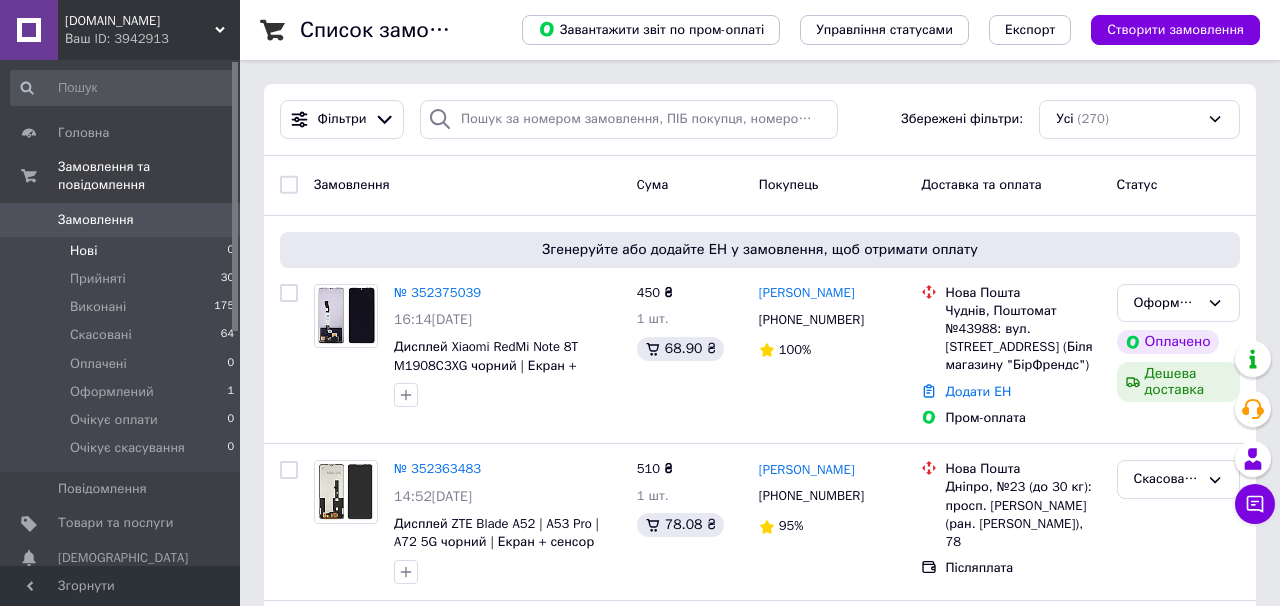 click on "Нові 0" at bounding box center (123, 251) 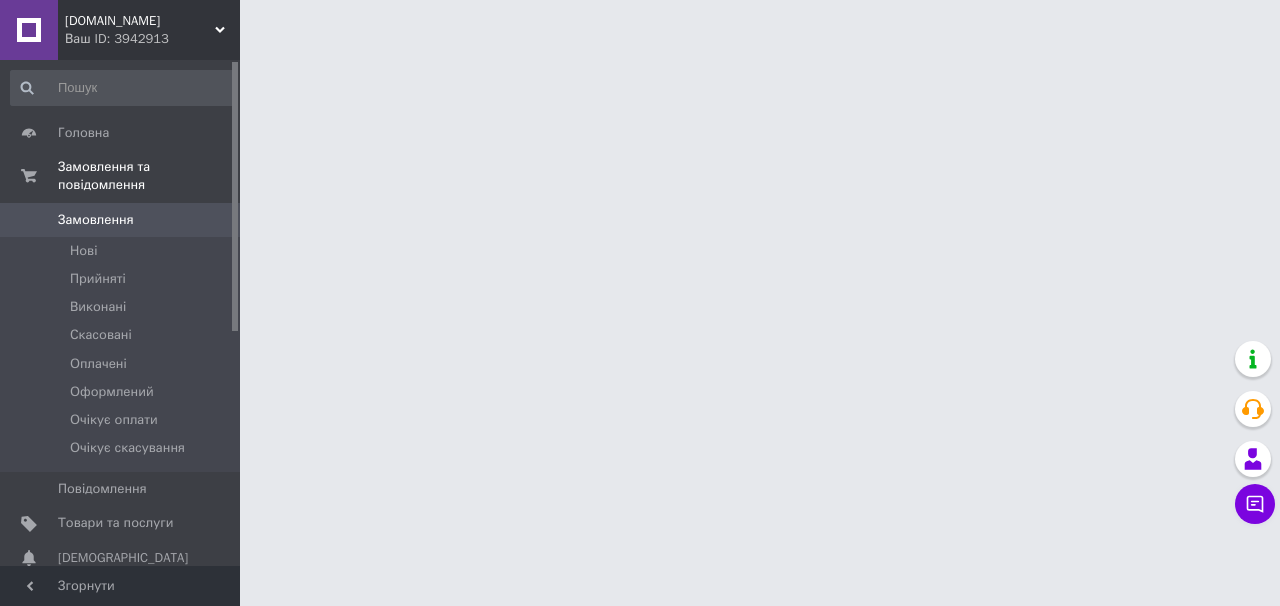 scroll, scrollTop: 0, scrollLeft: 0, axis: both 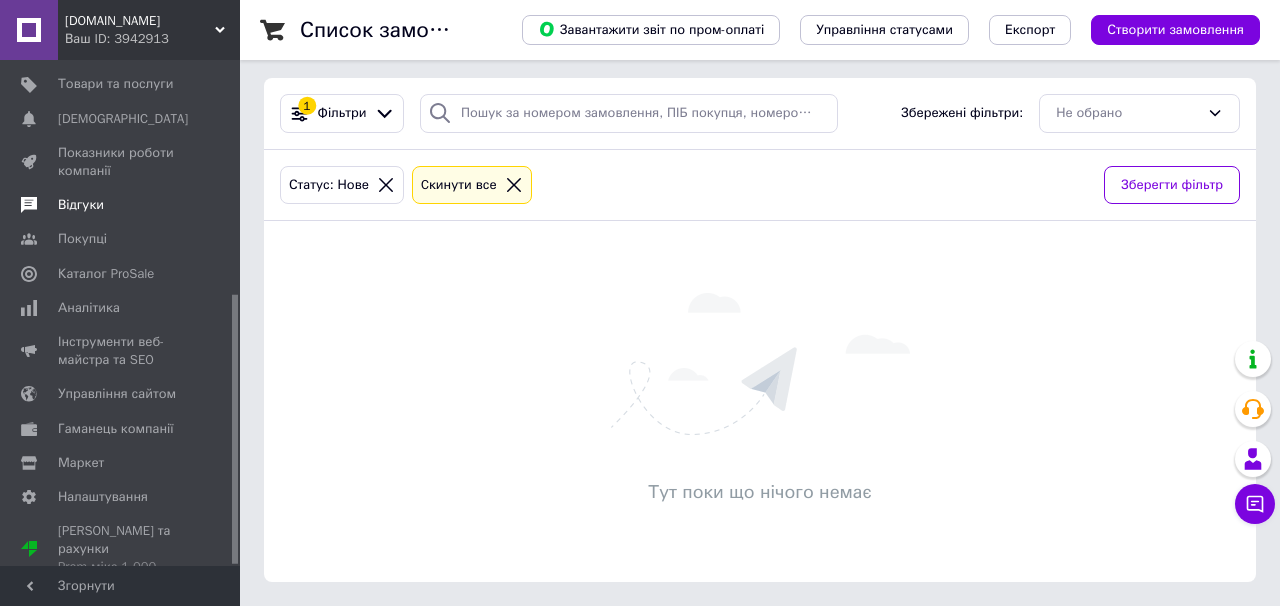 click on "Відгуки" at bounding box center [121, 205] 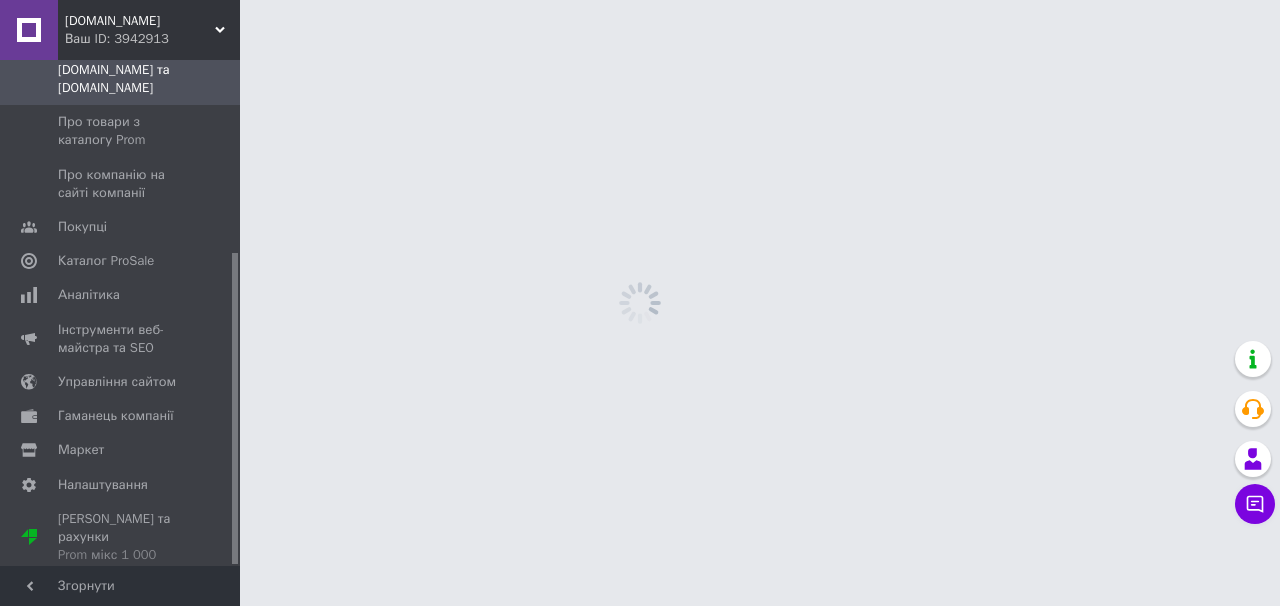click on "Про компанію на сайті компанії" at bounding box center [121, 184] 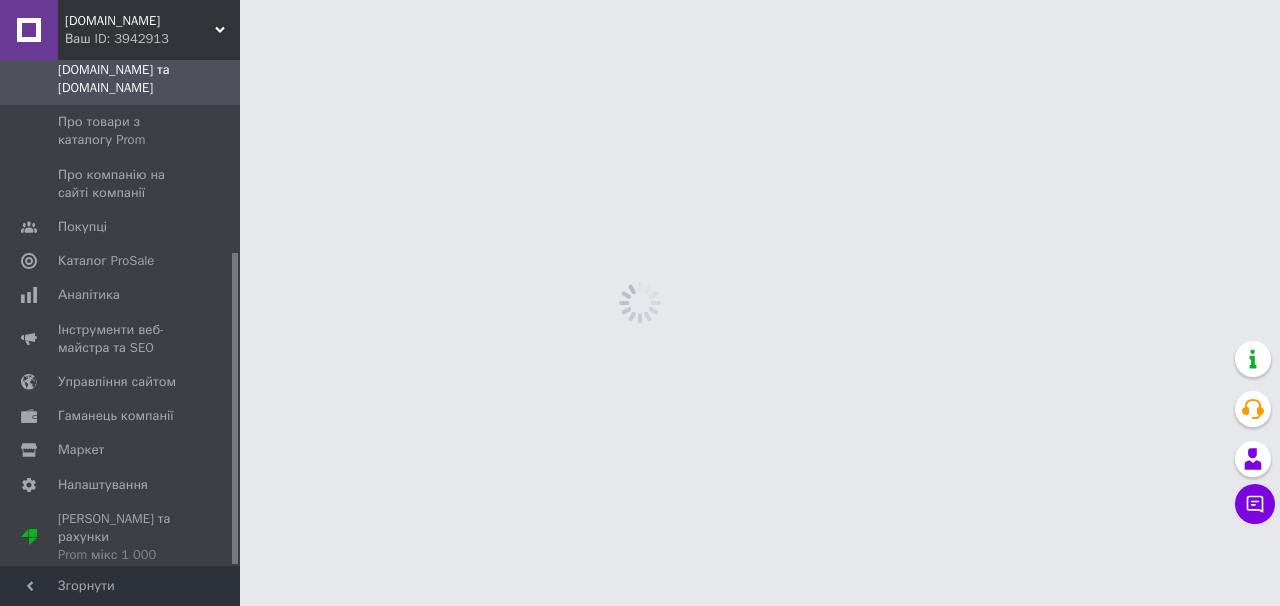 scroll, scrollTop: 311, scrollLeft: 0, axis: vertical 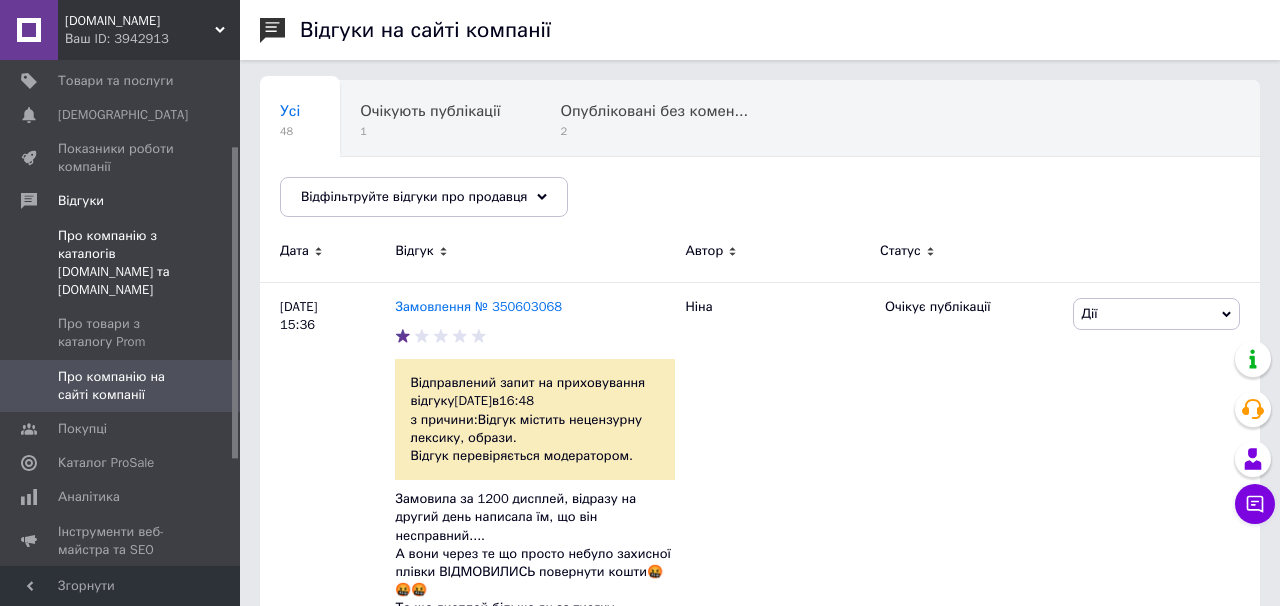 click on "Про компанію з каталогів [DOMAIN_NAME] та [DOMAIN_NAME]" at bounding box center (121, 263) 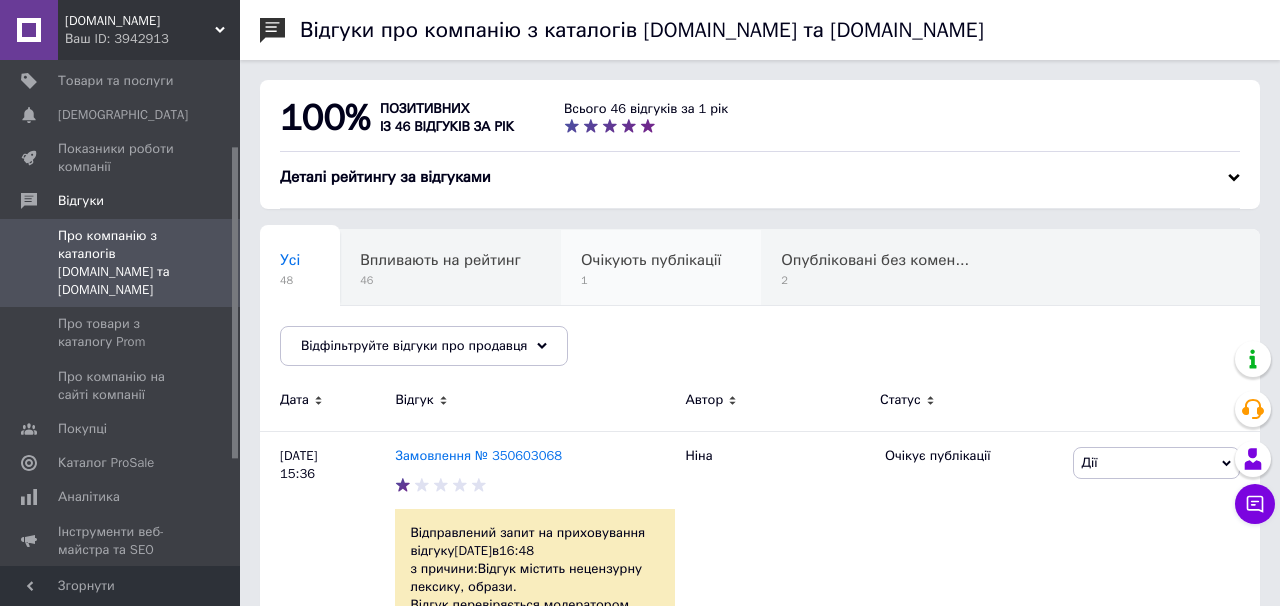 click on "1" at bounding box center (651, 280) 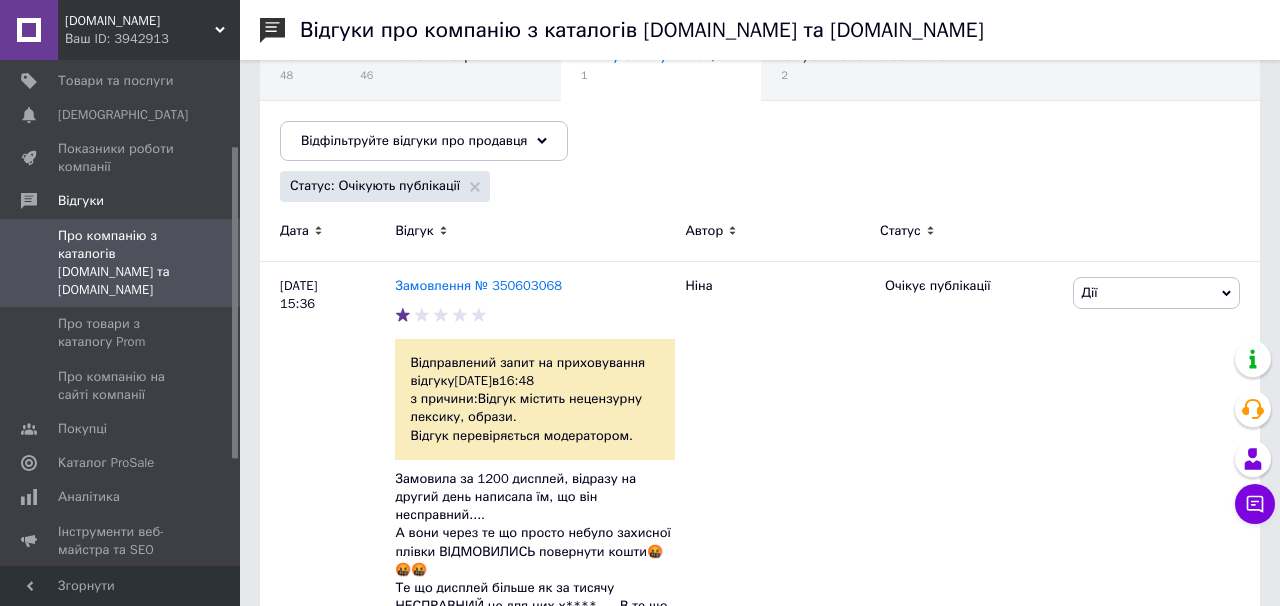 scroll, scrollTop: 0, scrollLeft: 0, axis: both 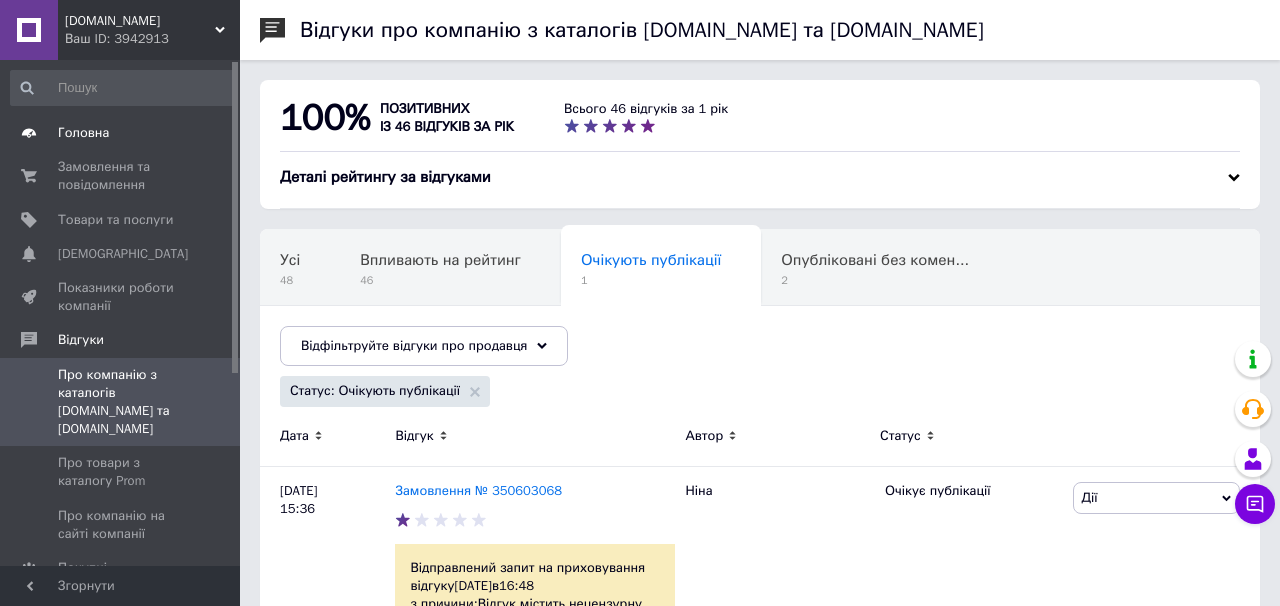 click on "Головна" at bounding box center (83, 133) 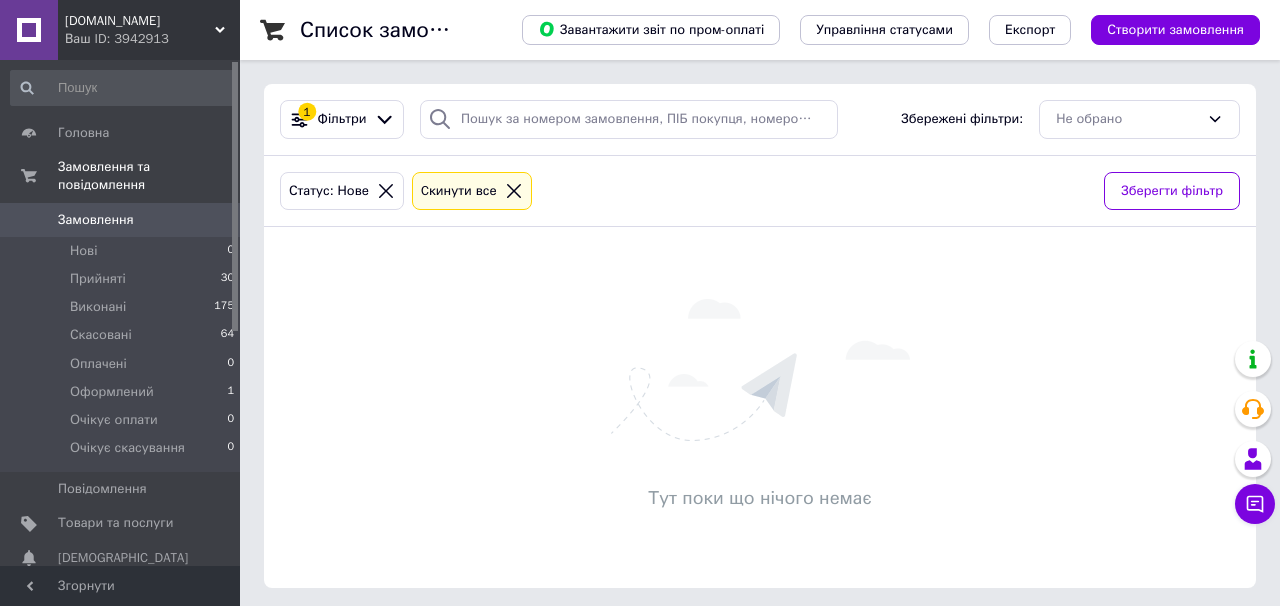 scroll, scrollTop: 0, scrollLeft: 0, axis: both 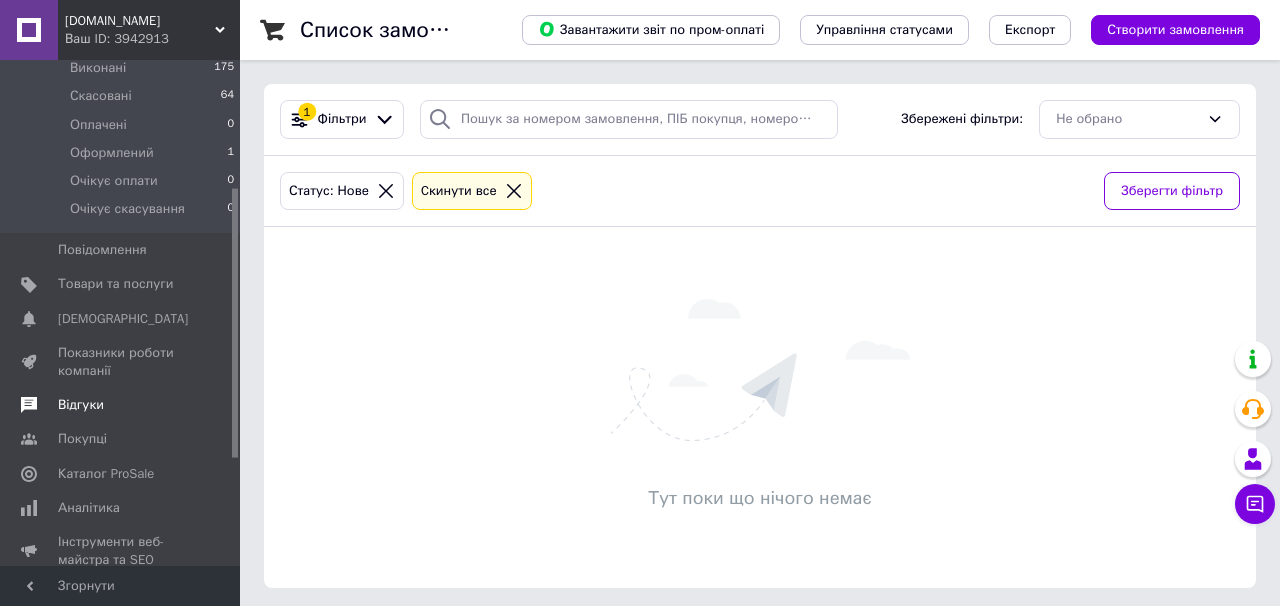click on "Відгуки" at bounding box center [121, 405] 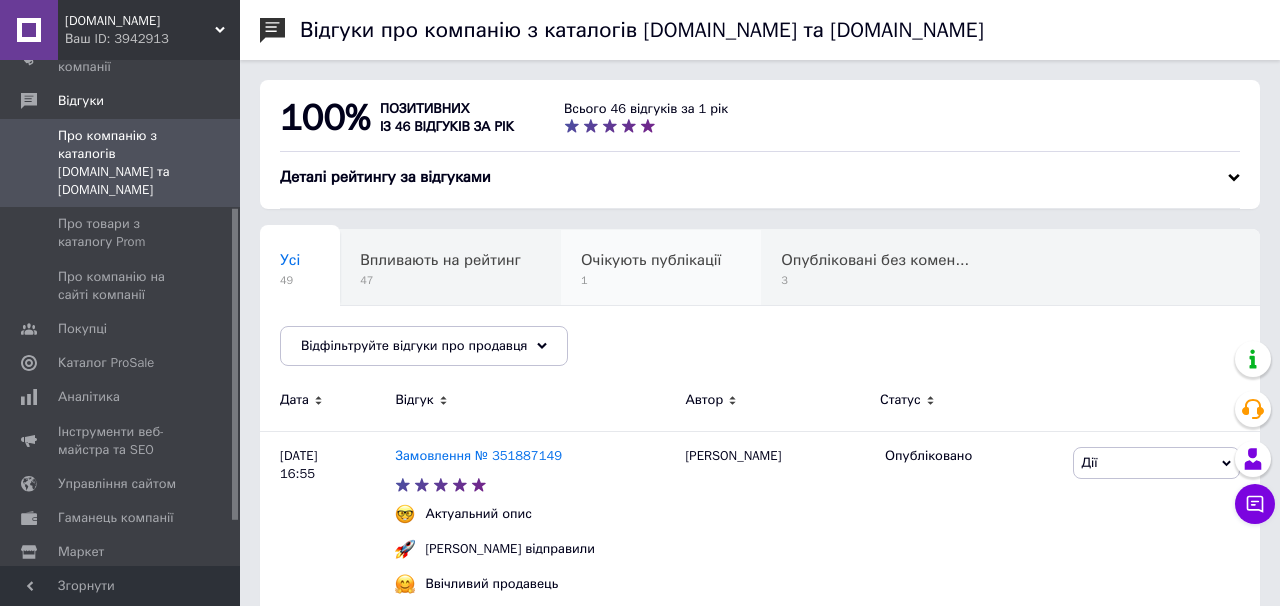 click on "Очікують публікації 1" at bounding box center (661, 268) 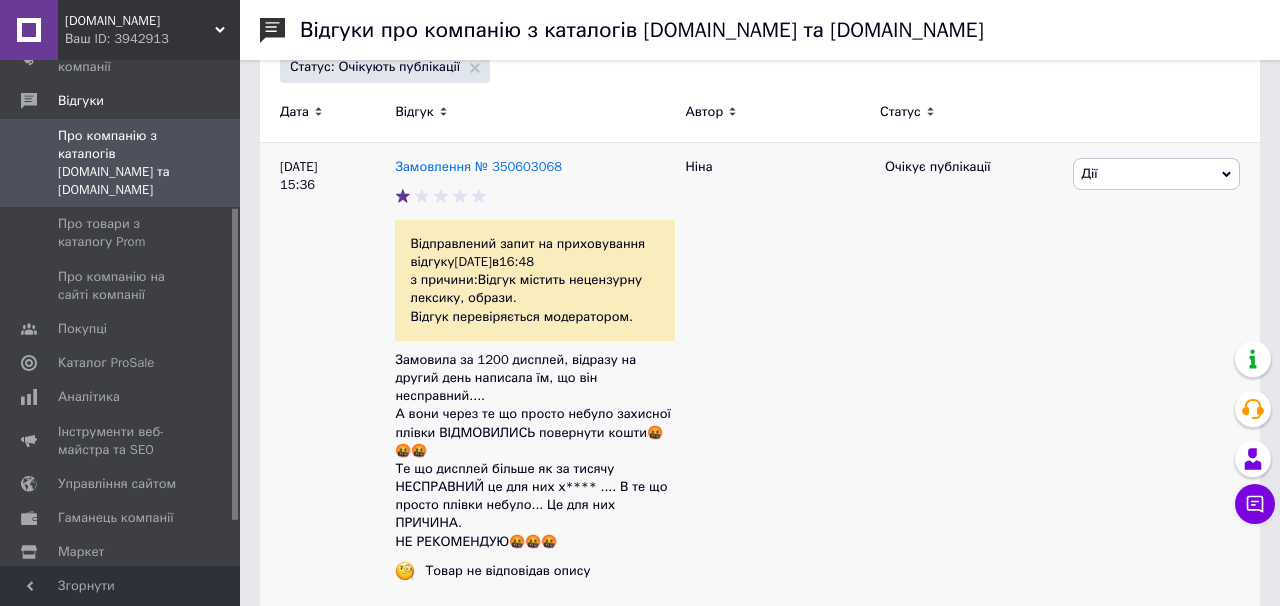 scroll, scrollTop: 0, scrollLeft: 0, axis: both 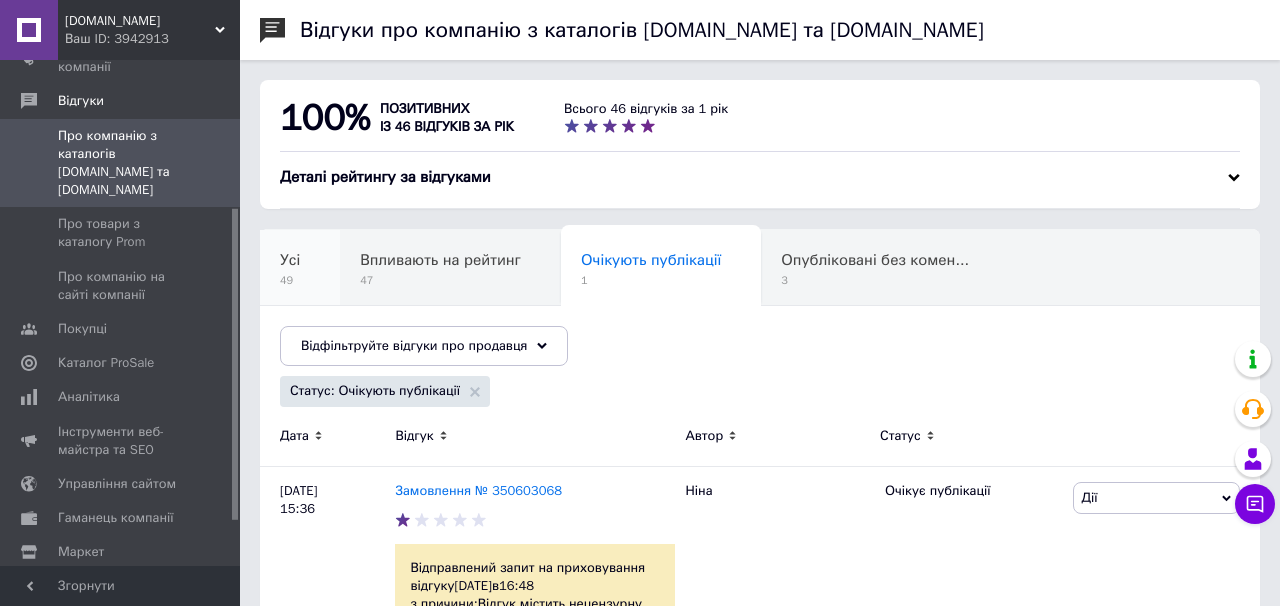 click on "Усі 49" at bounding box center (300, 268) 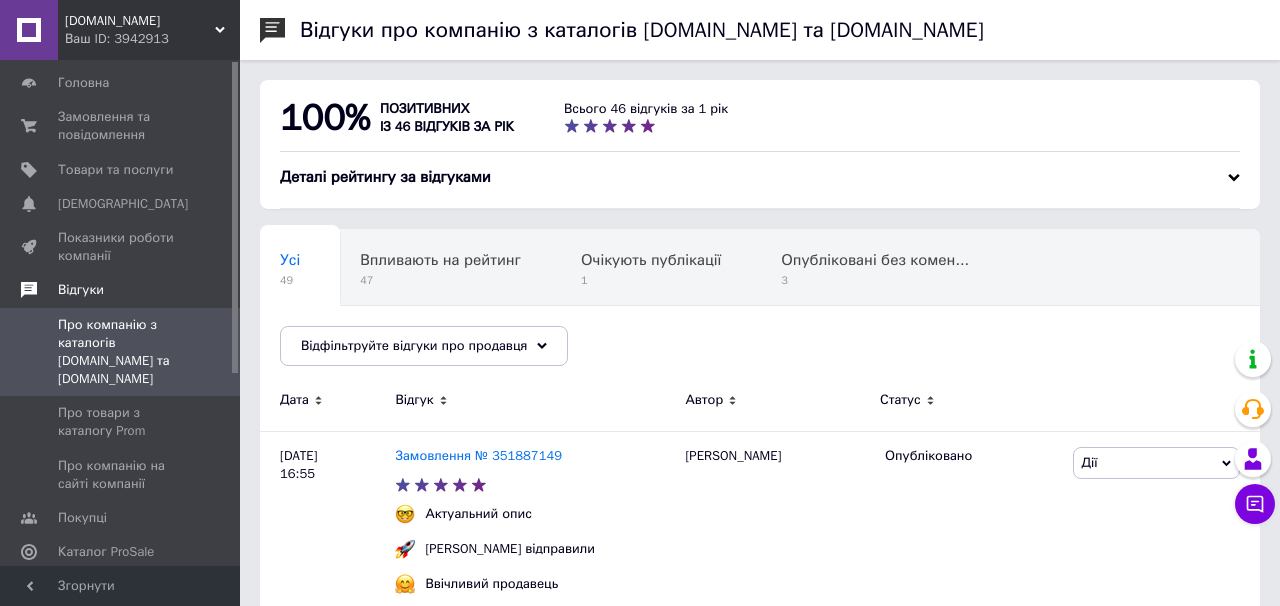 scroll, scrollTop: 0, scrollLeft: 0, axis: both 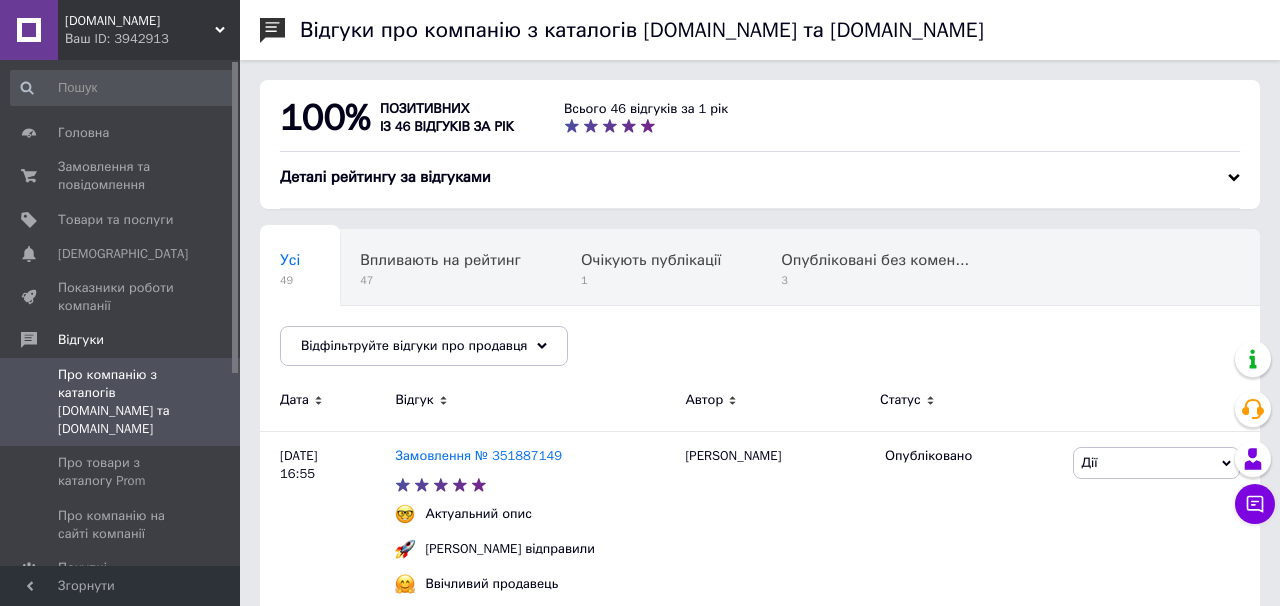click on "Ваш ID: 3942913" at bounding box center (152, 39) 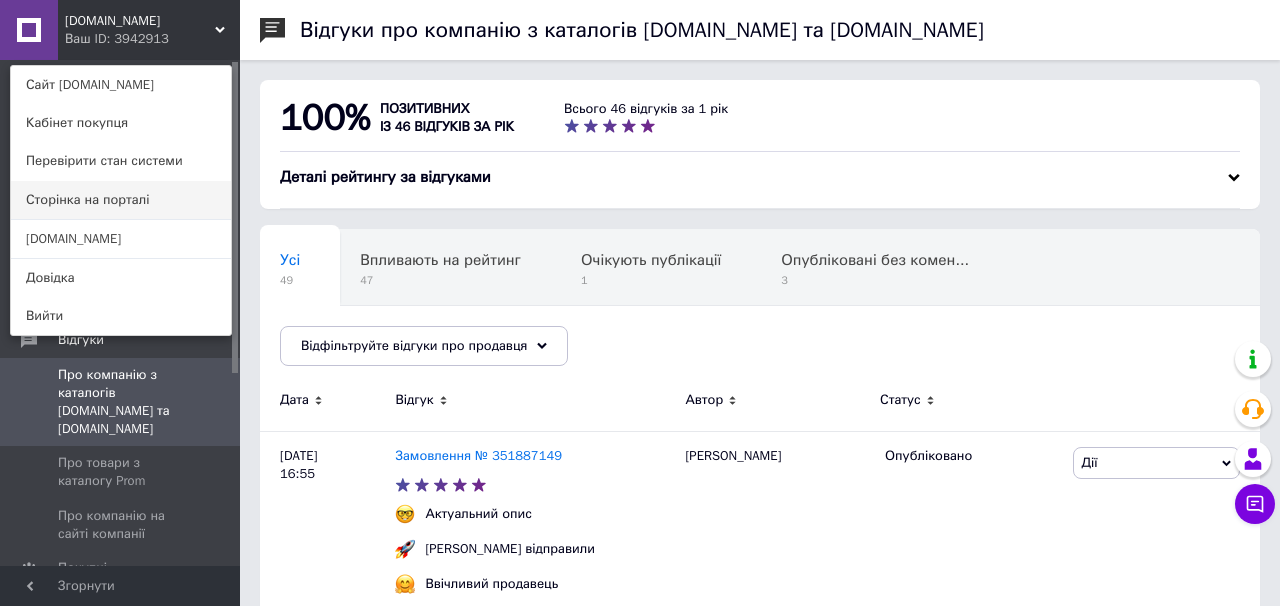 click on "Сторінка на порталі" at bounding box center (121, 200) 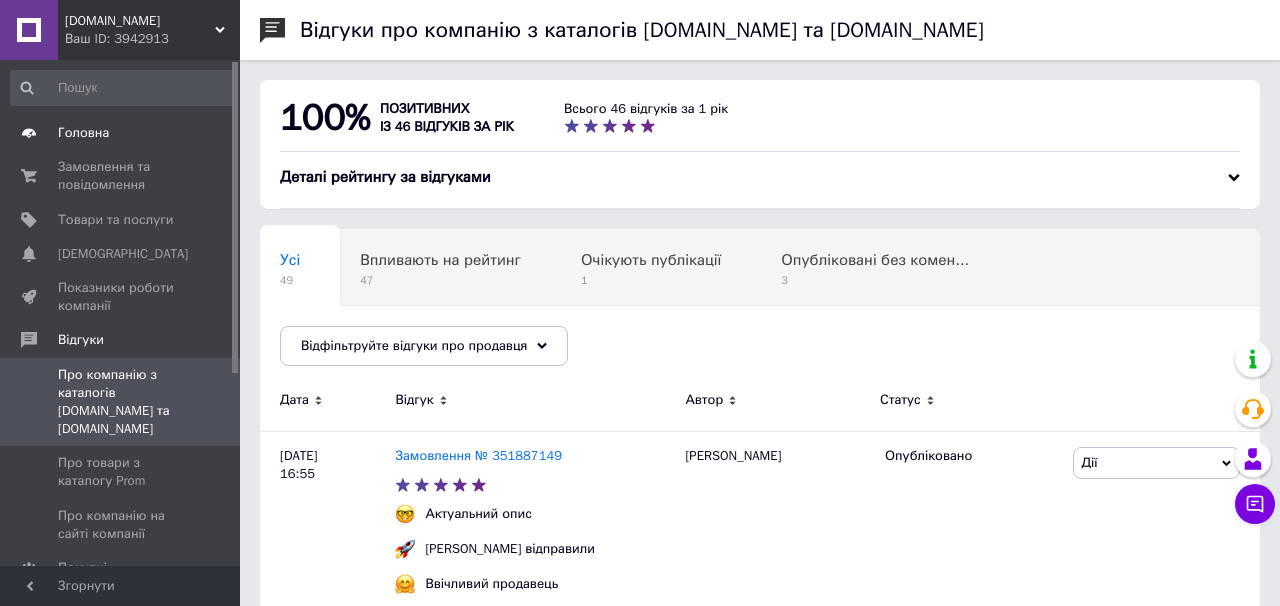 click on "Головна" at bounding box center (121, 133) 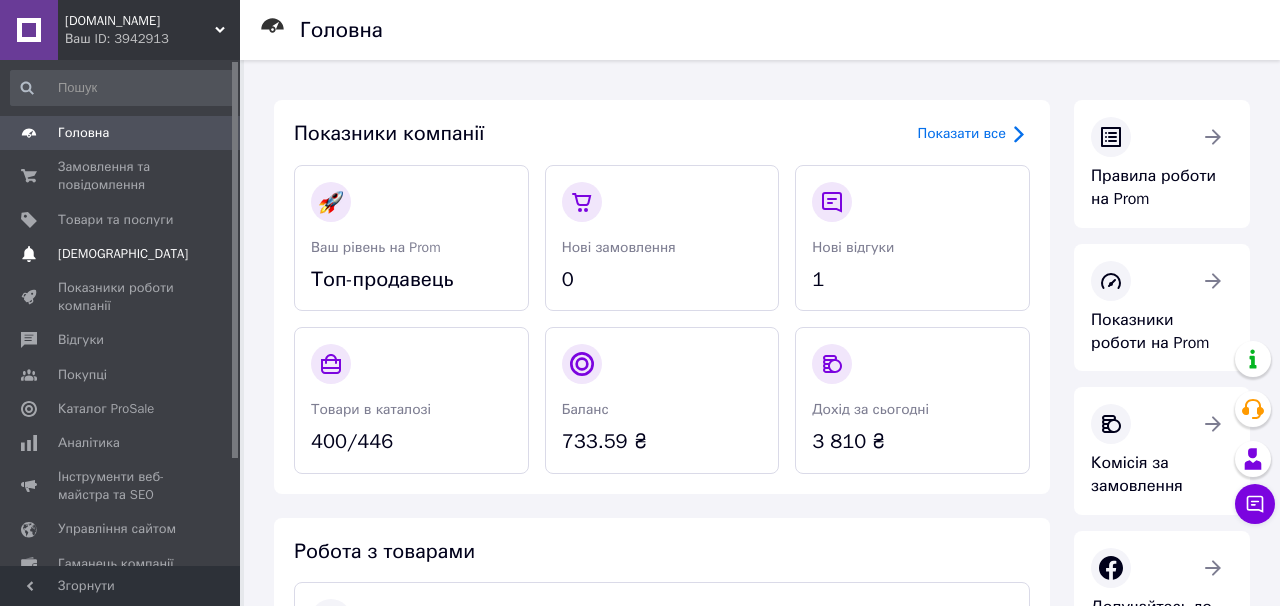 click on "Сповіщення 0 0" at bounding box center [123, 254] 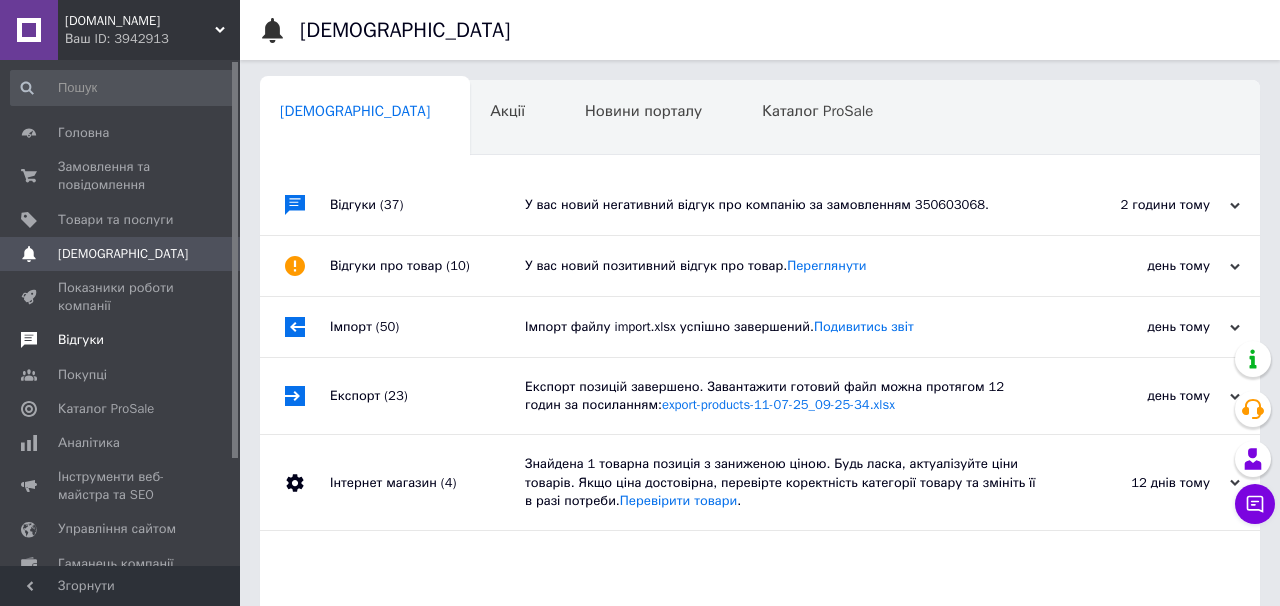 click on "Відгуки" at bounding box center [81, 340] 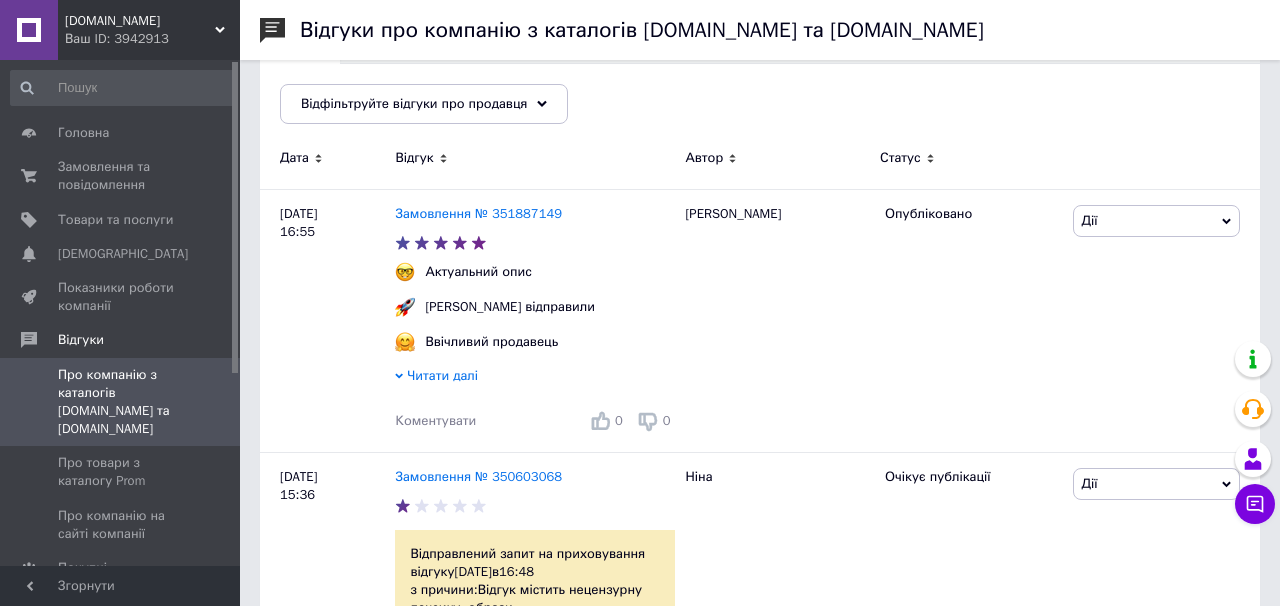 scroll, scrollTop: 0, scrollLeft: 0, axis: both 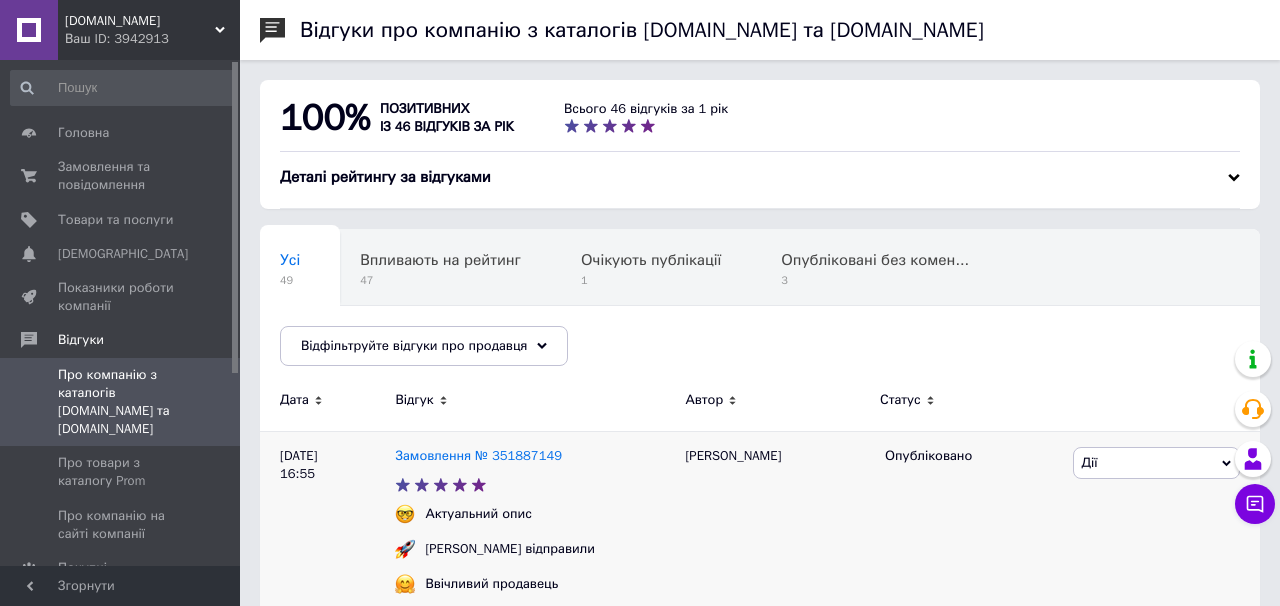 click on "Замовлення № 351887149" at bounding box center (478, 456) 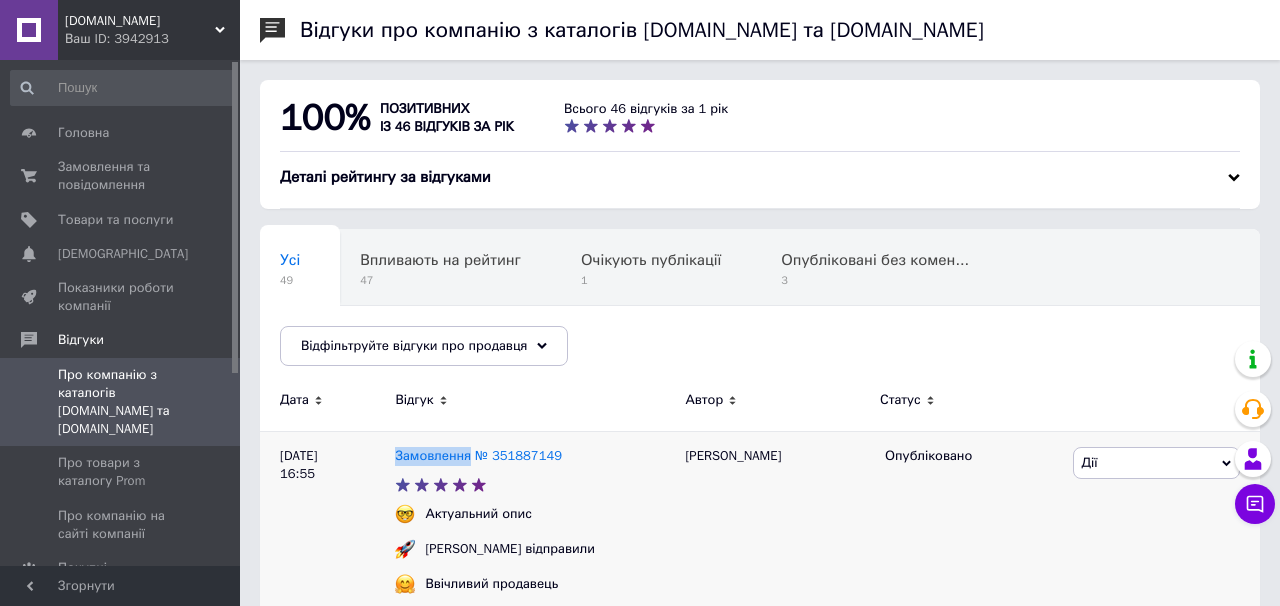 click on "Замовлення № 351887149" at bounding box center [478, 456] 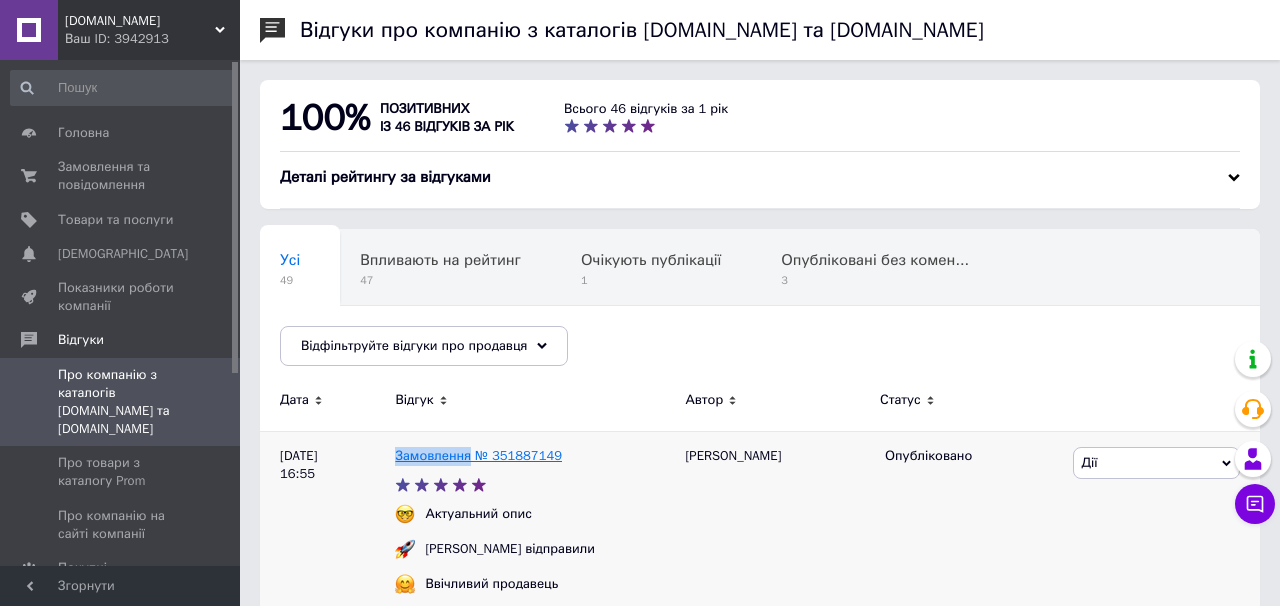 click on "Замовлення № 351887149" at bounding box center [478, 455] 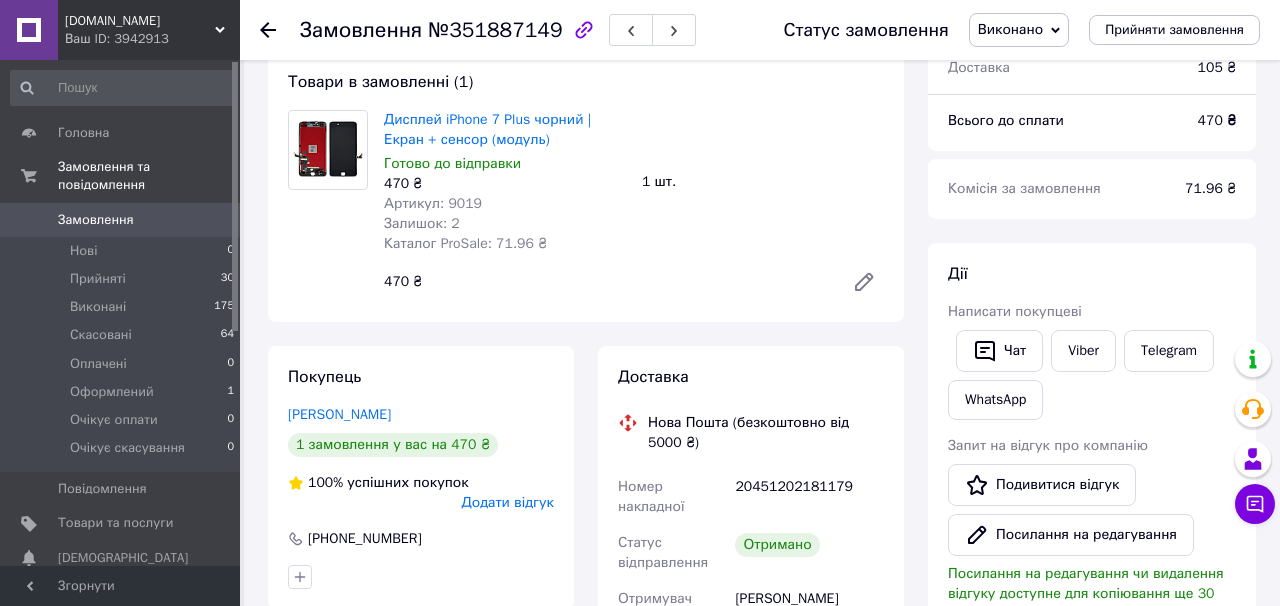 scroll, scrollTop: 0, scrollLeft: 0, axis: both 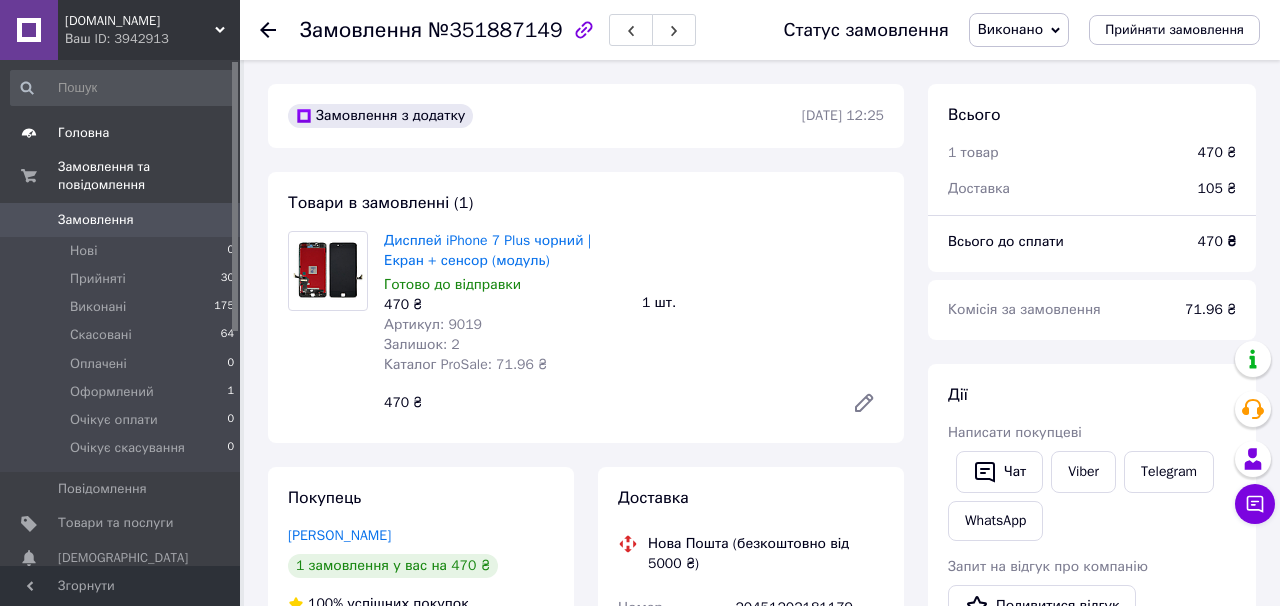 click on "Головна" at bounding box center (83, 133) 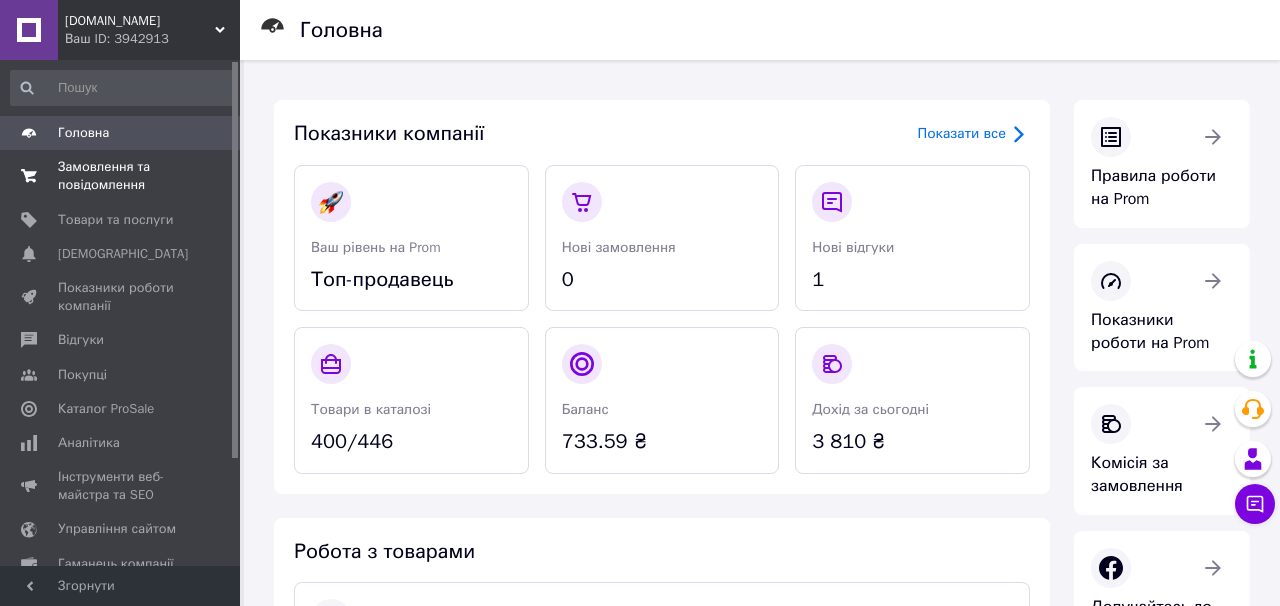 click at bounding box center [29, 176] 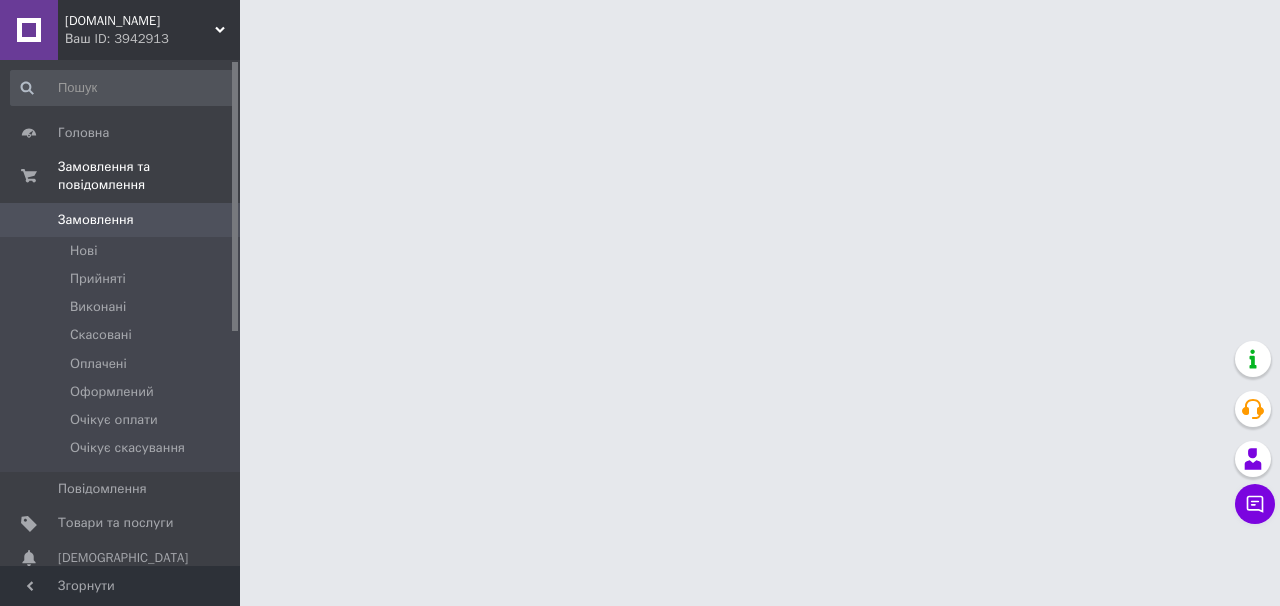 scroll, scrollTop: 0, scrollLeft: 0, axis: both 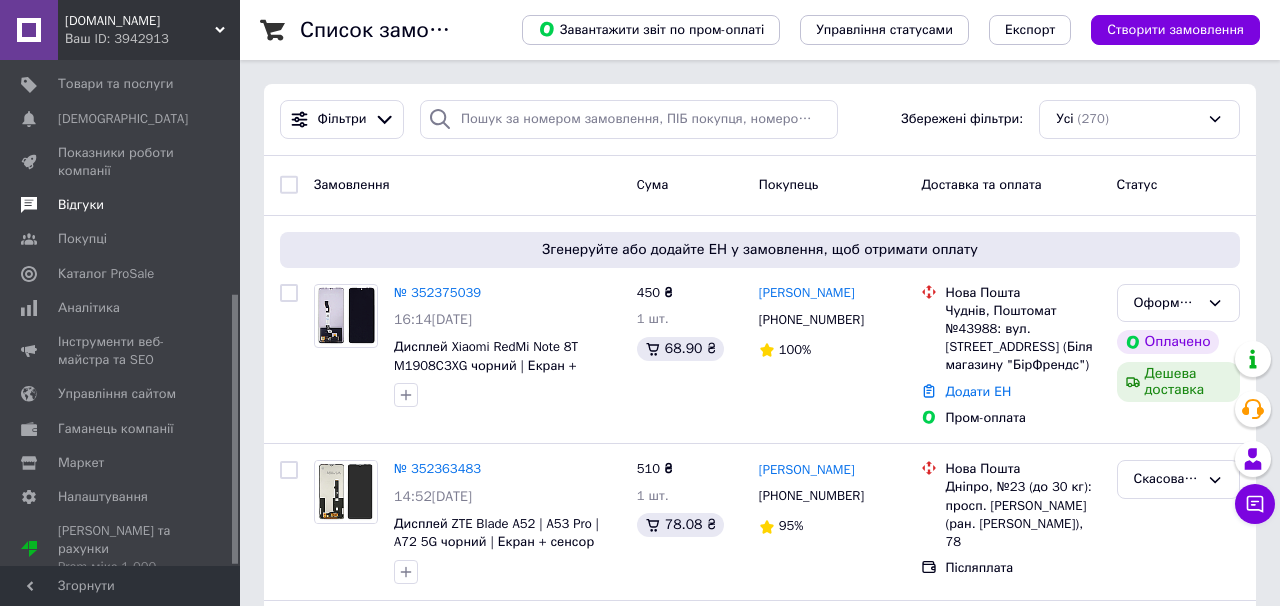click on "Відгуки" at bounding box center [121, 205] 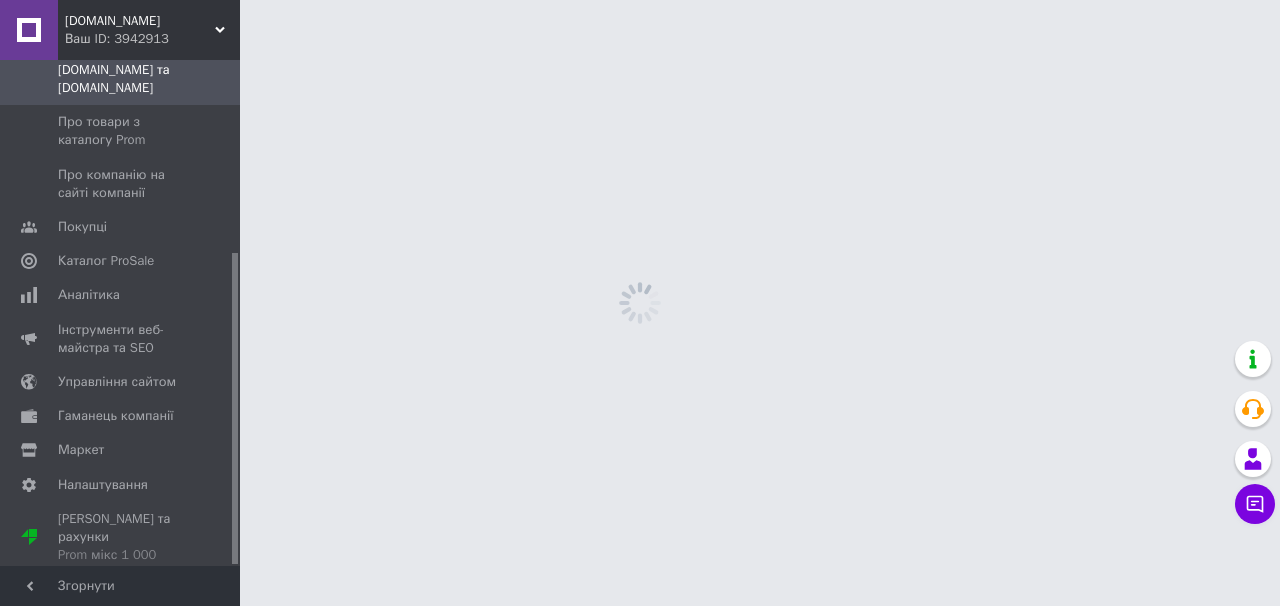 scroll, scrollTop: 311, scrollLeft: 0, axis: vertical 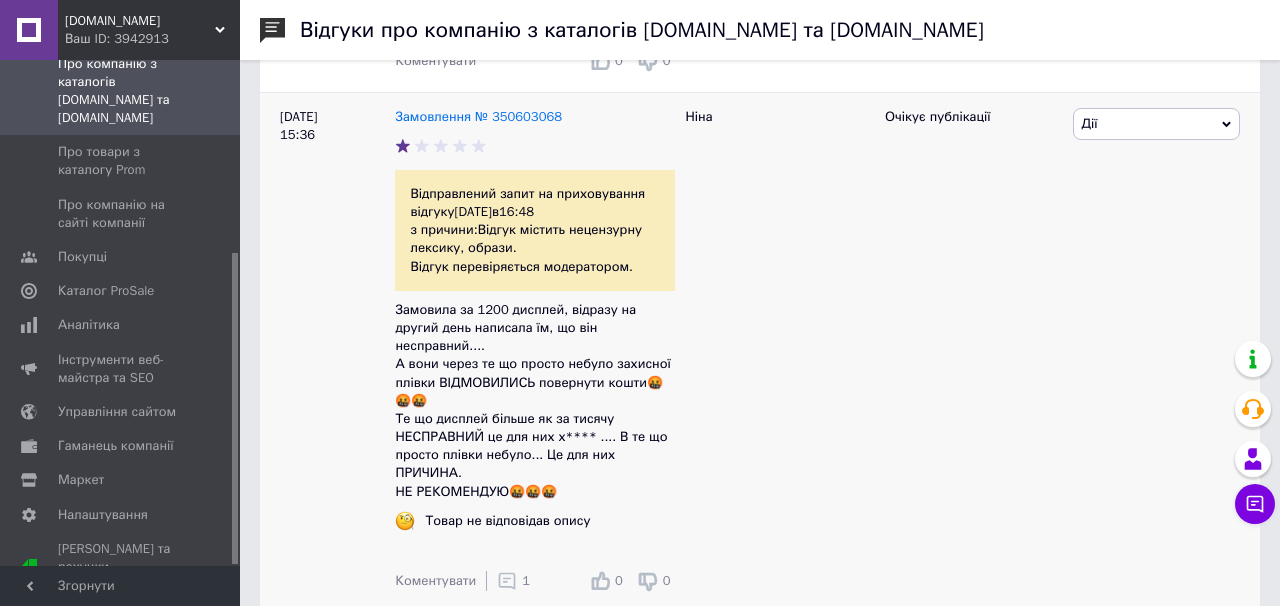 click on "Дії" at bounding box center (1156, 124) 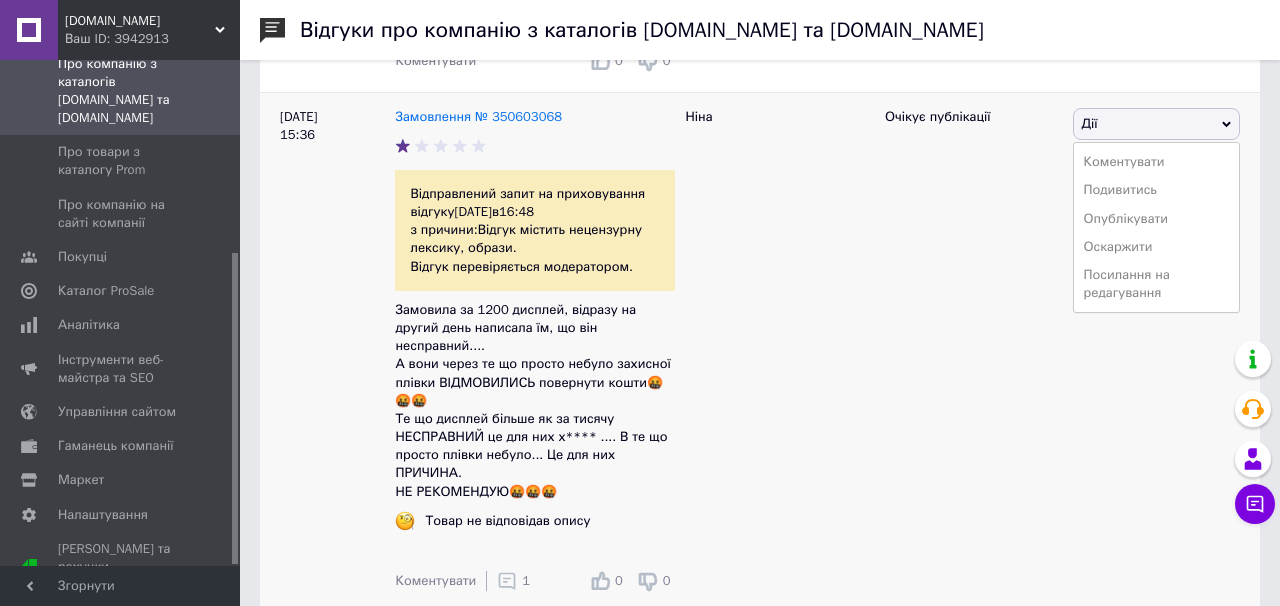 click on "Очікує публікації" at bounding box center [971, 355] 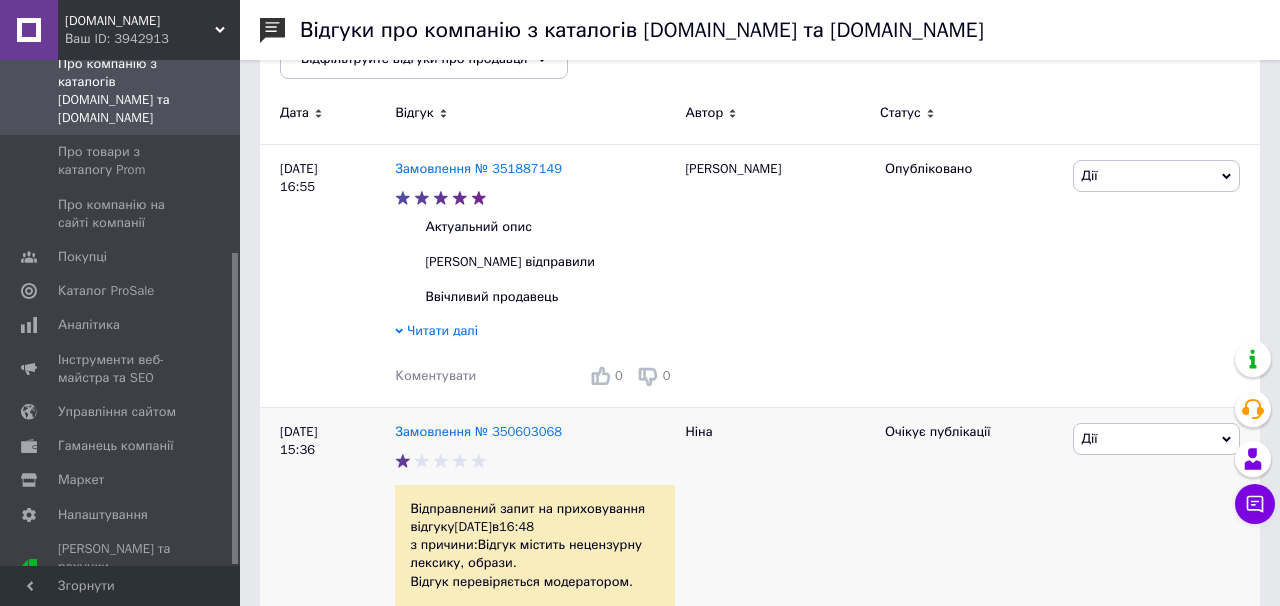 scroll, scrollTop: 0, scrollLeft: 0, axis: both 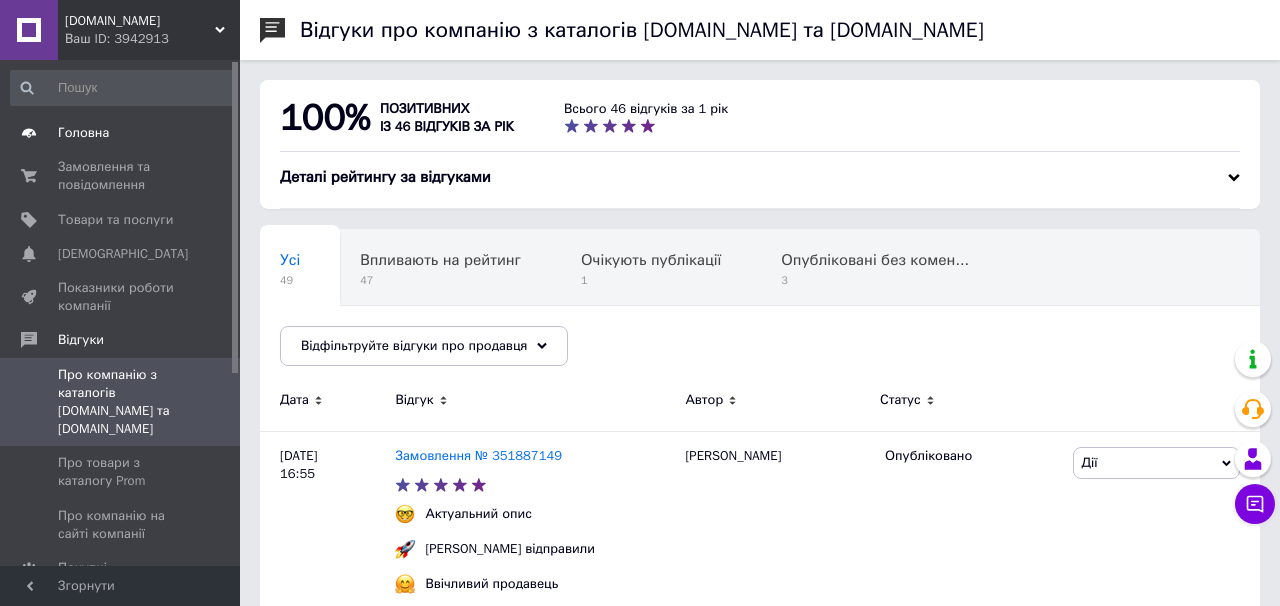 click on "Головна" at bounding box center (123, 133) 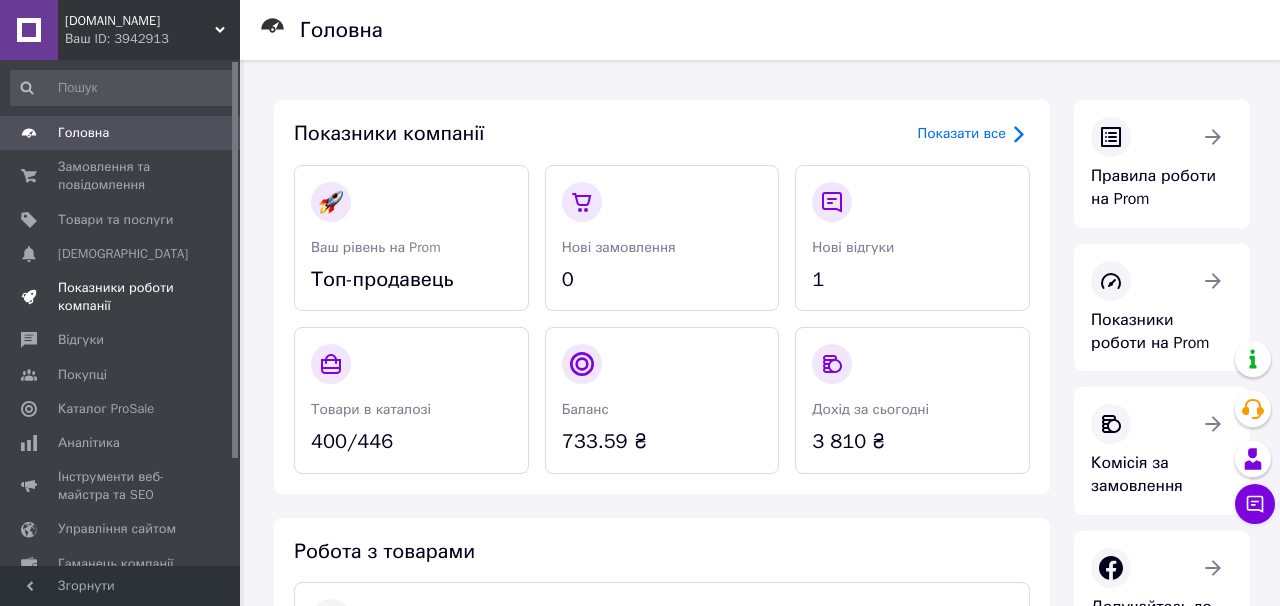 click on "Показники роботи компанії" at bounding box center (121, 297) 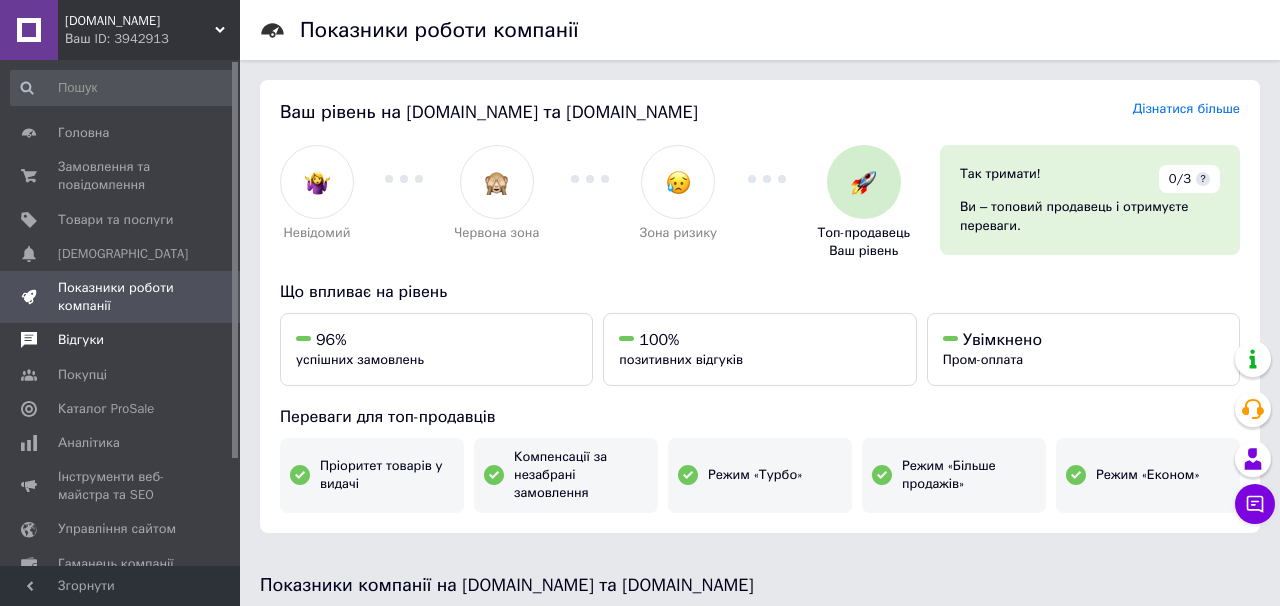 click on "Відгуки" at bounding box center [123, 340] 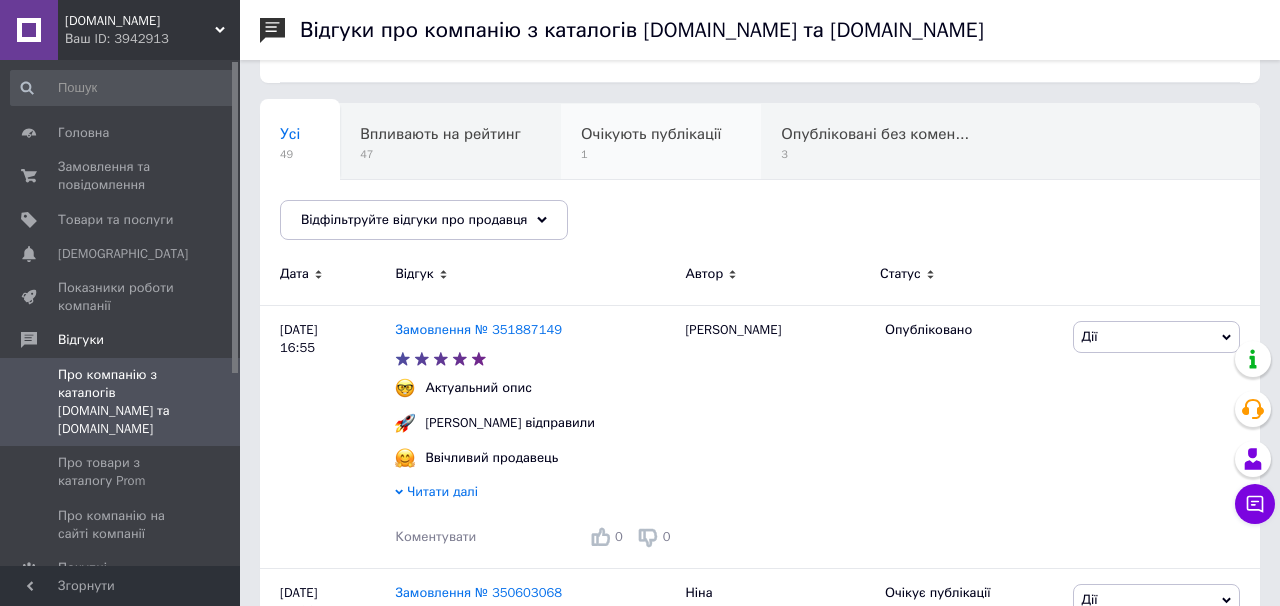 scroll, scrollTop: 0, scrollLeft: 0, axis: both 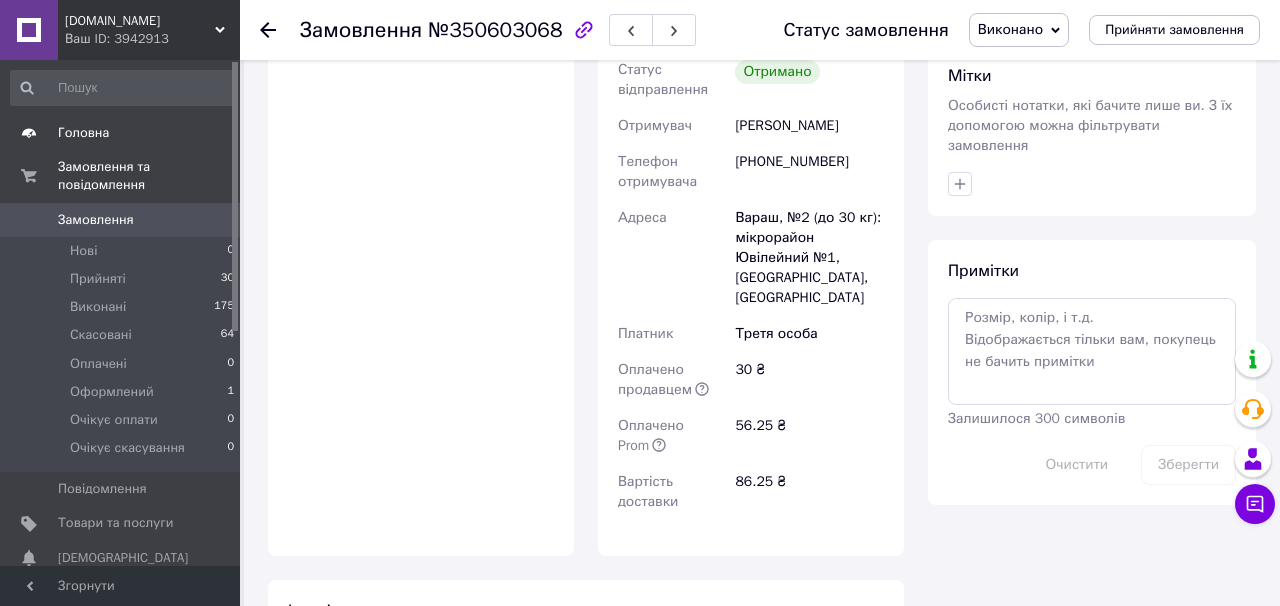 click on "Головна" at bounding box center [83, 133] 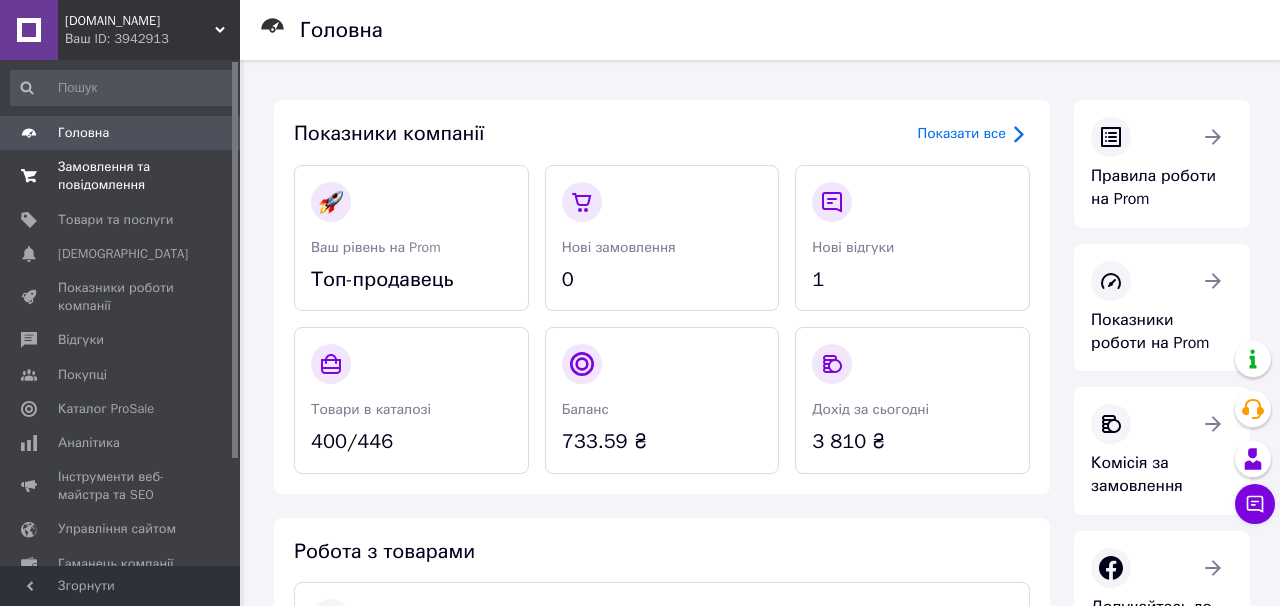 click on "Замовлення та повідомлення" at bounding box center [121, 176] 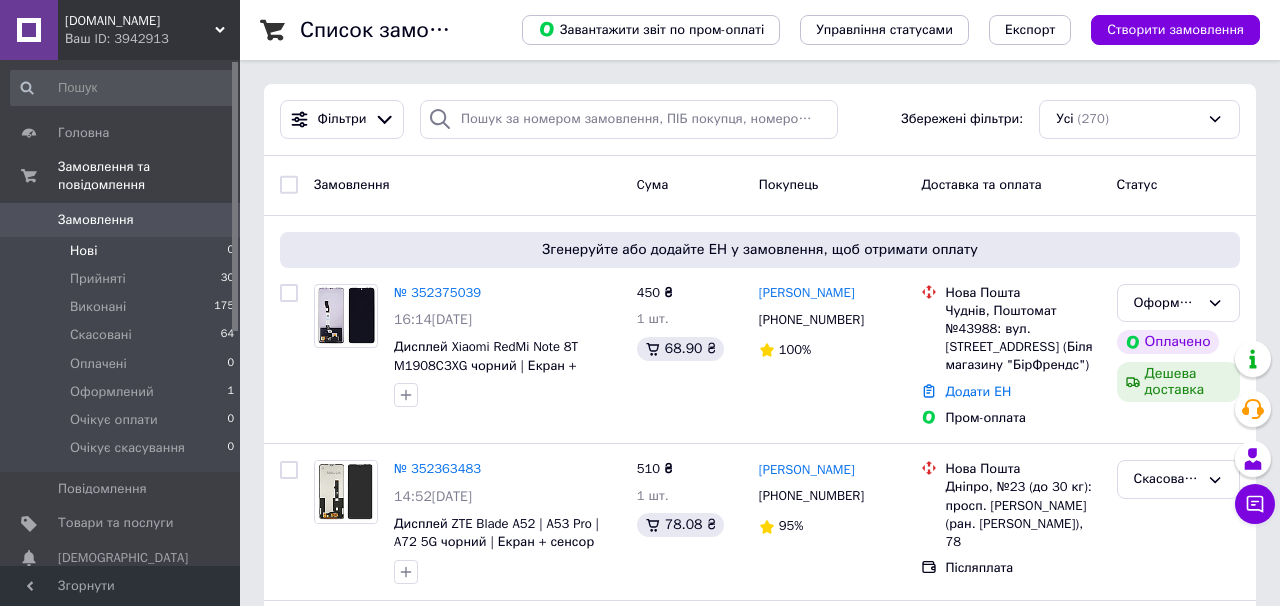 click on "Нові 0" at bounding box center [123, 251] 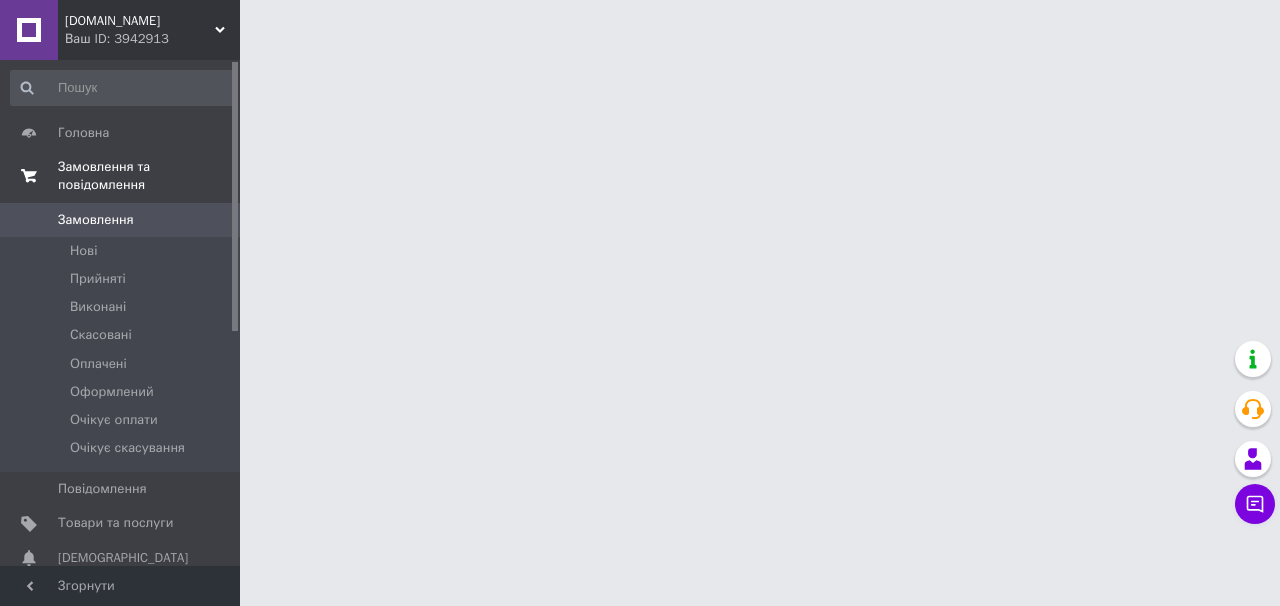 scroll, scrollTop: 0, scrollLeft: 0, axis: both 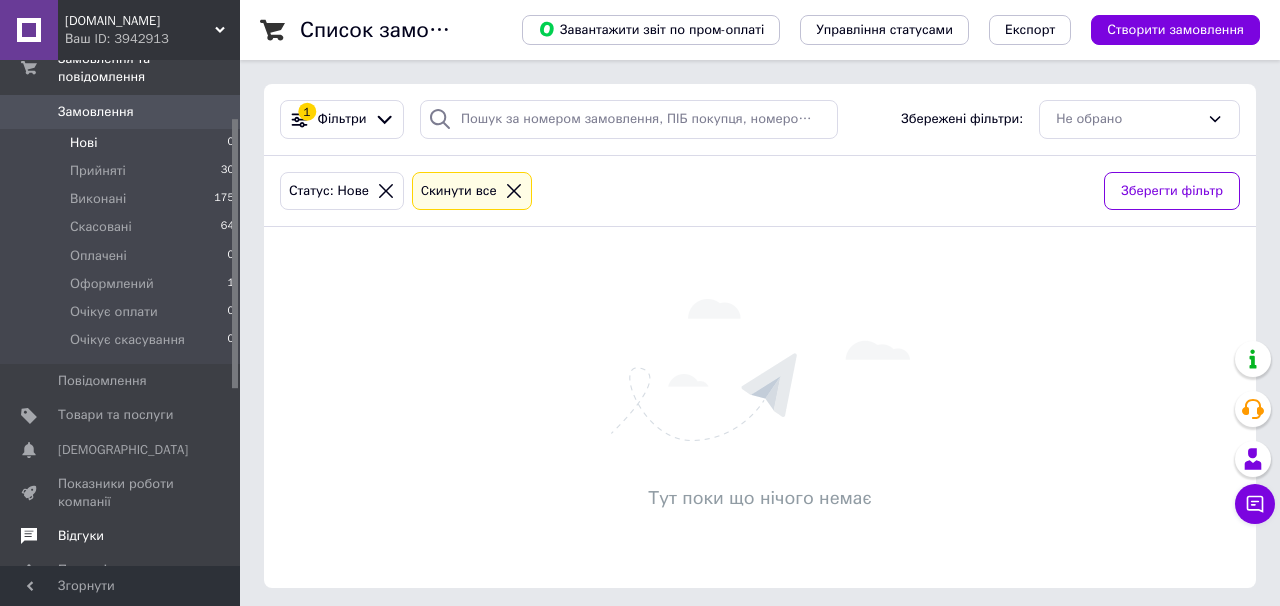 click on "Відгуки" at bounding box center [123, 536] 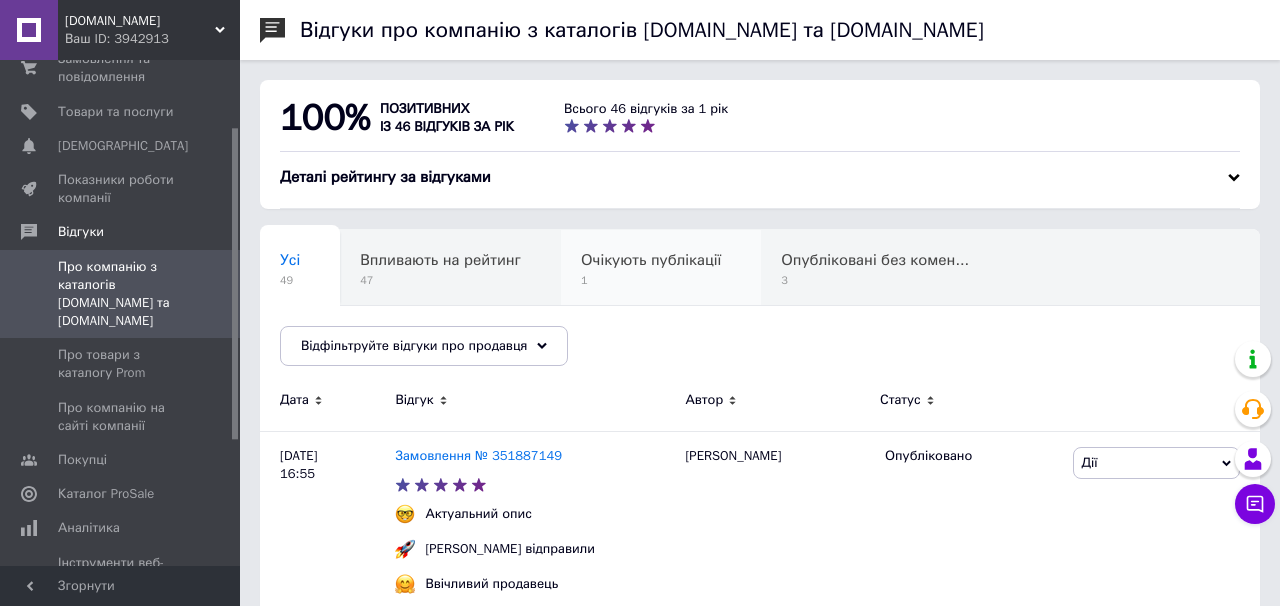 click on "Очікують публікації" at bounding box center [651, 260] 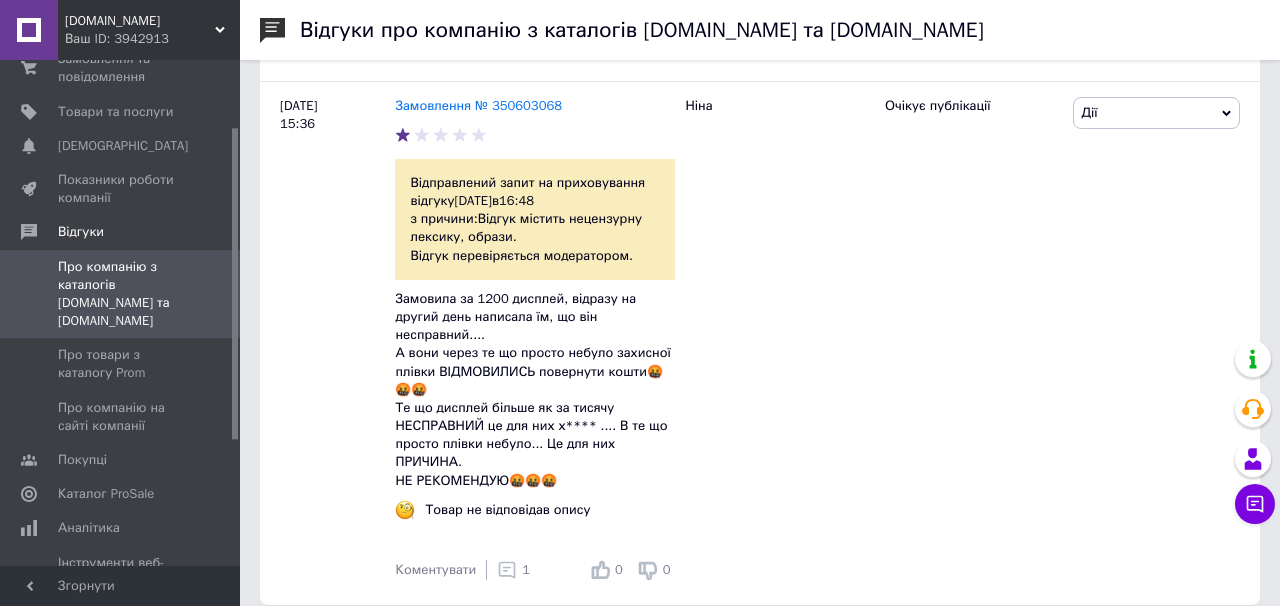 scroll, scrollTop: 405, scrollLeft: 0, axis: vertical 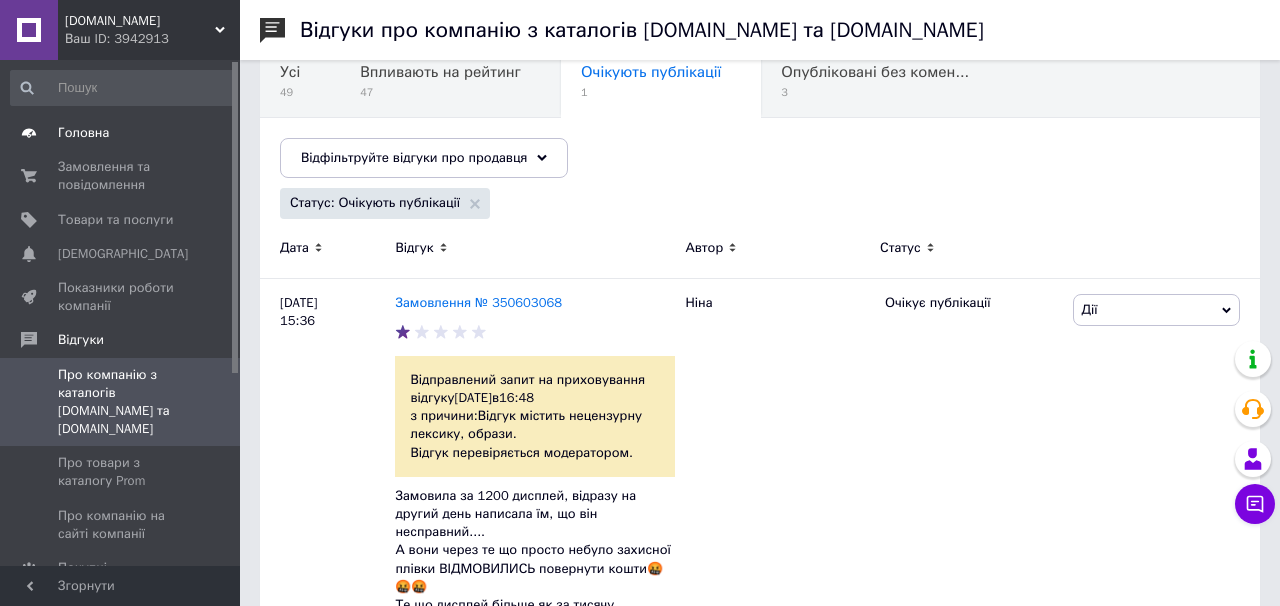 click on "Головна" at bounding box center [83, 133] 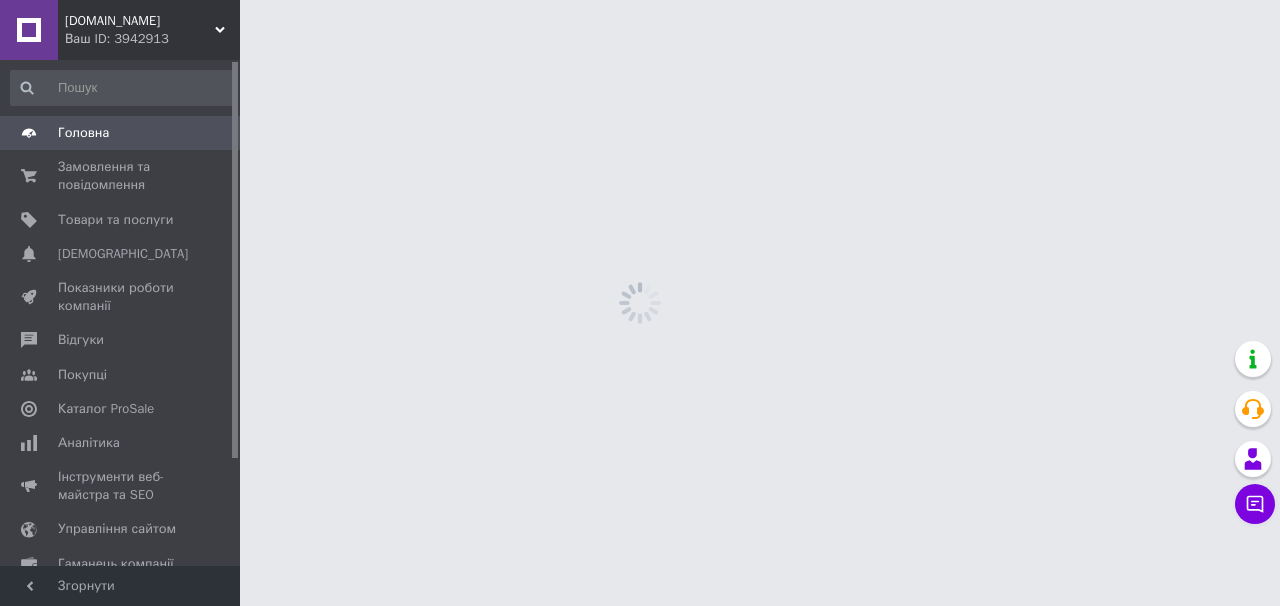 scroll, scrollTop: 0, scrollLeft: 0, axis: both 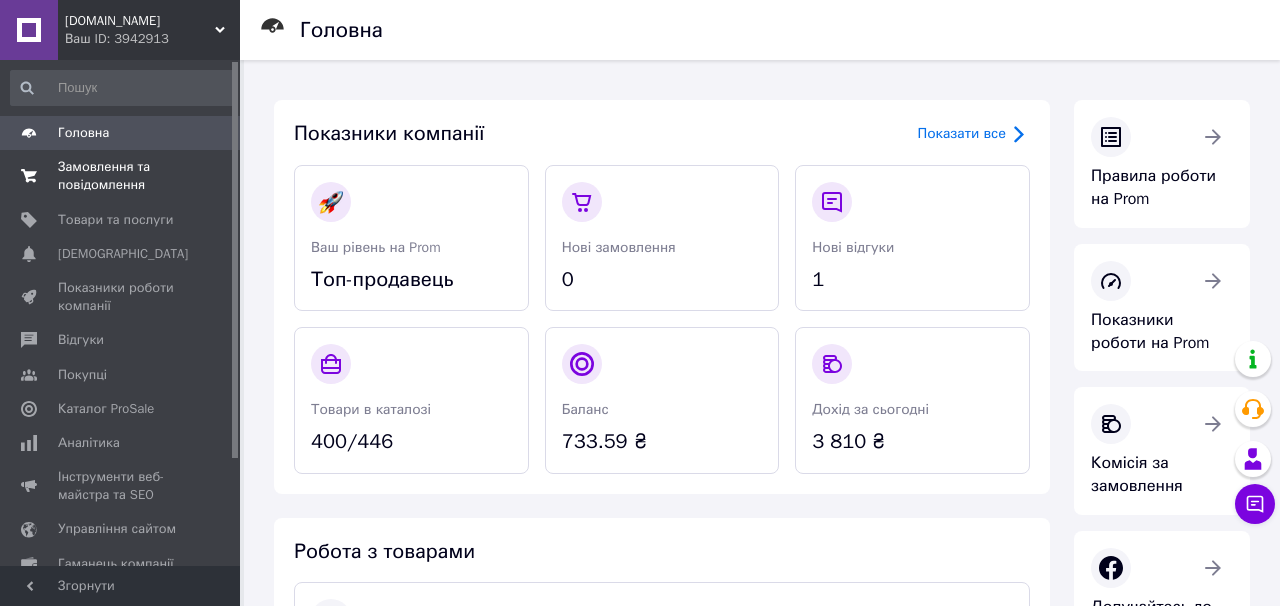 click on "Замовлення та повідомлення" at bounding box center (121, 176) 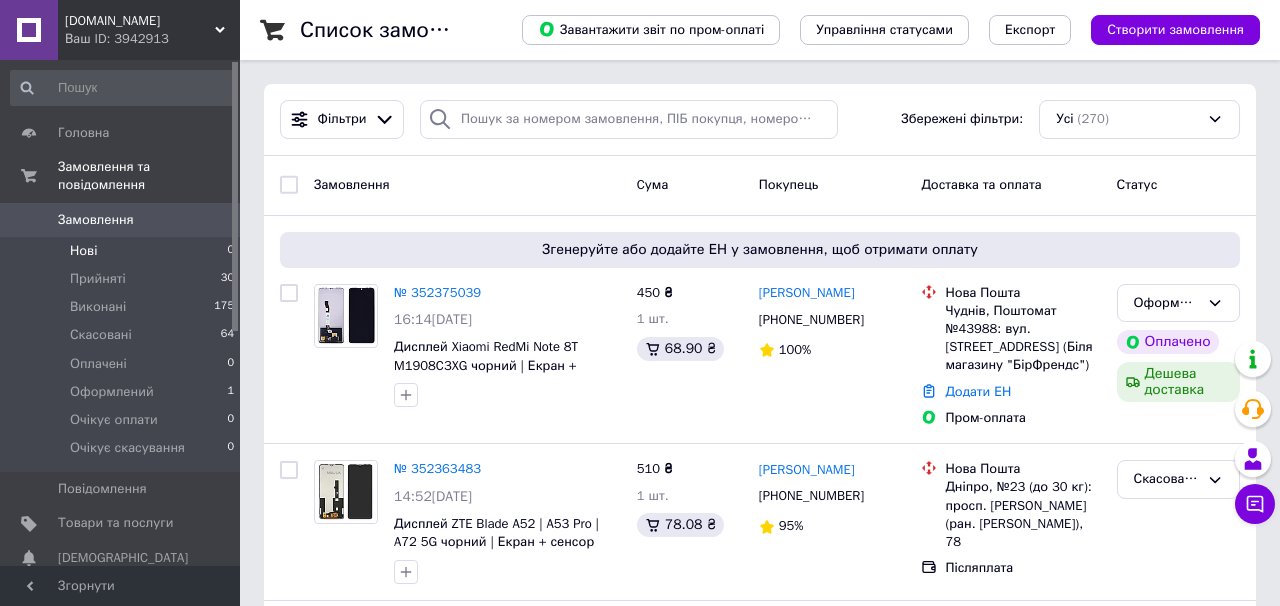click on "Нові 0" at bounding box center [123, 251] 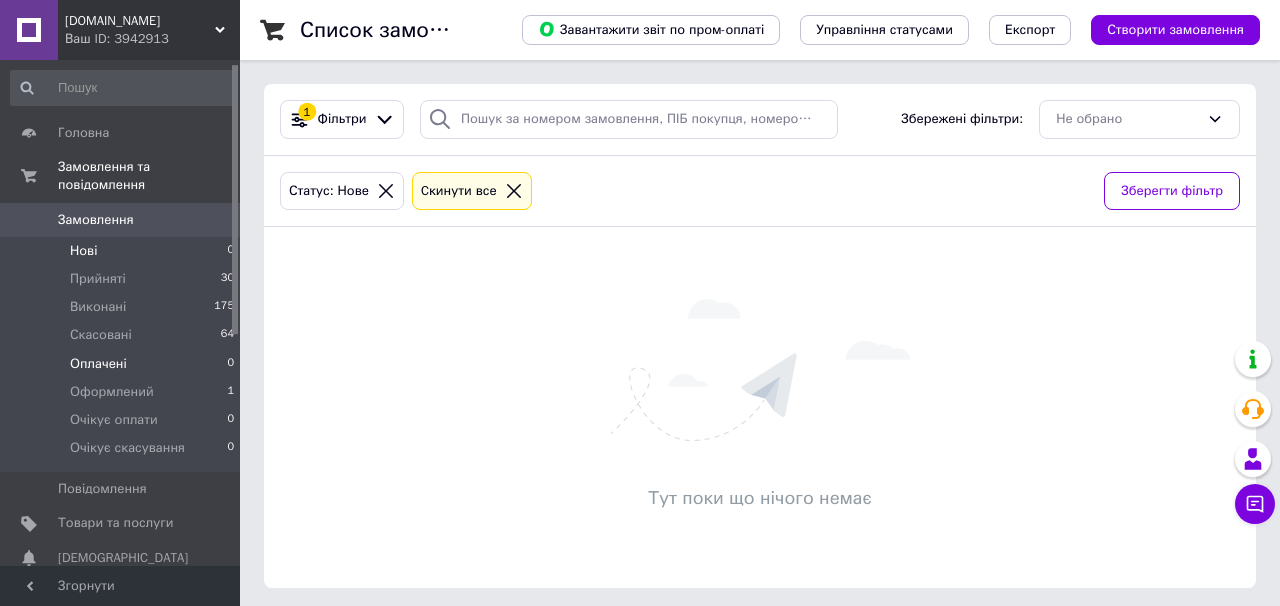 scroll, scrollTop: 416, scrollLeft: 0, axis: vertical 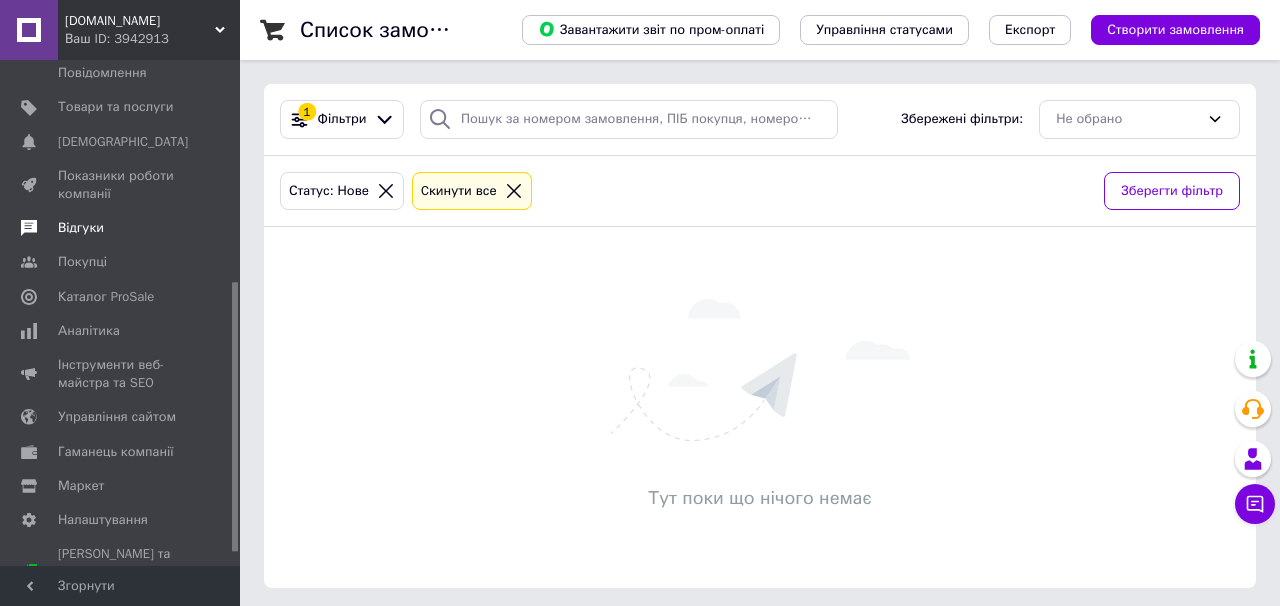 click on "Відгуки" at bounding box center (121, 228) 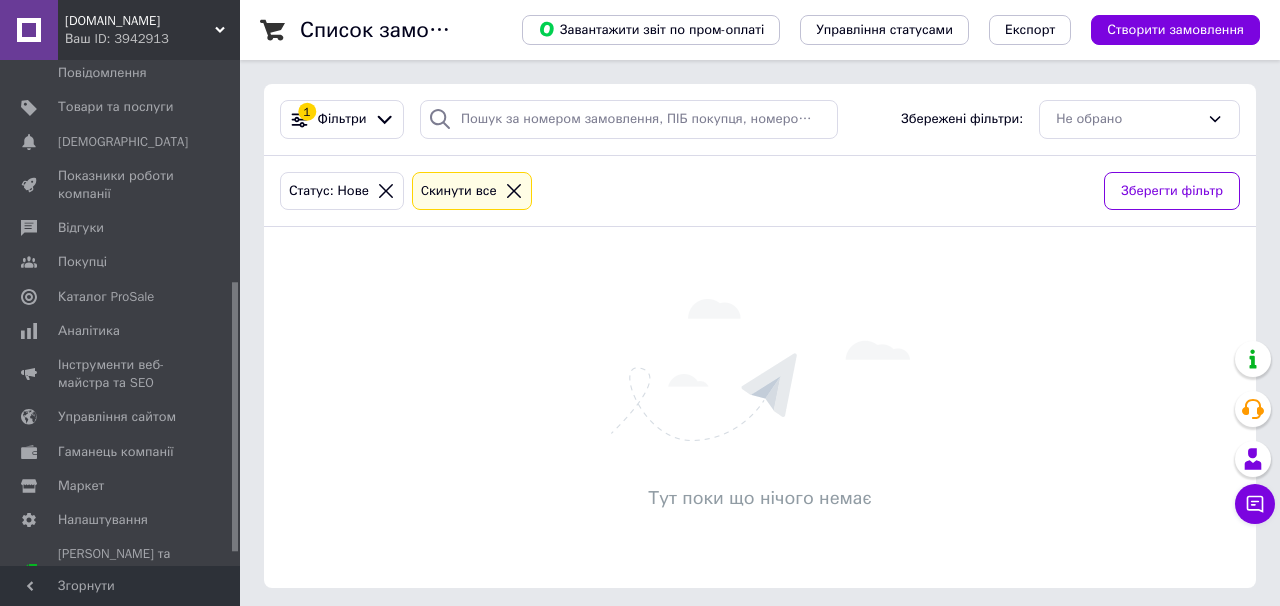 scroll, scrollTop: 311, scrollLeft: 0, axis: vertical 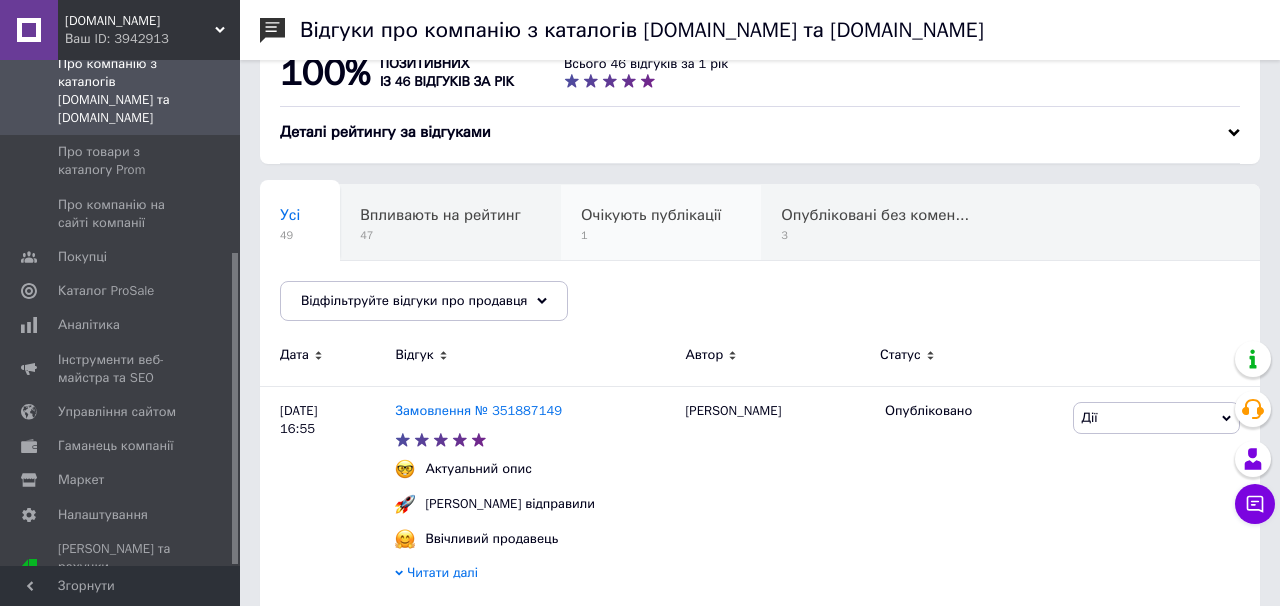 click on "1" at bounding box center (651, 235) 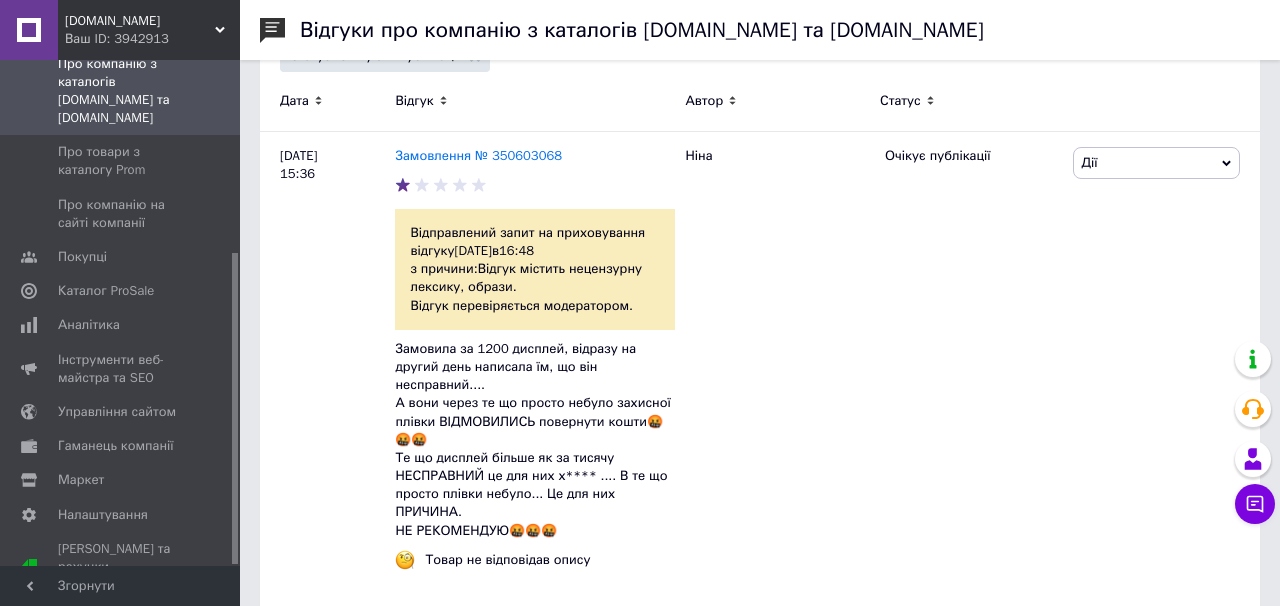 scroll, scrollTop: 329, scrollLeft: 0, axis: vertical 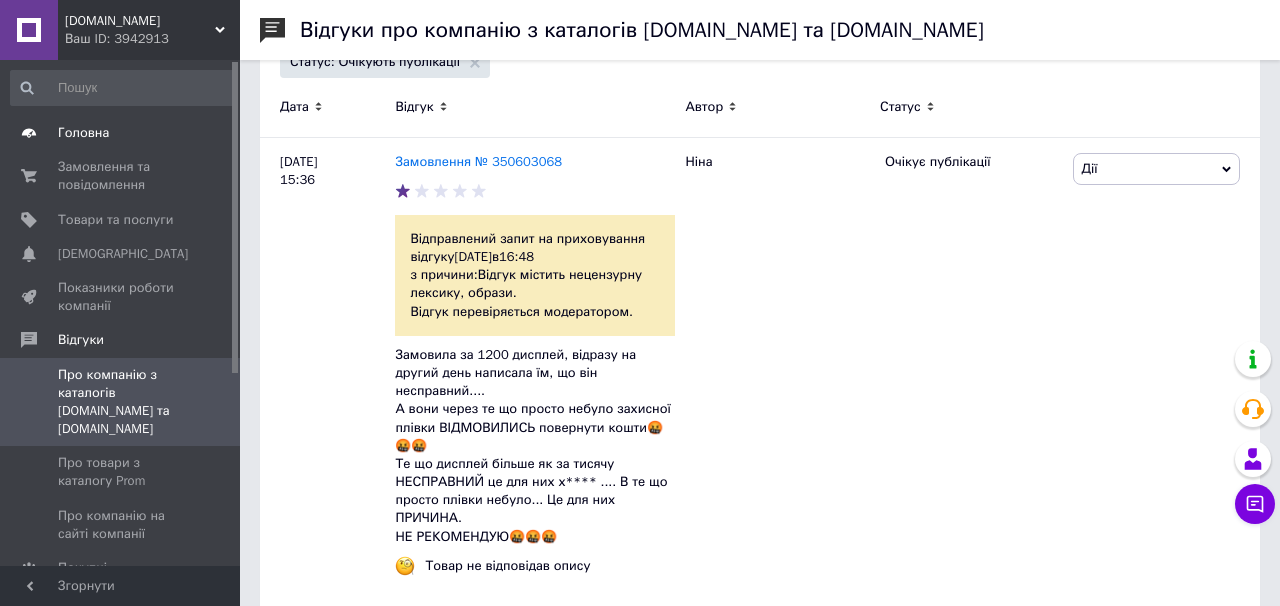 click on "Головна" at bounding box center [121, 133] 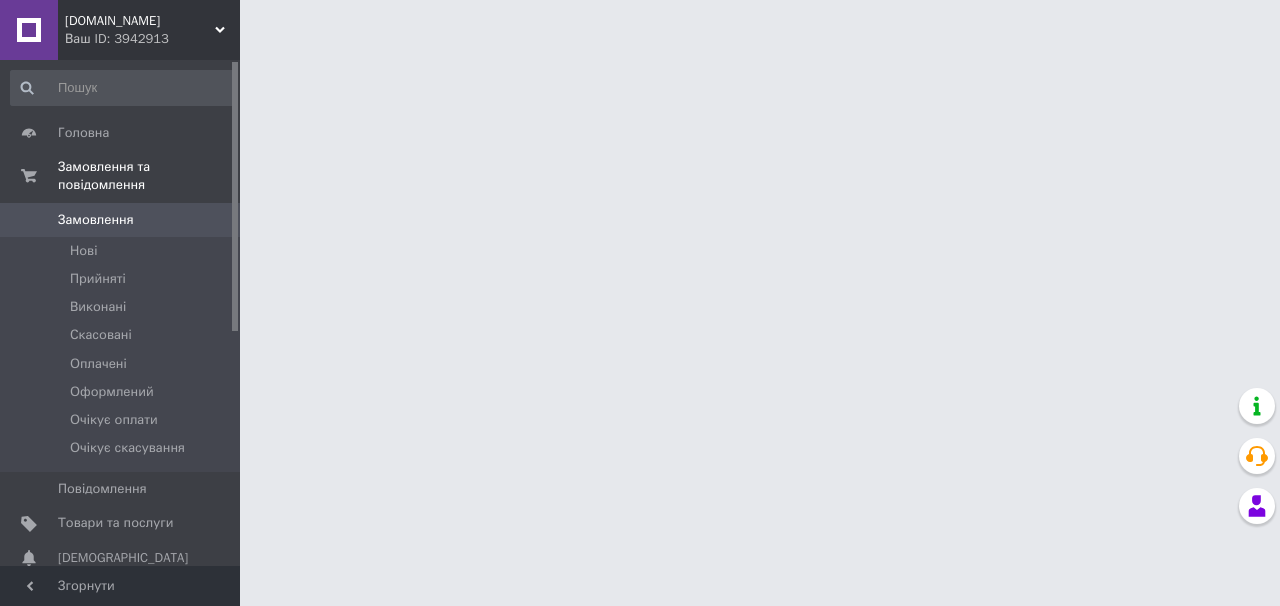 scroll, scrollTop: 0, scrollLeft: 0, axis: both 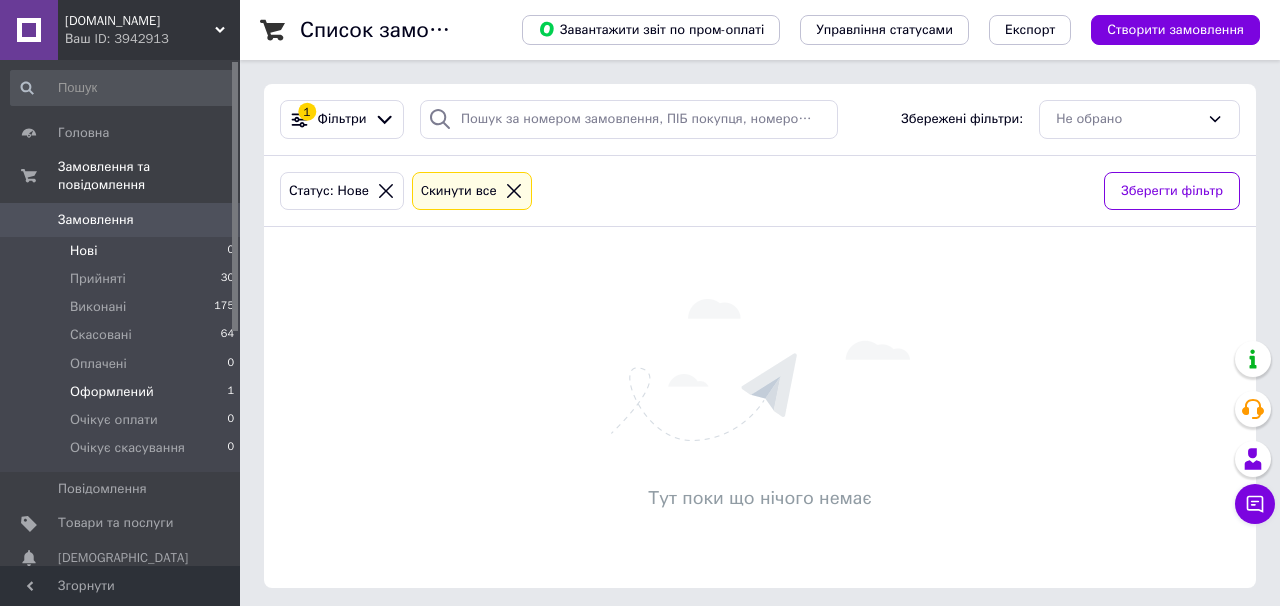 click on "Оформлений 1" at bounding box center (123, 392) 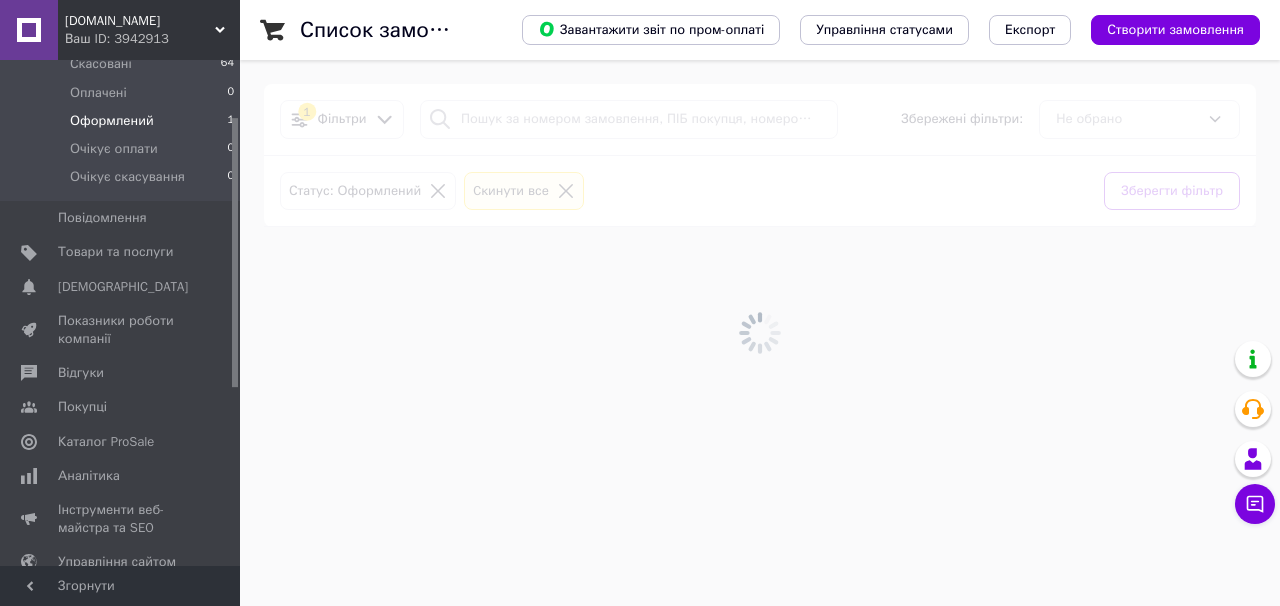 scroll, scrollTop: 357, scrollLeft: 0, axis: vertical 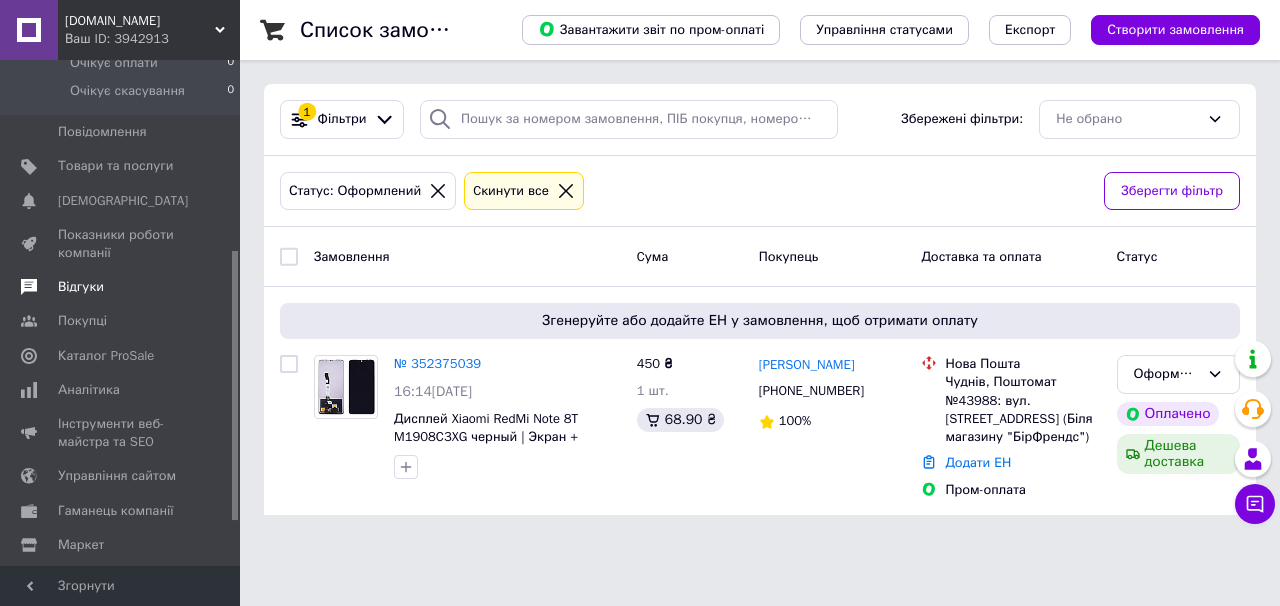 click on "Відгуки" at bounding box center (121, 287) 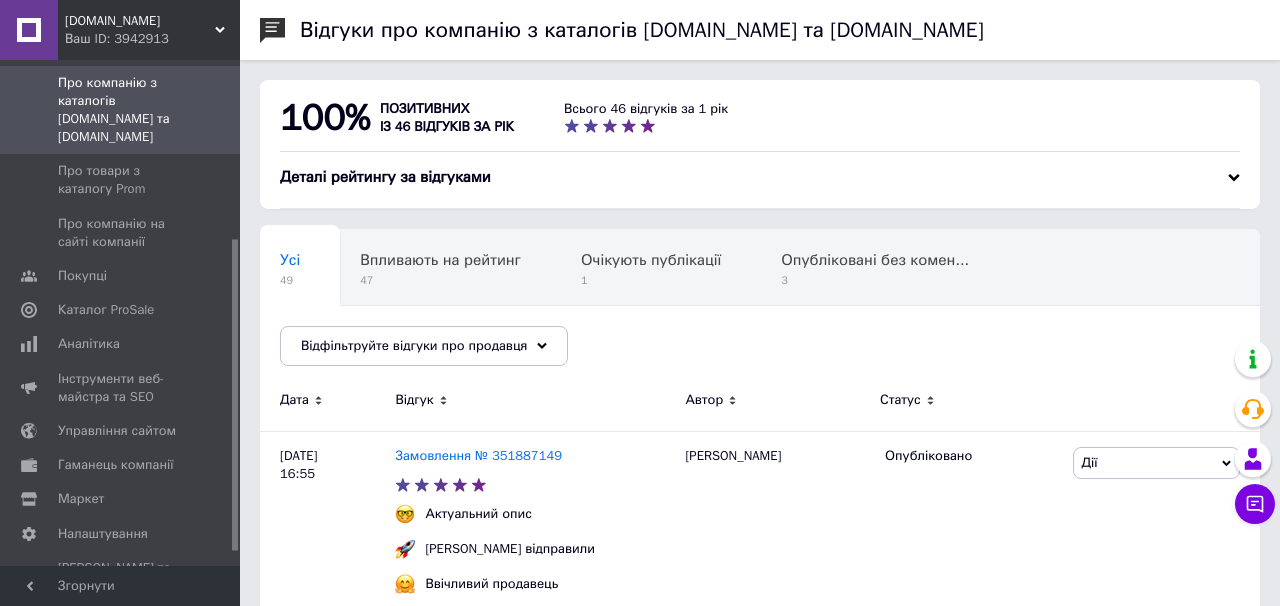 scroll, scrollTop: 287, scrollLeft: 0, axis: vertical 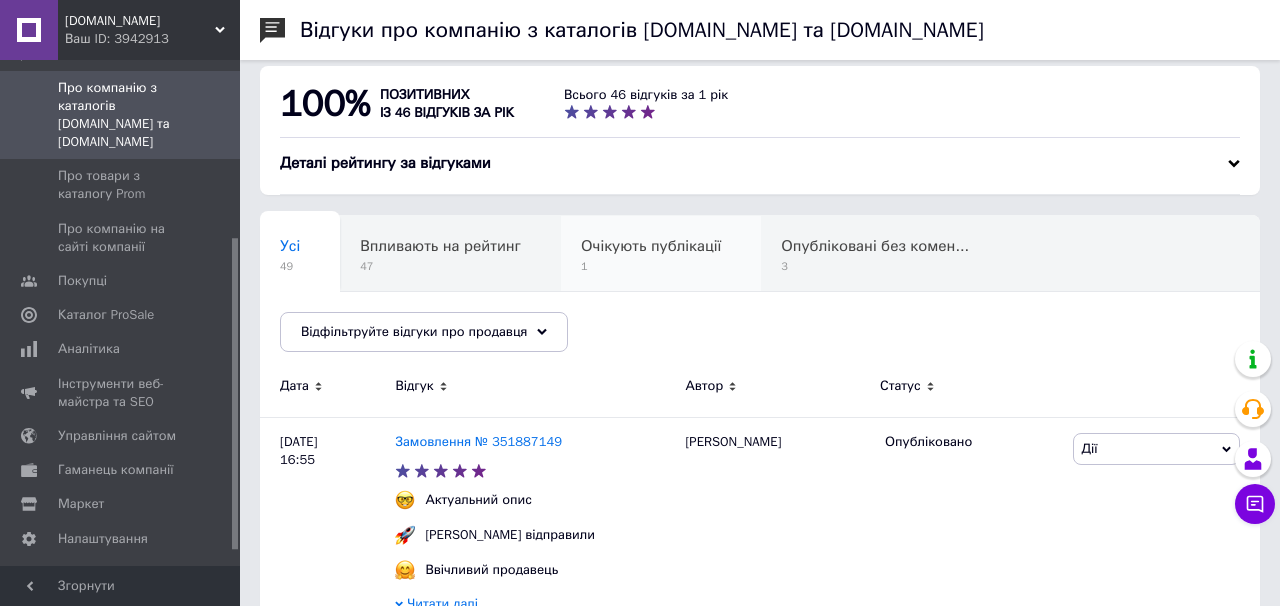 click on "1" at bounding box center [651, 266] 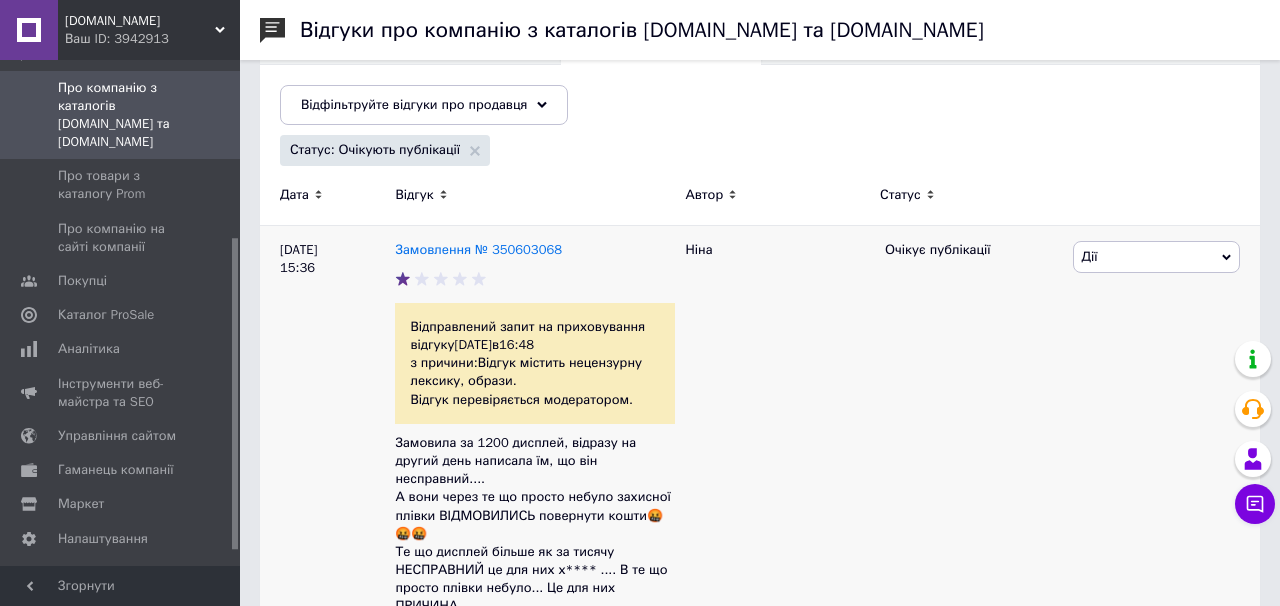 scroll, scrollTop: 0, scrollLeft: 0, axis: both 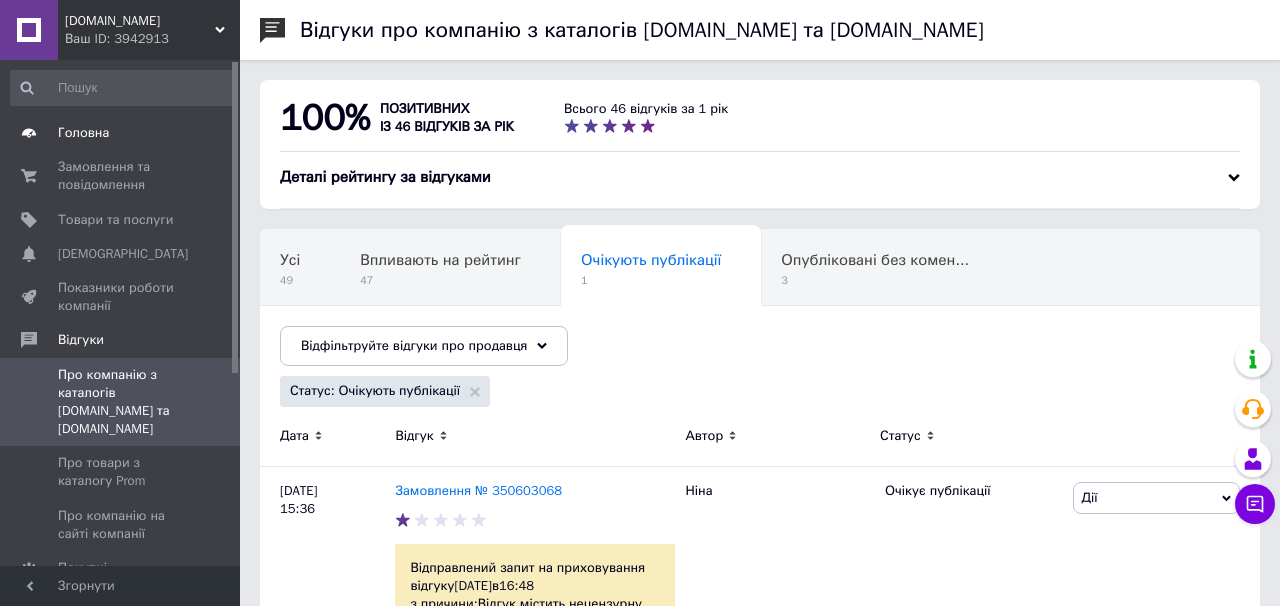 click on "Головна" at bounding box center [121, 133] 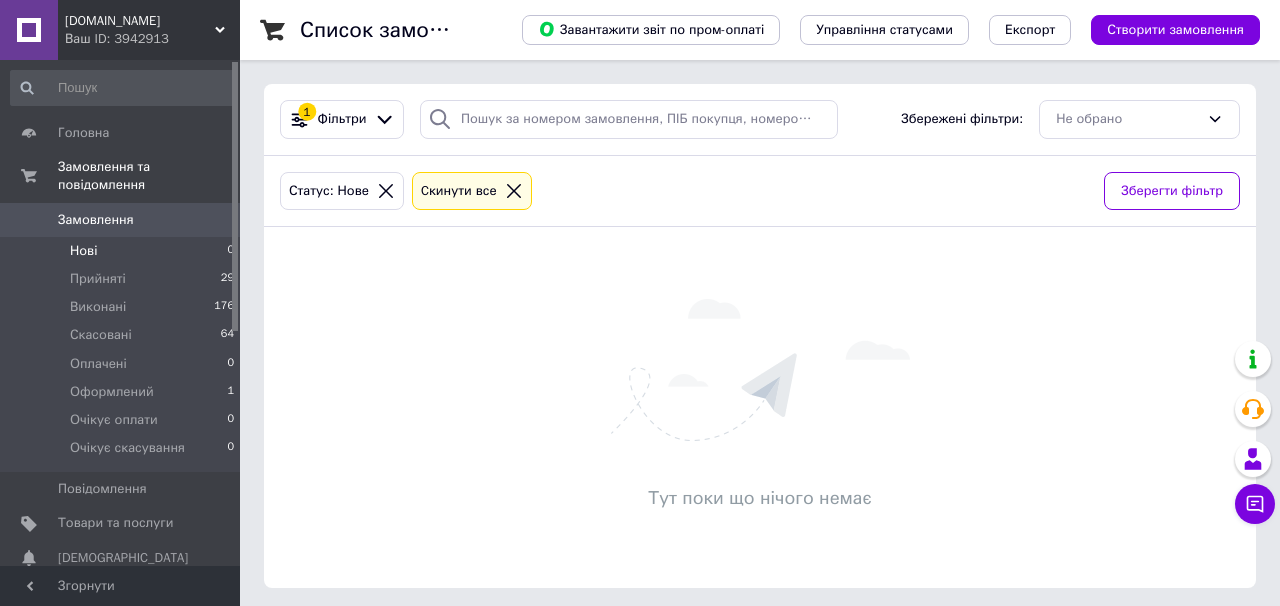 scroll, scrollTop: 0, scrollLeft: 0, axis: both 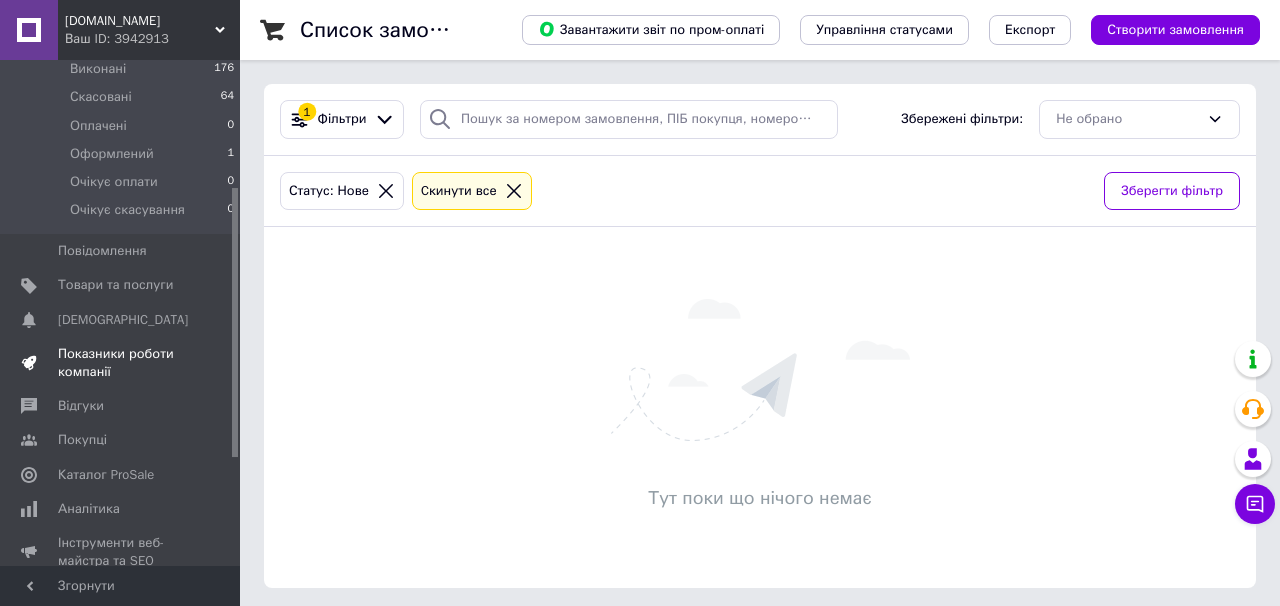 click on "Показники роботи компанії" at bounding box center [123, 363] 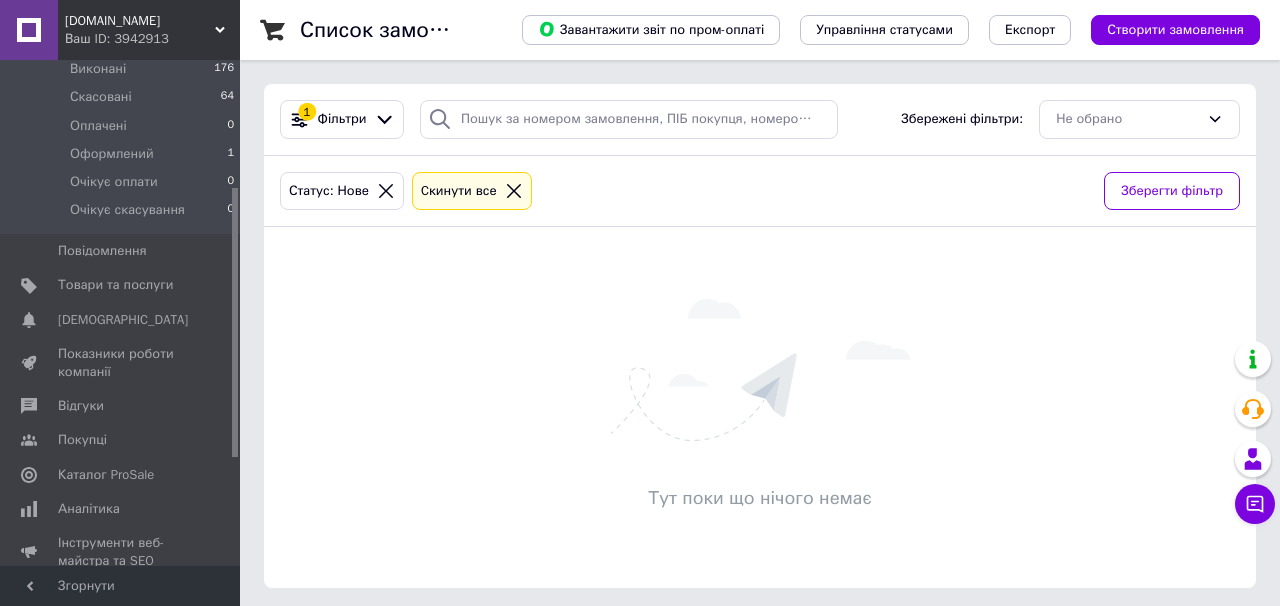 scroll, scrollTop: 135, scrollLeft: 0, axis: vertical 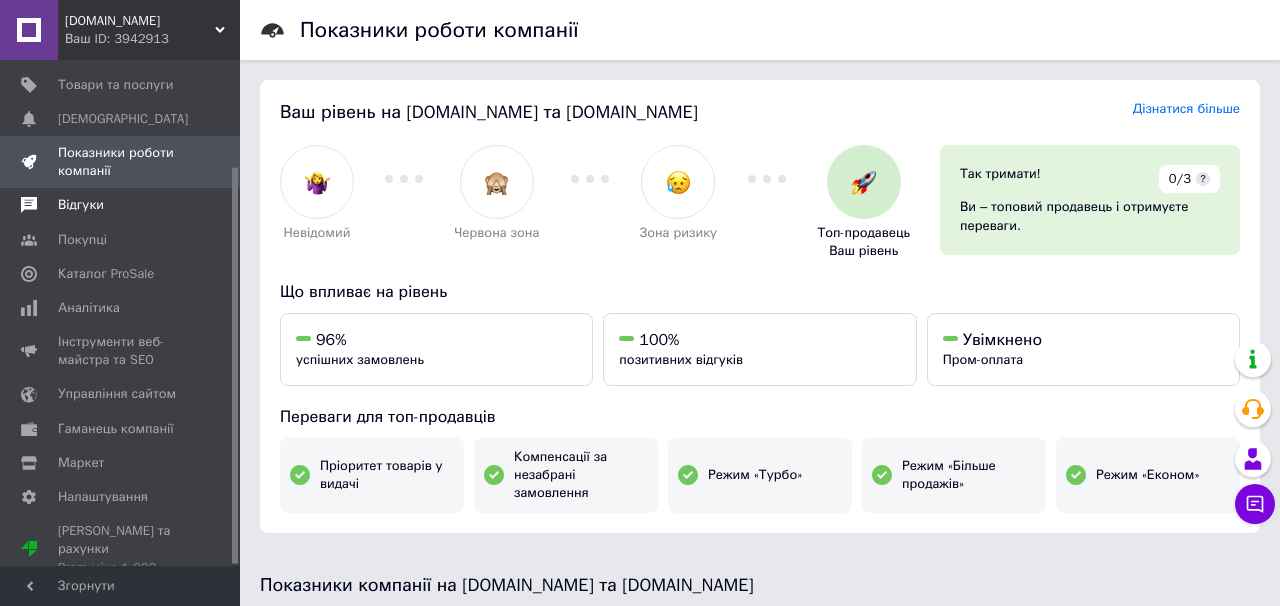 click at bounding box center [29, 205] 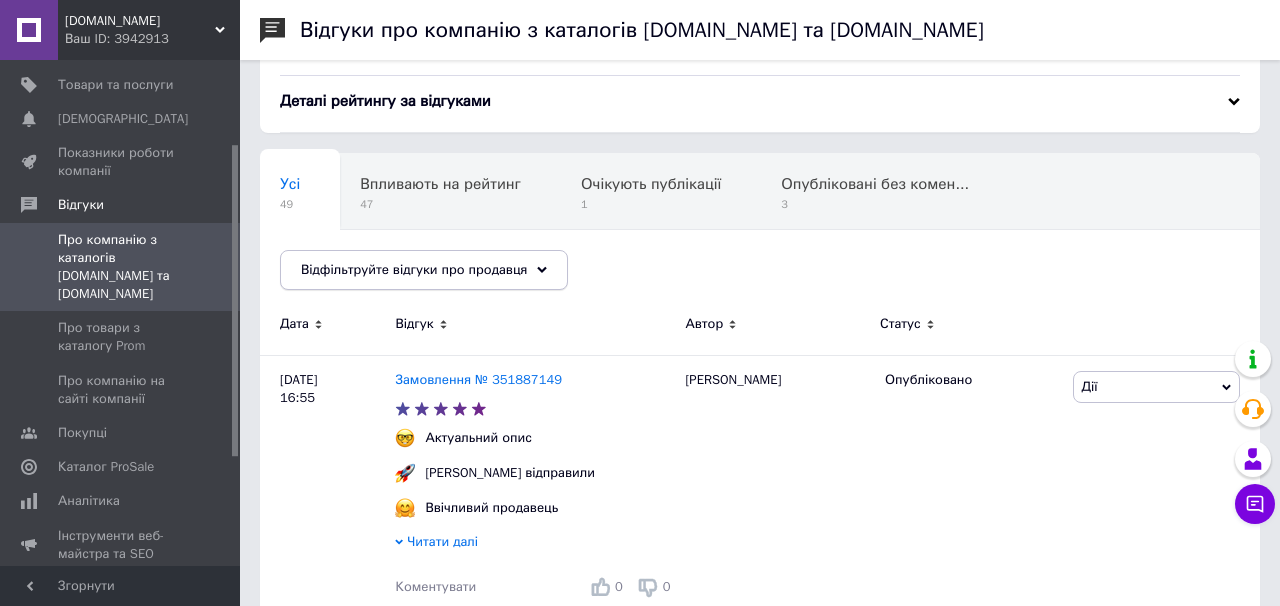scroll, scrollTop: 77, scrollLeft: 0, axis: vertical 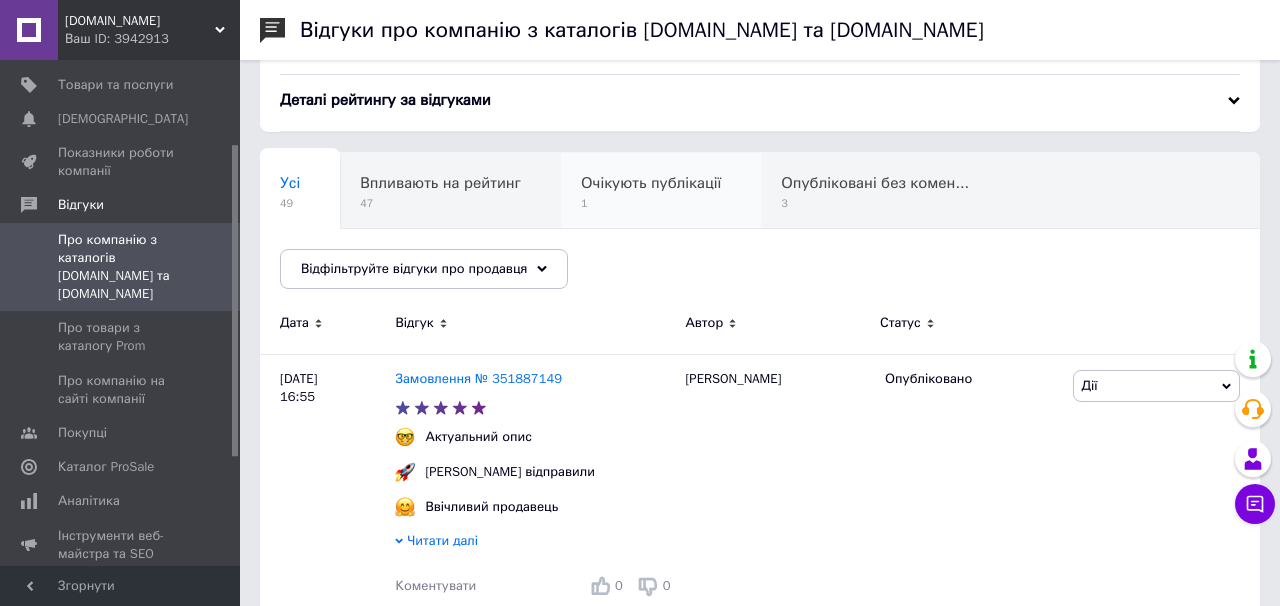 click on "1" at bounding box center (651, 203) 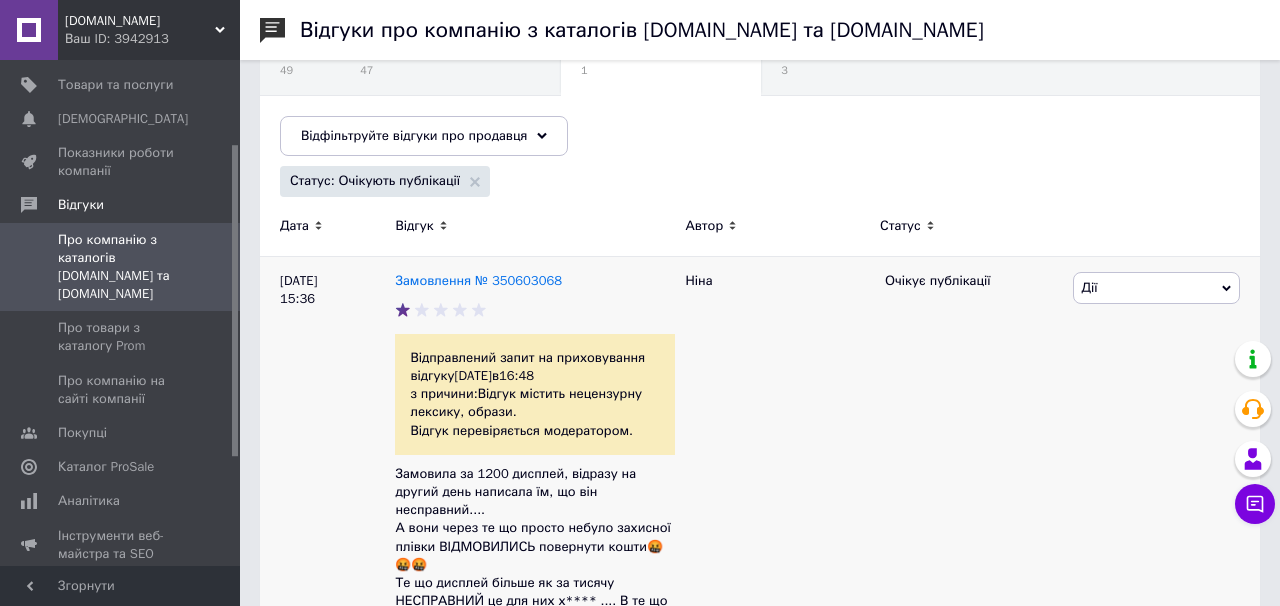 scroll, scrollTop: 0, scrollLeft: 0, axis: both 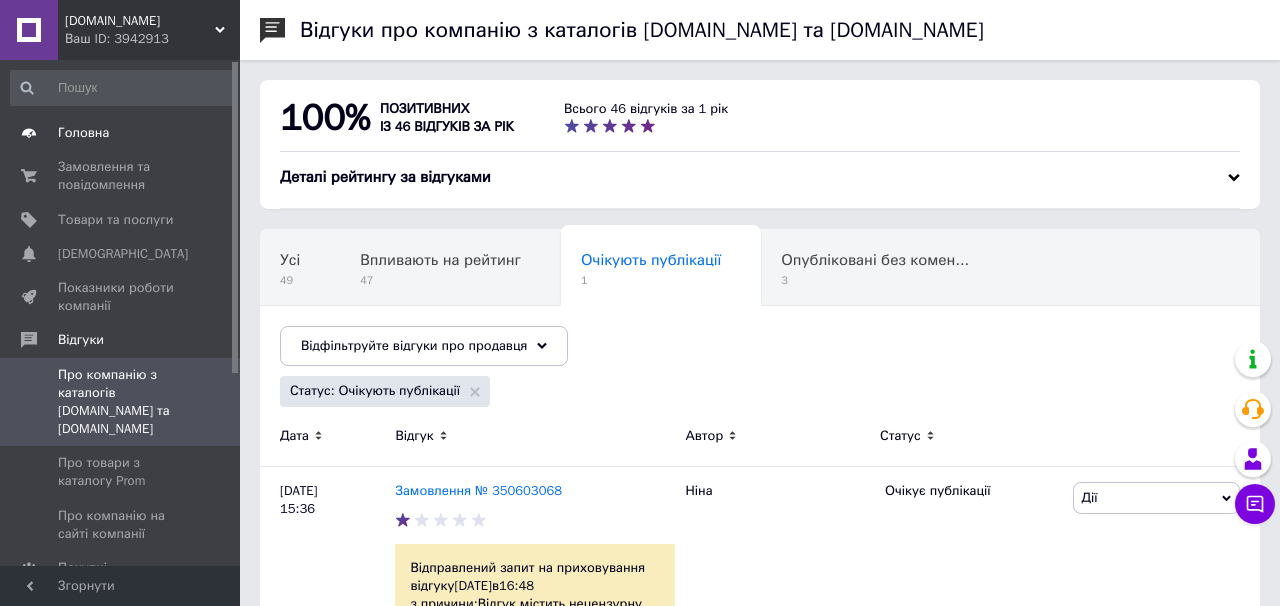 click on "Головна" at bounding box center (123, 133) 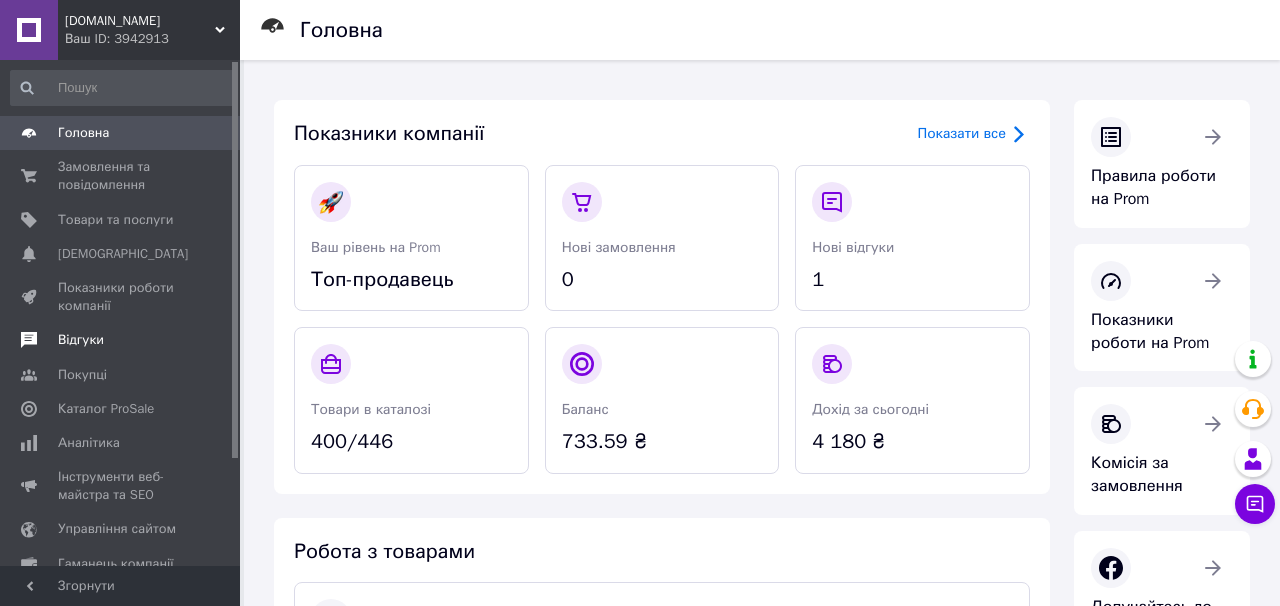click on "Відгуки" at bounding box center [121, 340] 